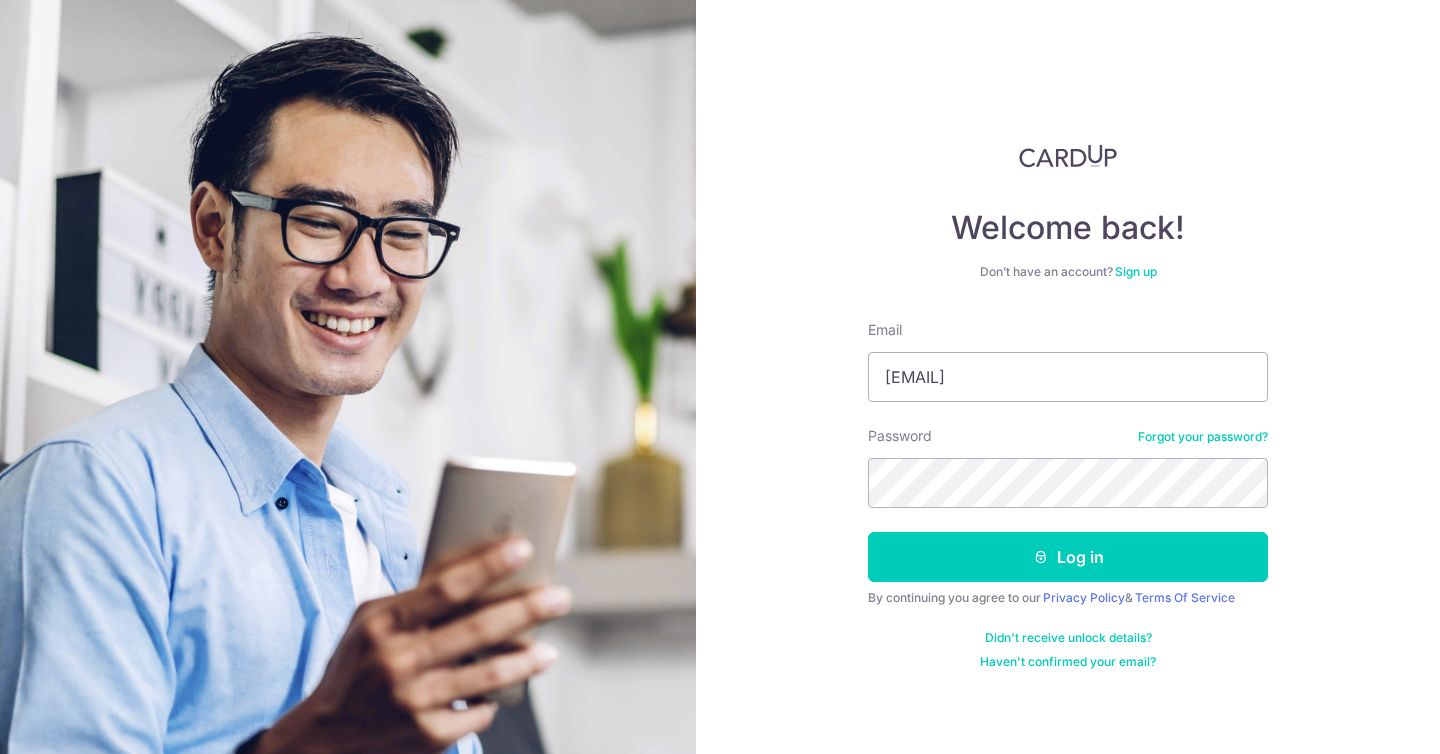 scroll, scrollTop: 0, scrollLeft: 0, axis: both 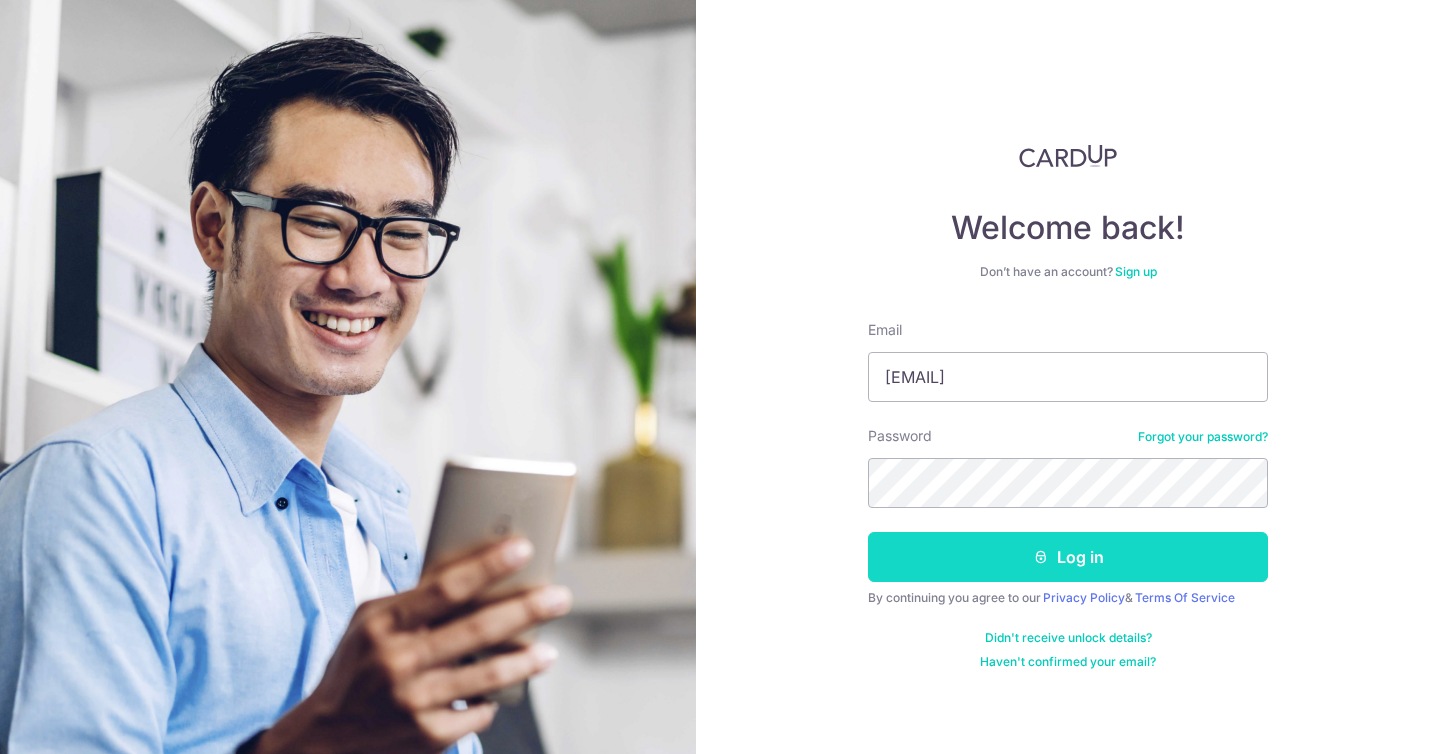 click on "Log in" at bounding box center (1068, 557) 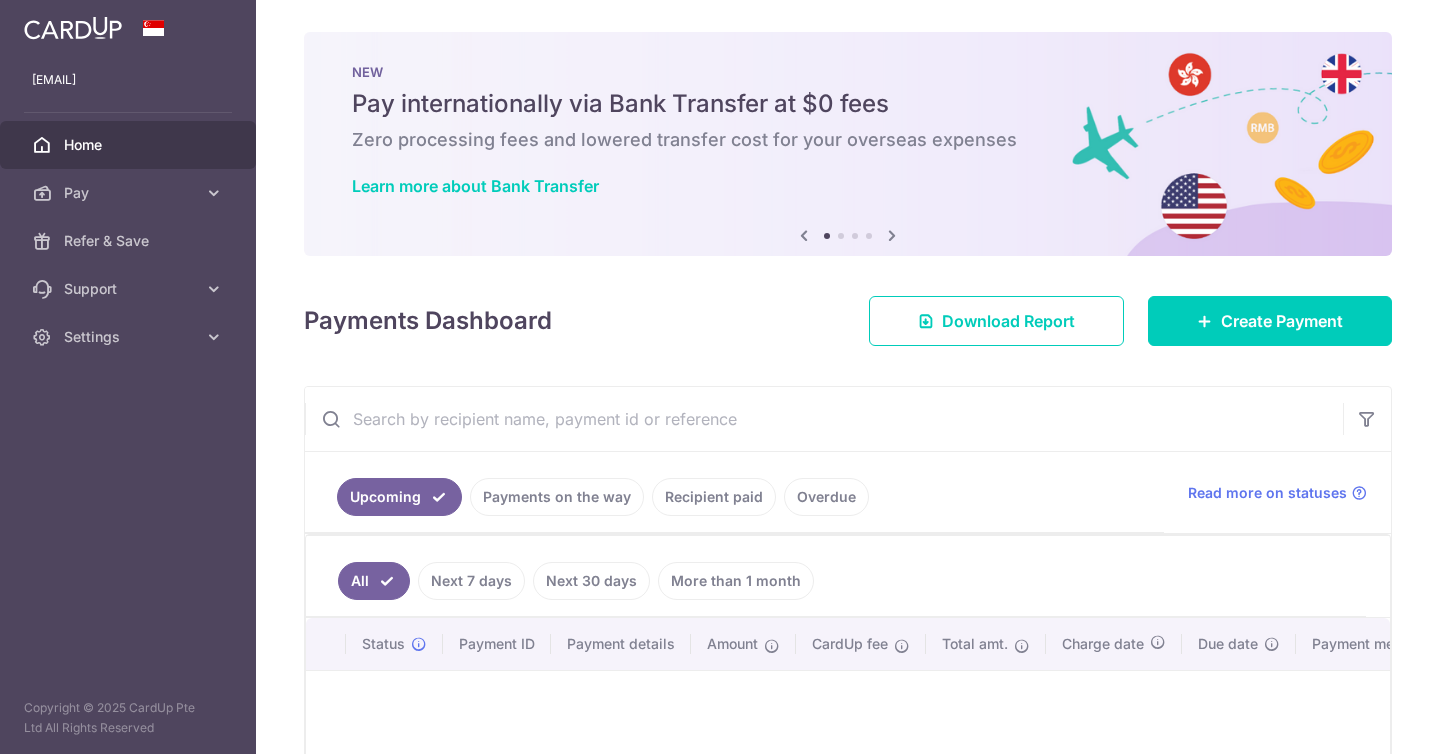 scroll, scrollTop: 0, scrollLeft: 0, axis: both 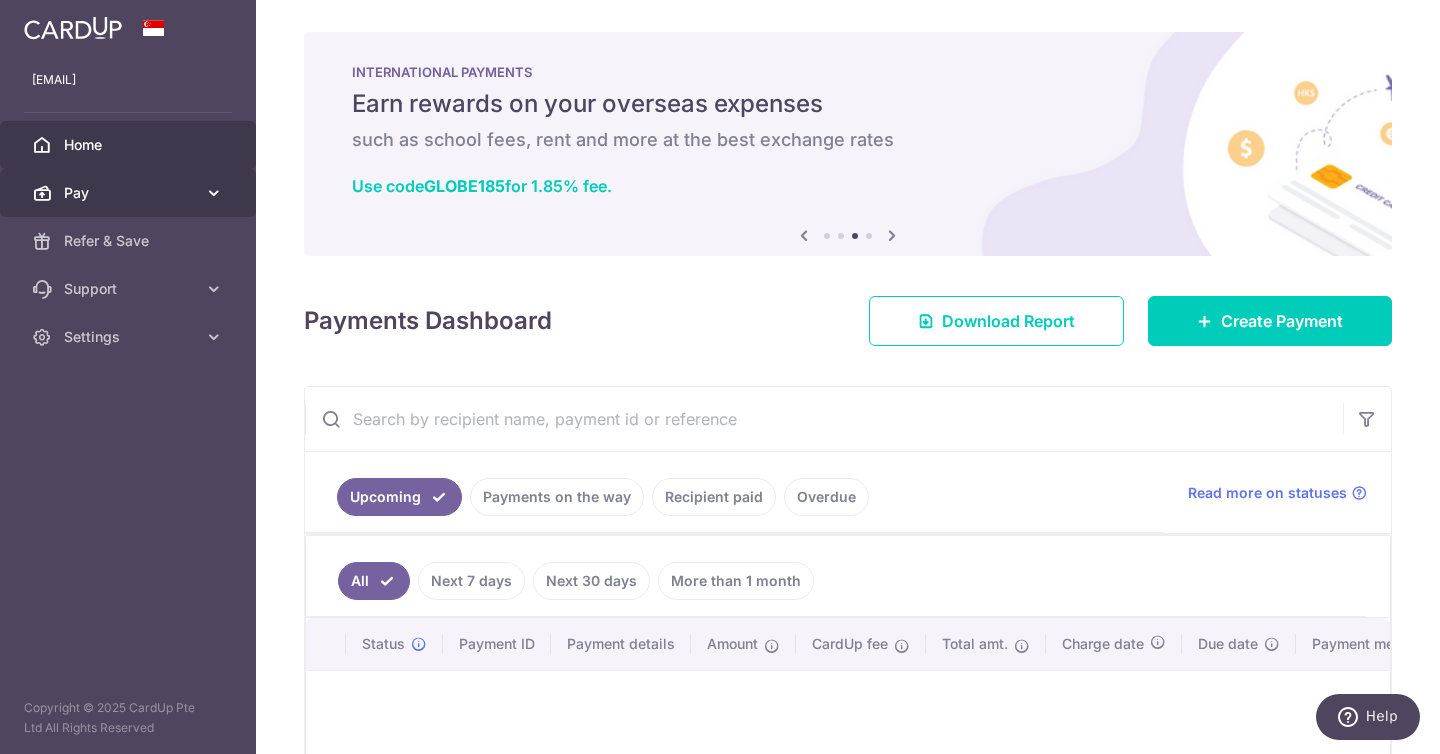 click on "Pay" at bounding box center [130, 193] 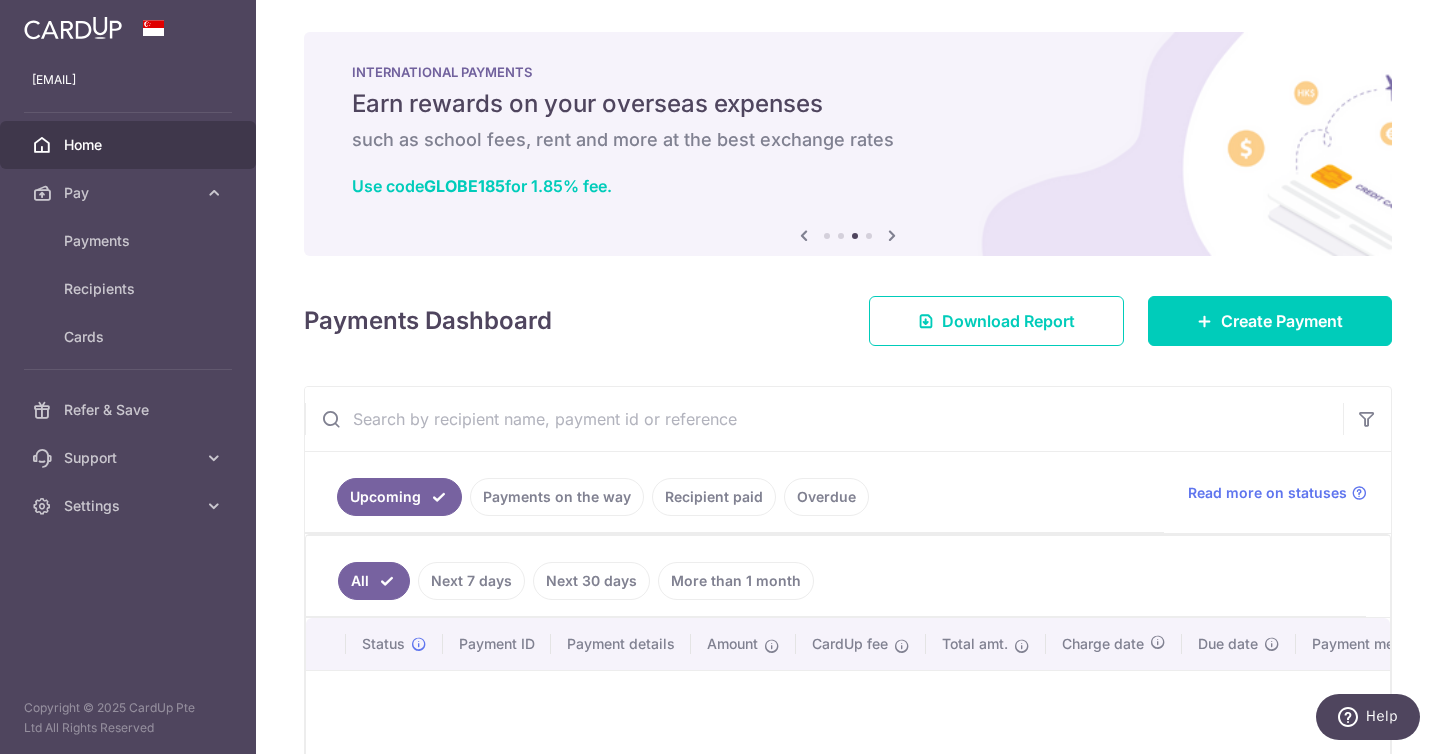 click on "Home" at bounding box center [130, 145] 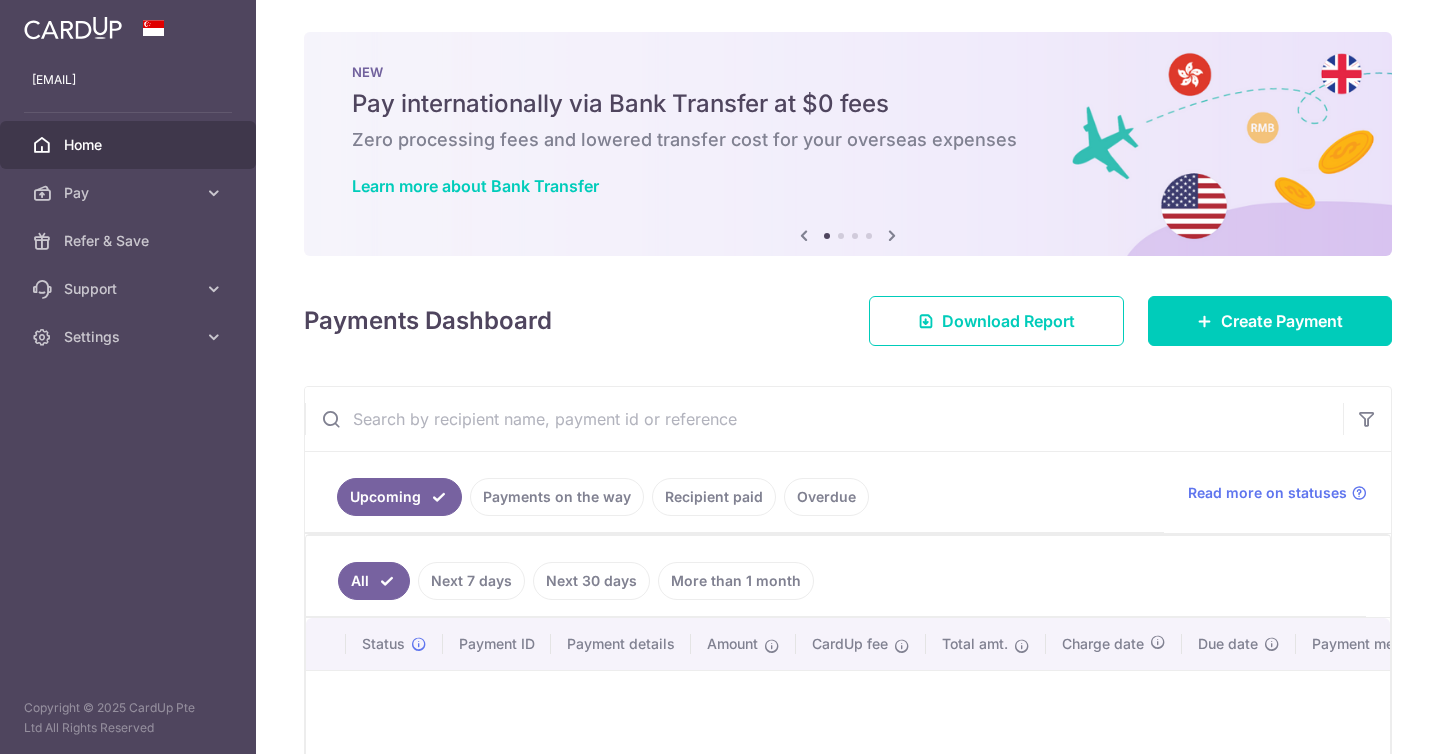 click on "Create Payment" at bounding box center [1270, 321] 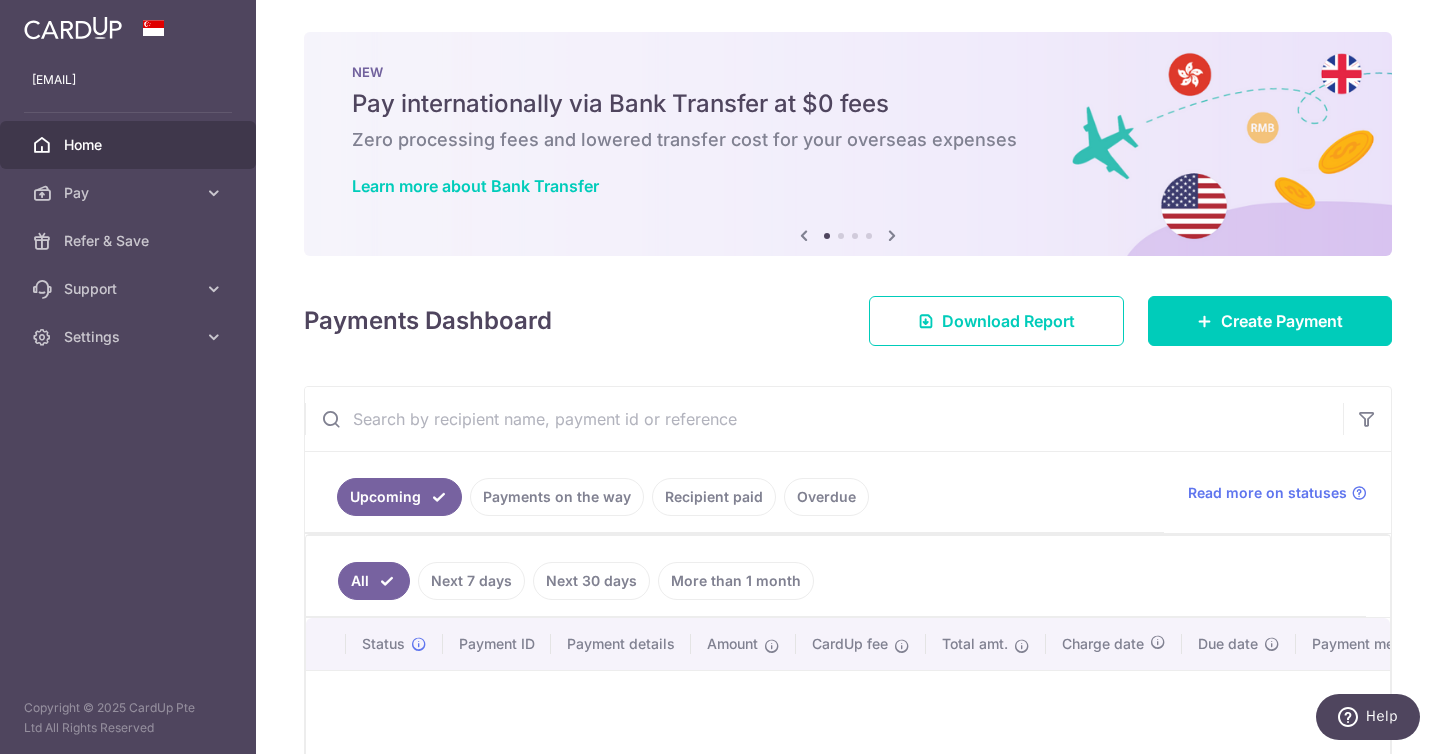 scroll, scrollTop: 0, scrollLeft: 0, axis: both 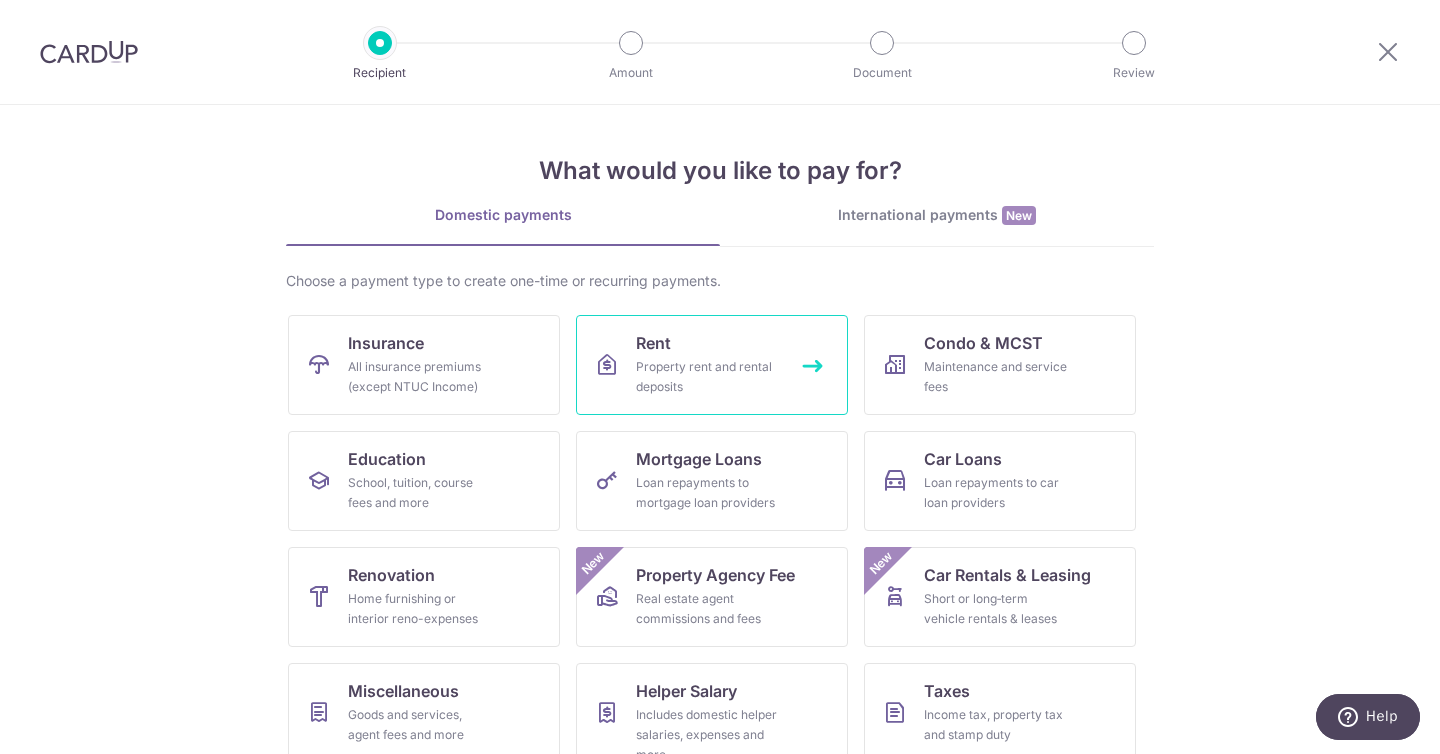 click on "Rent Property rent and rental deposits" at bounding box center [712, 365] 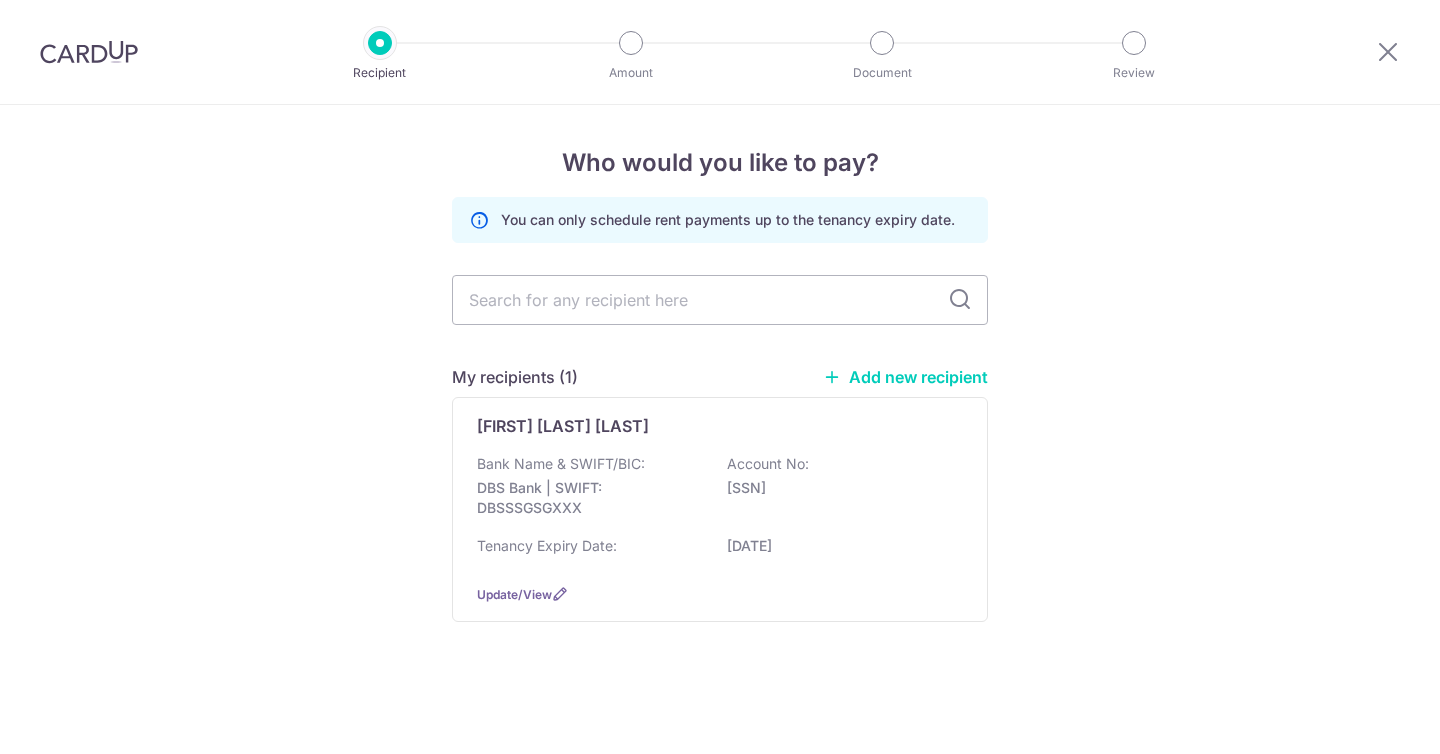 scroll, scrollTop: 0, scrollLeft: 0, axis: both 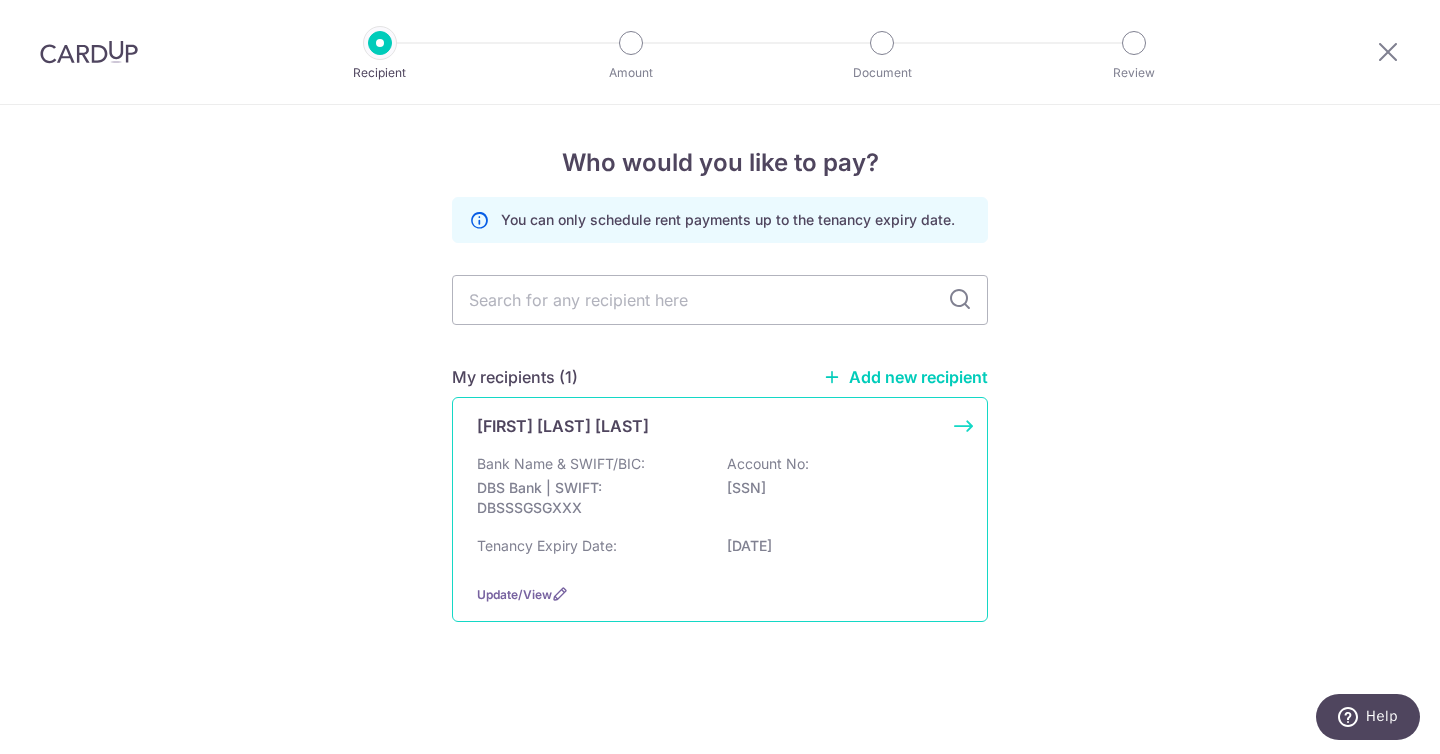 click on "DBS Bank | SWIFT: DBSSSGSGXXX" at bounding box center [589, 498] 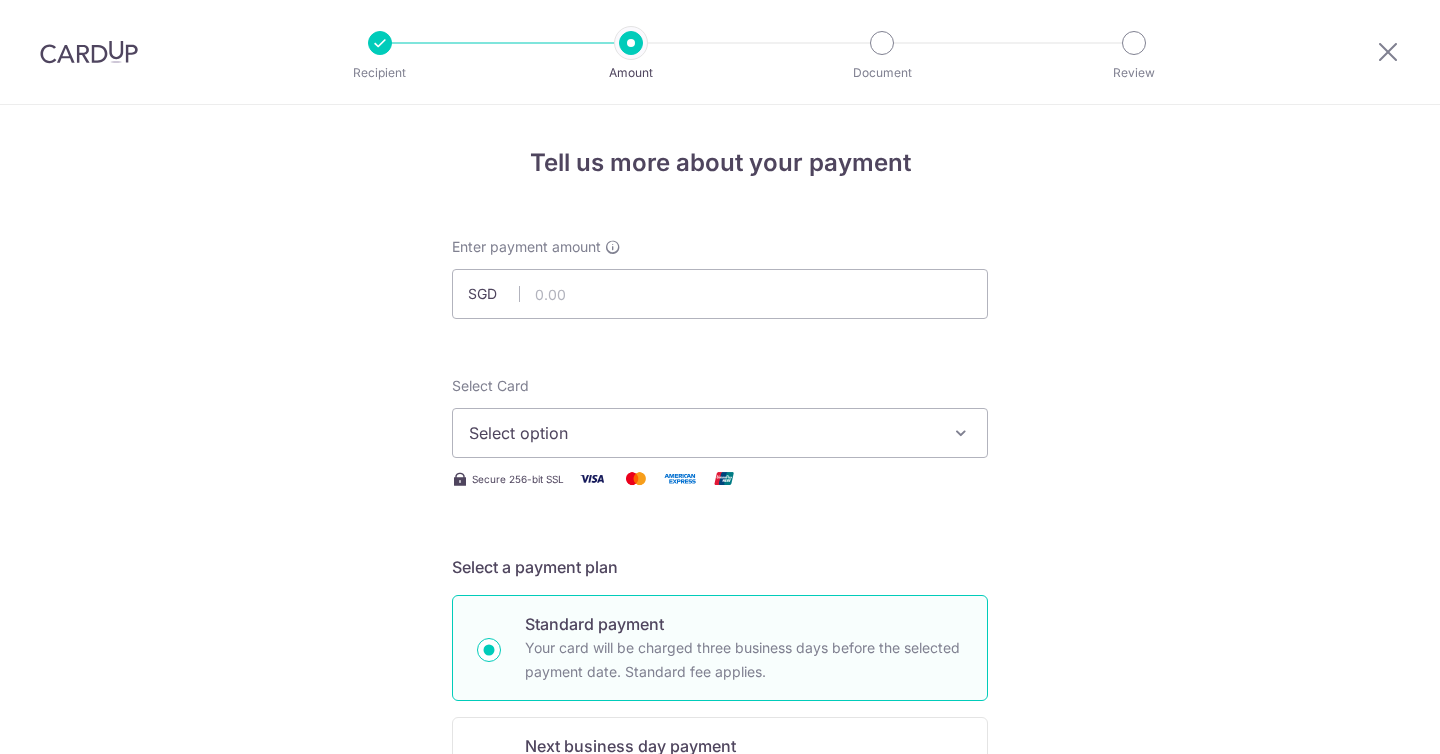 scroll, scrollTop: 0, scrollLeft: 0, axis: both 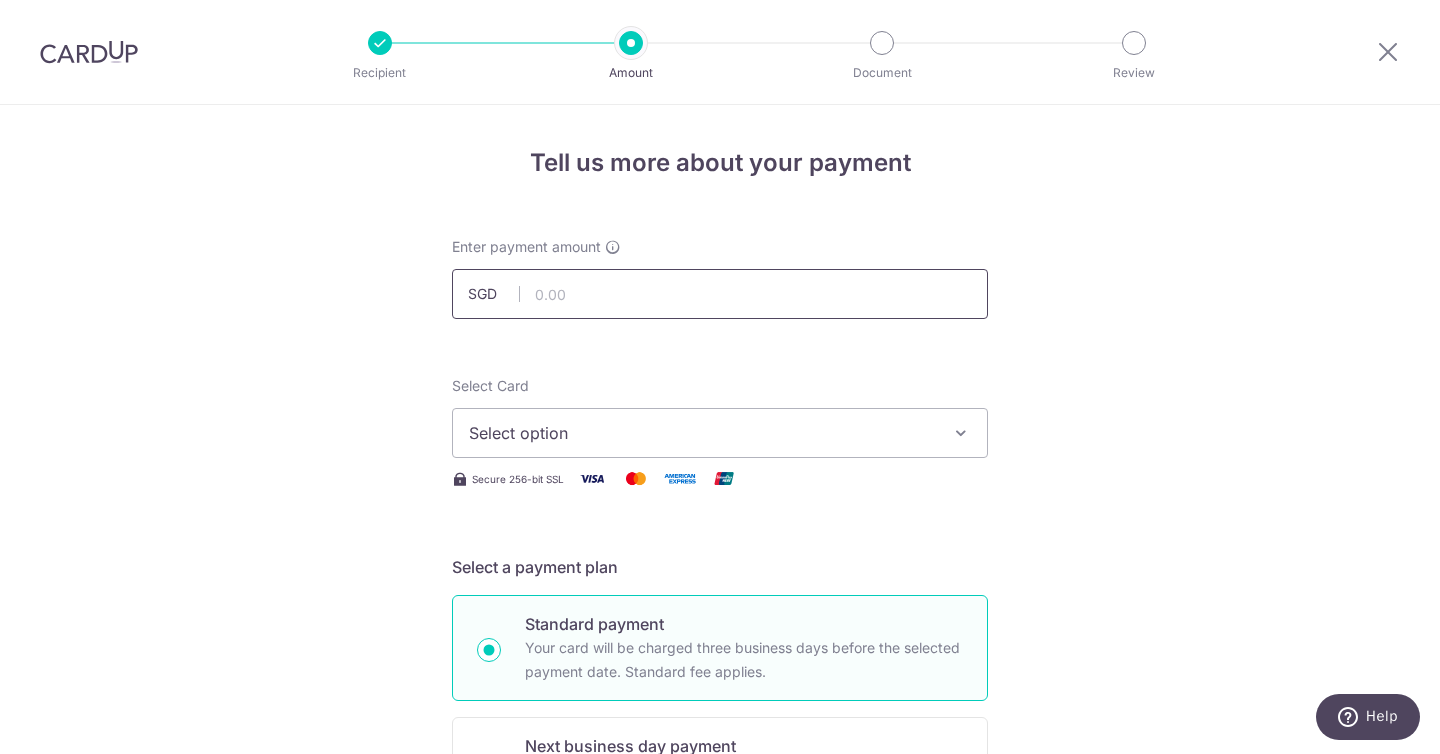 click at bounding box center (720, 294) 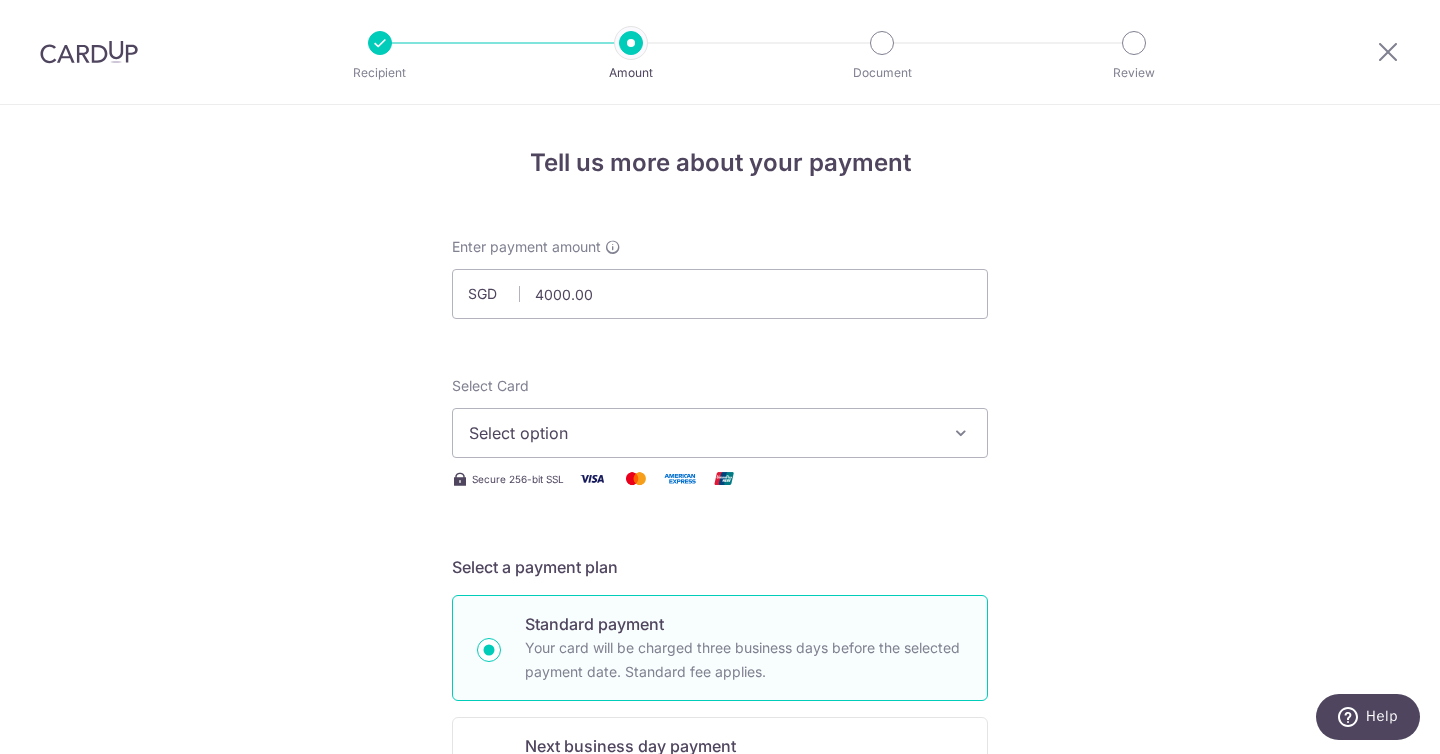 type on "4,000.00" 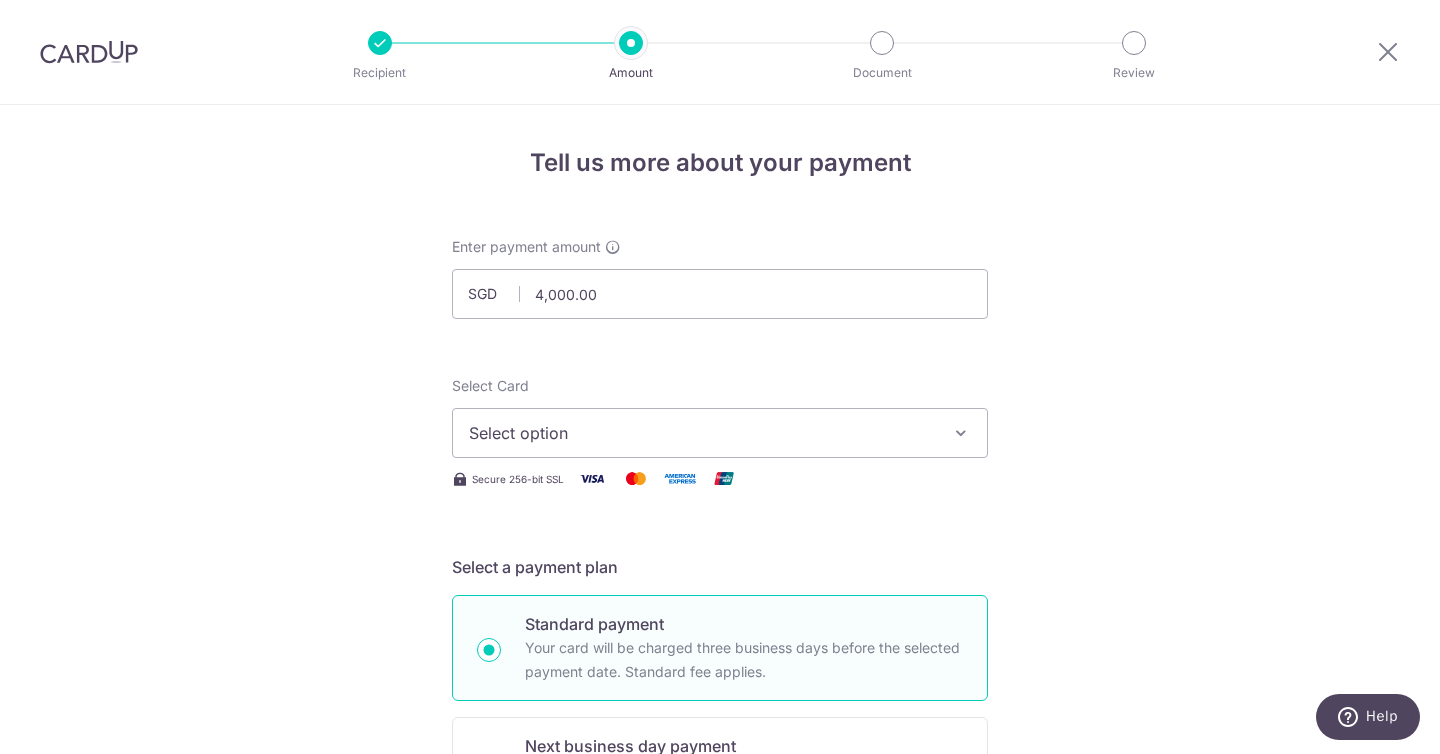 click on "Select option" at bounding box center [720, 433] 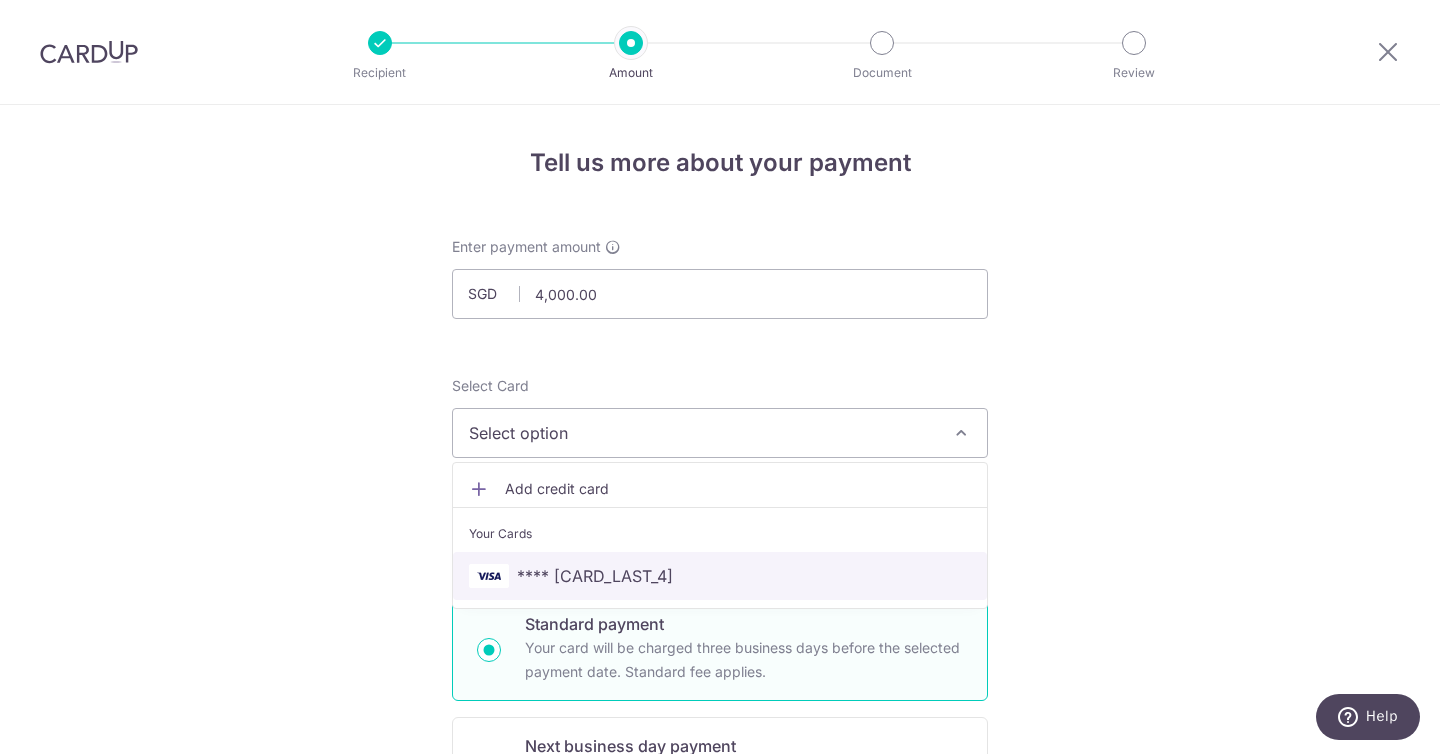click on "**** 3796" at bounding box center [595, 576] 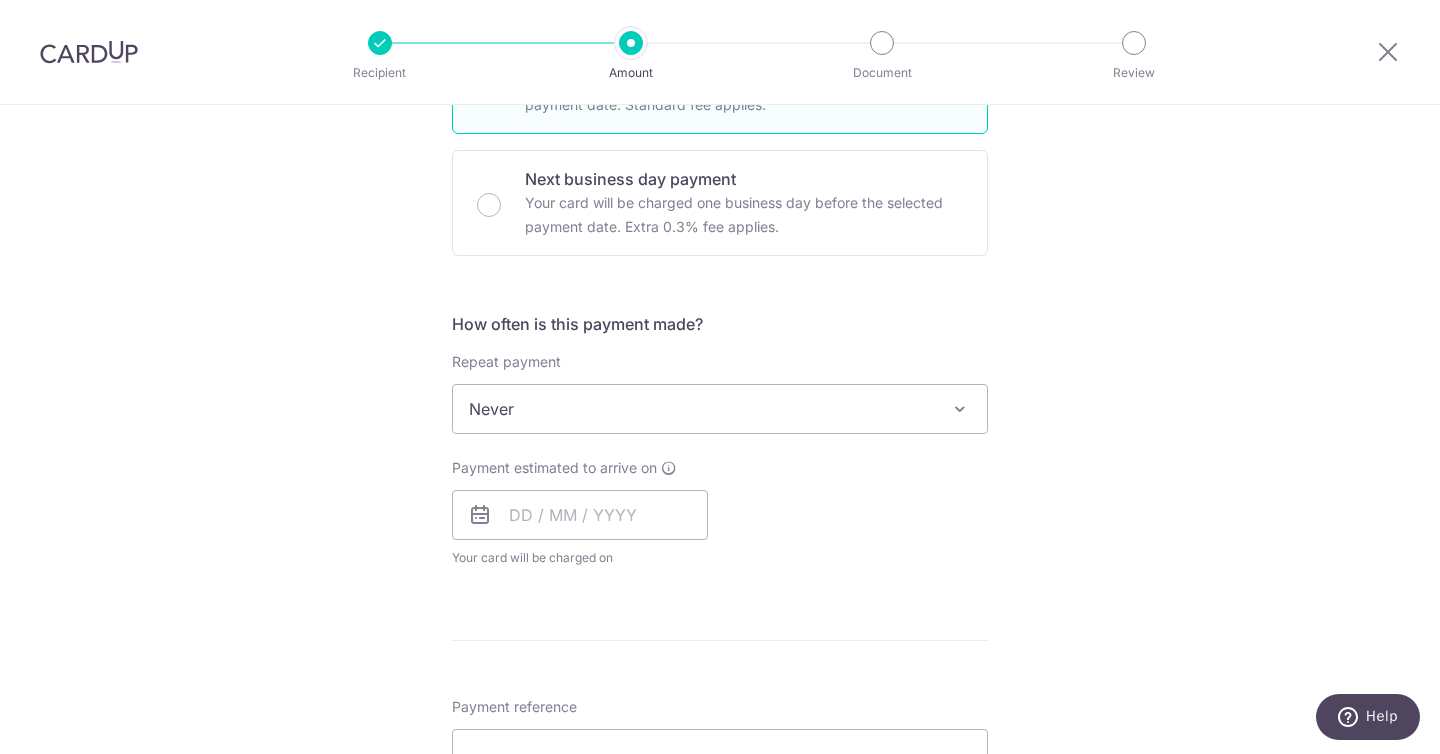 scroll, scrollTop: 597, scrollLeft: 0, axis: vertical 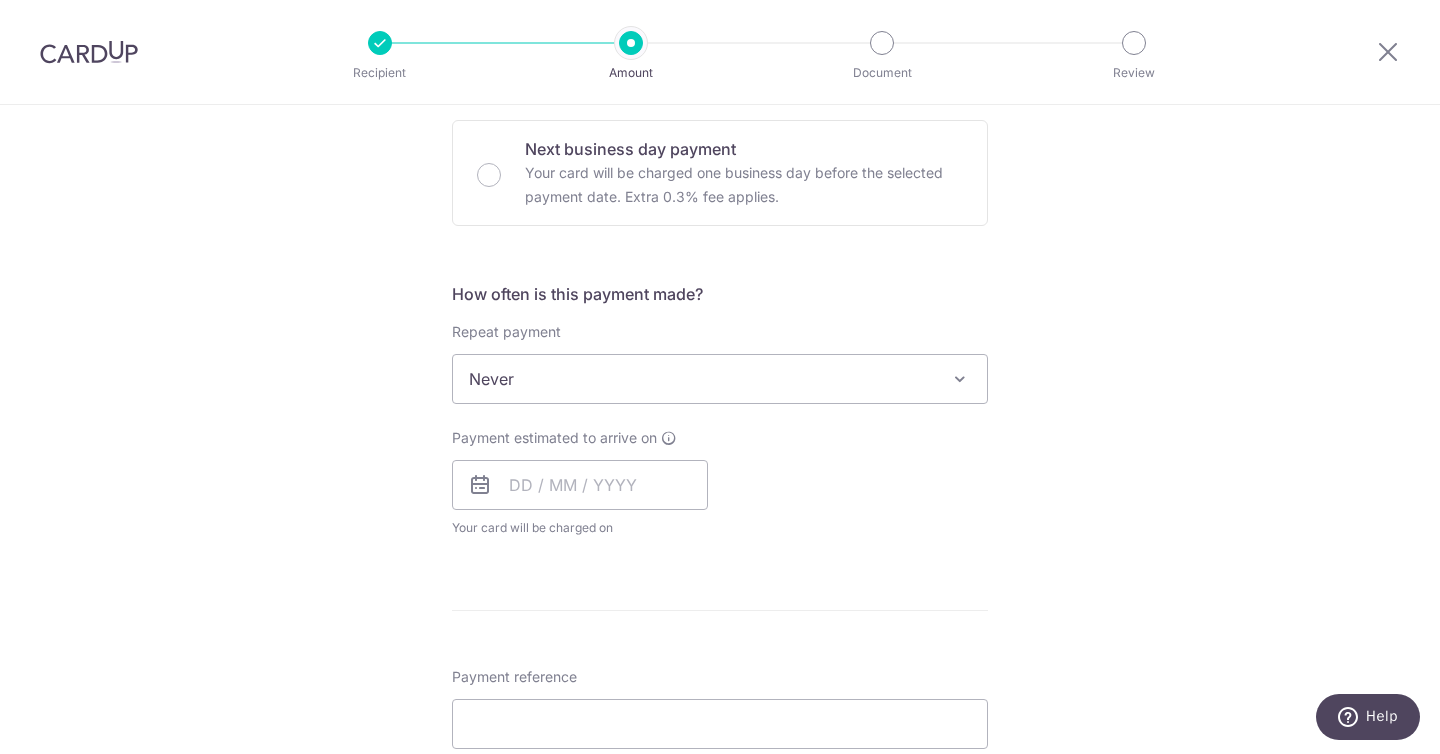 click on "Never" at bounding box center [720, 379] 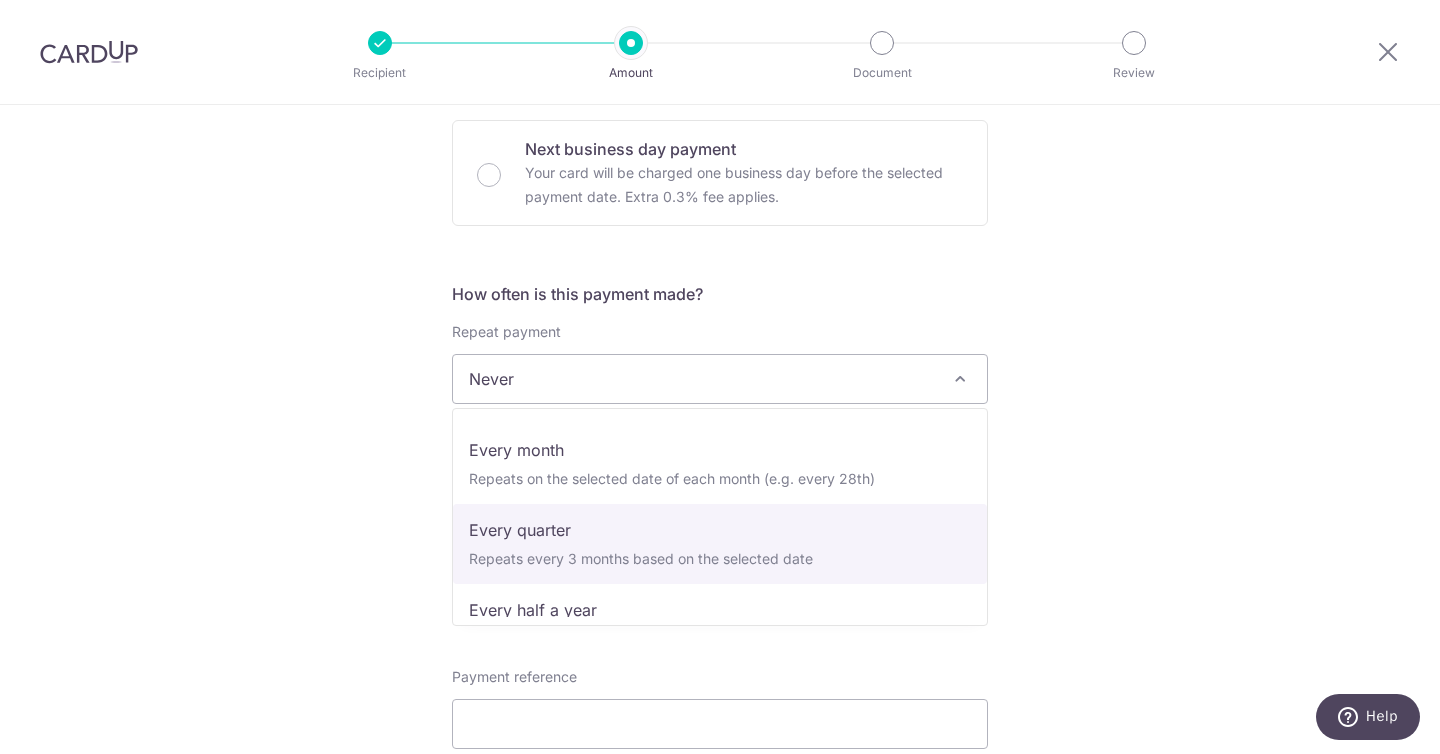 scroll, scrollTop: 151, scrollLeft: 0, axis: vertical 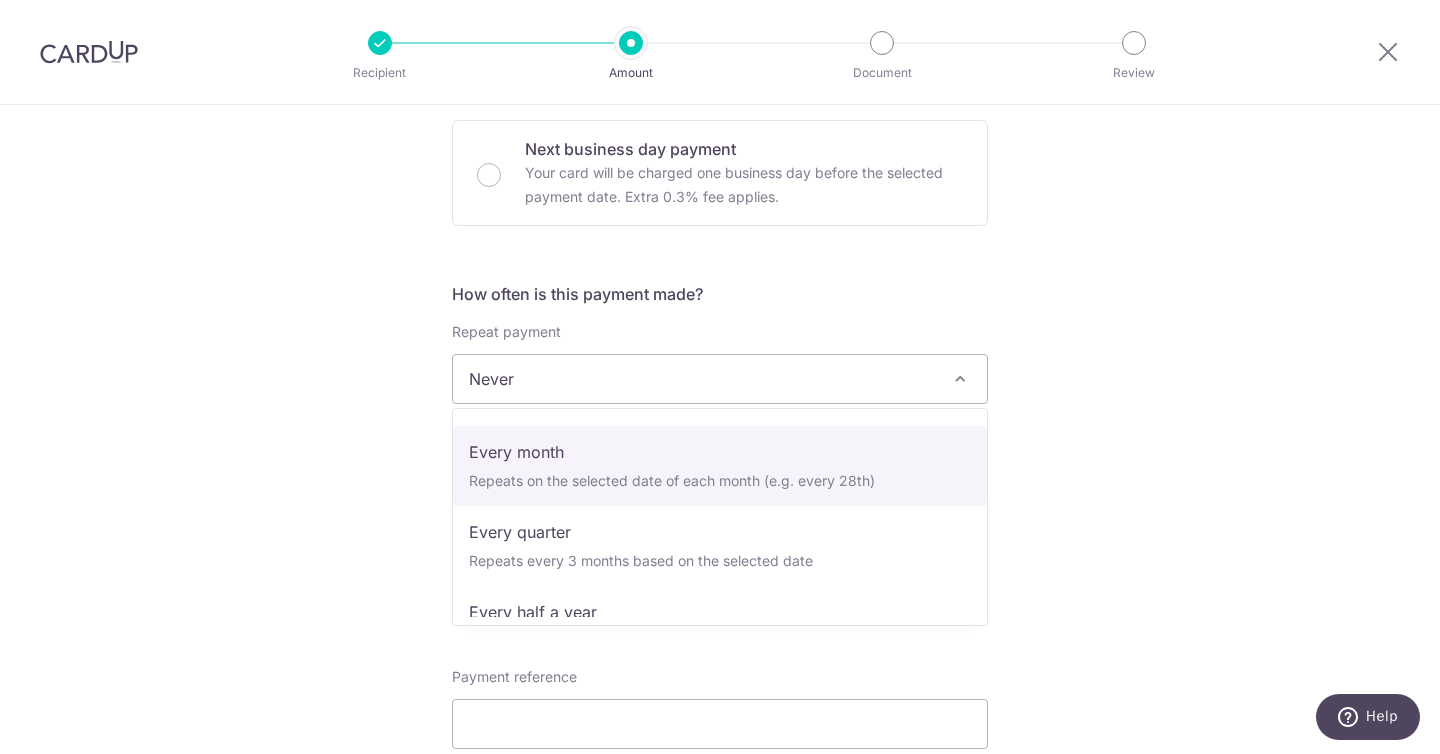 select on "3" 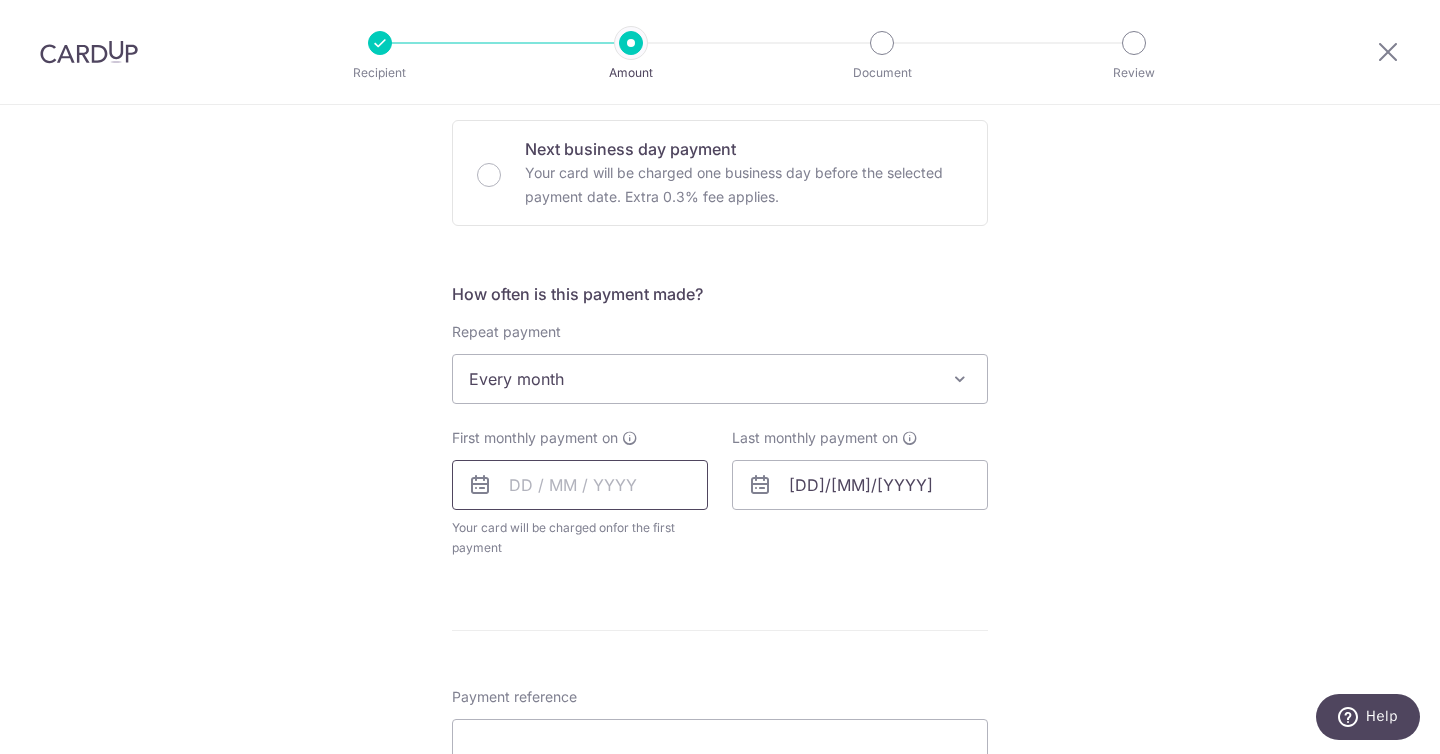 click at bounding box center (580, 485) 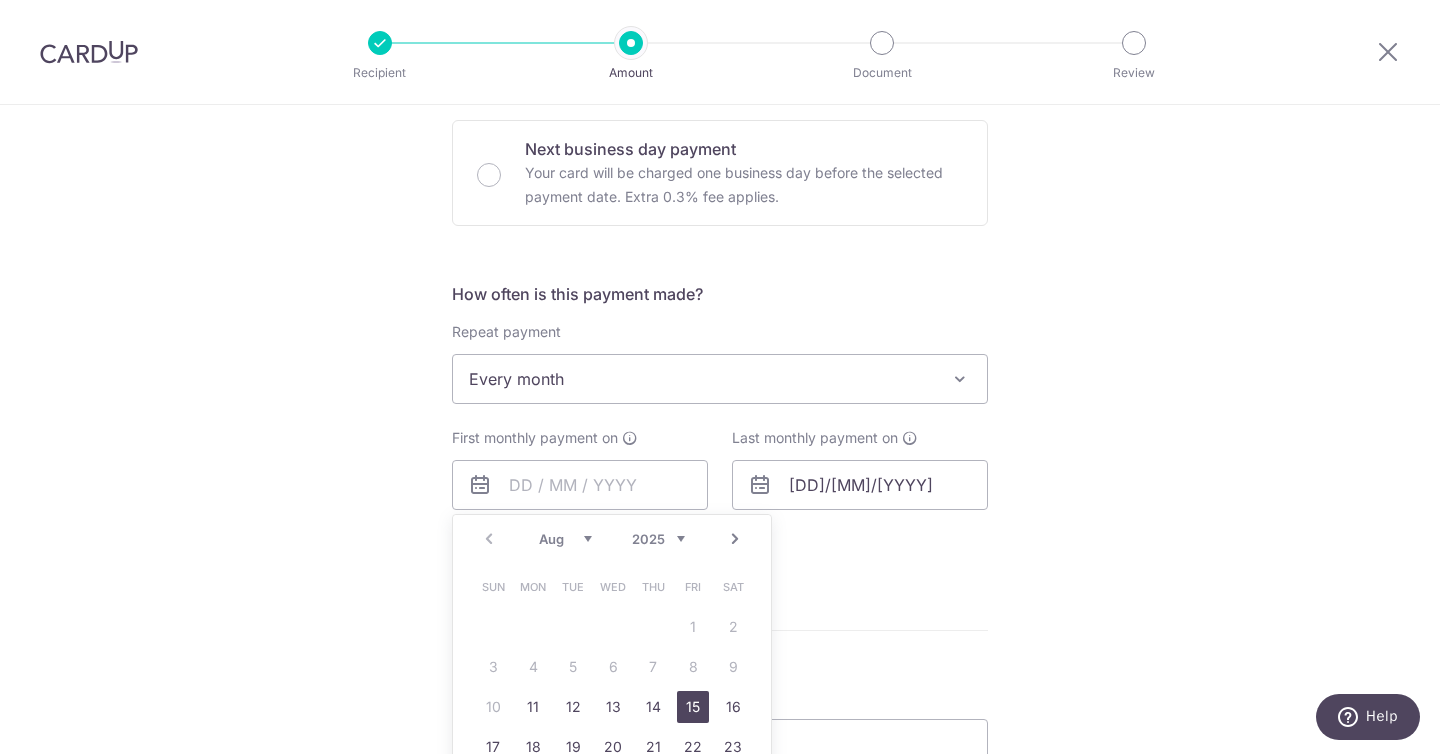 click on "15" at bounding box center (693, 707) 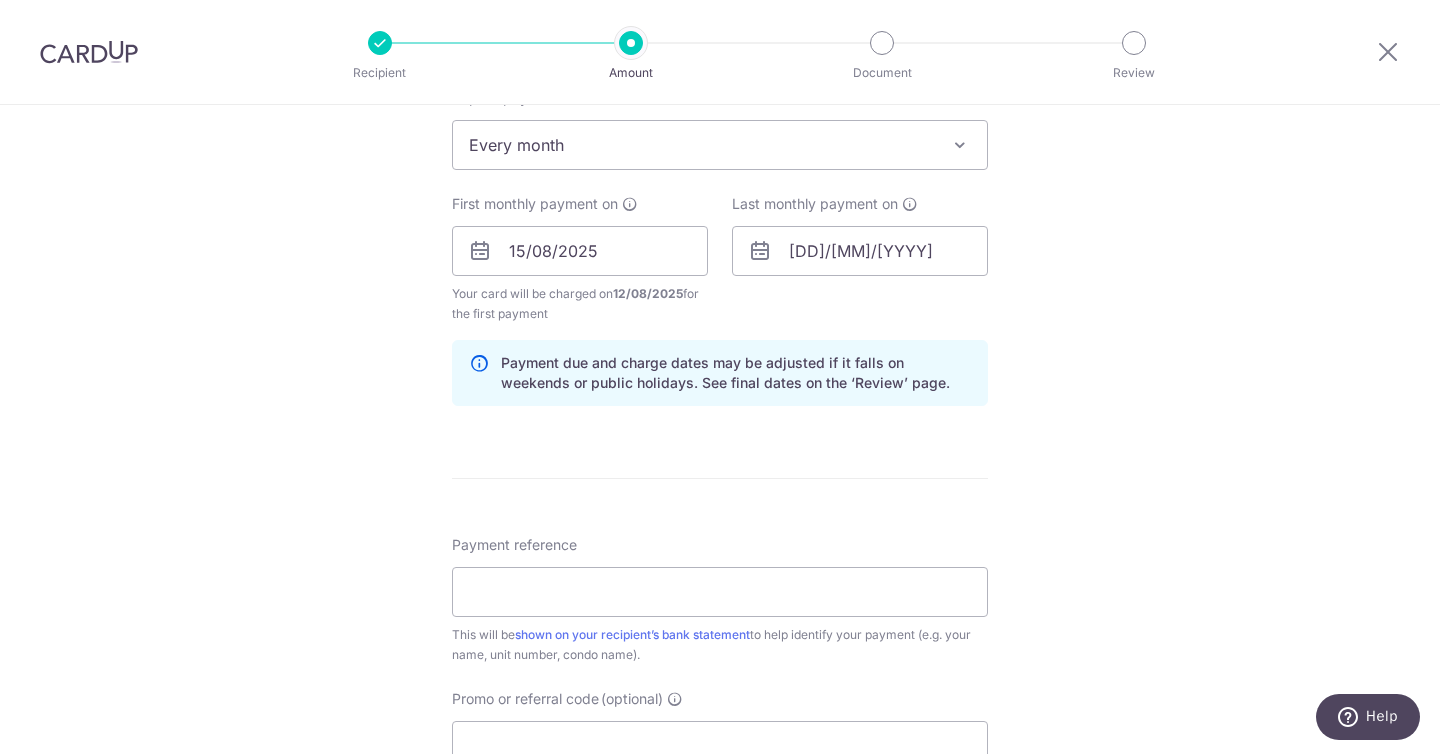 scroll, scrollTop: 838, scrollLeft: 0, axis: vertical 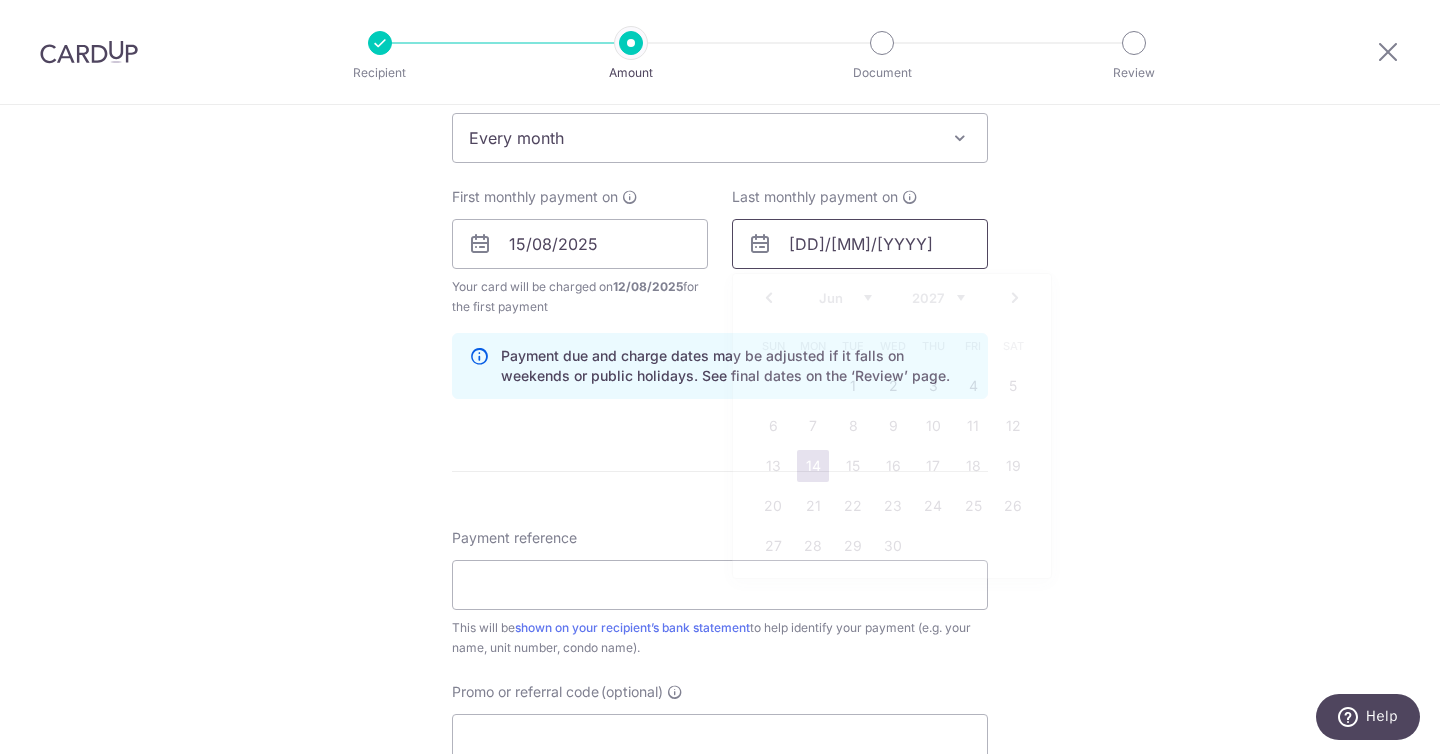 click on "[DD]/[MM]/[YYYY]" at bounding box center [860, 244] 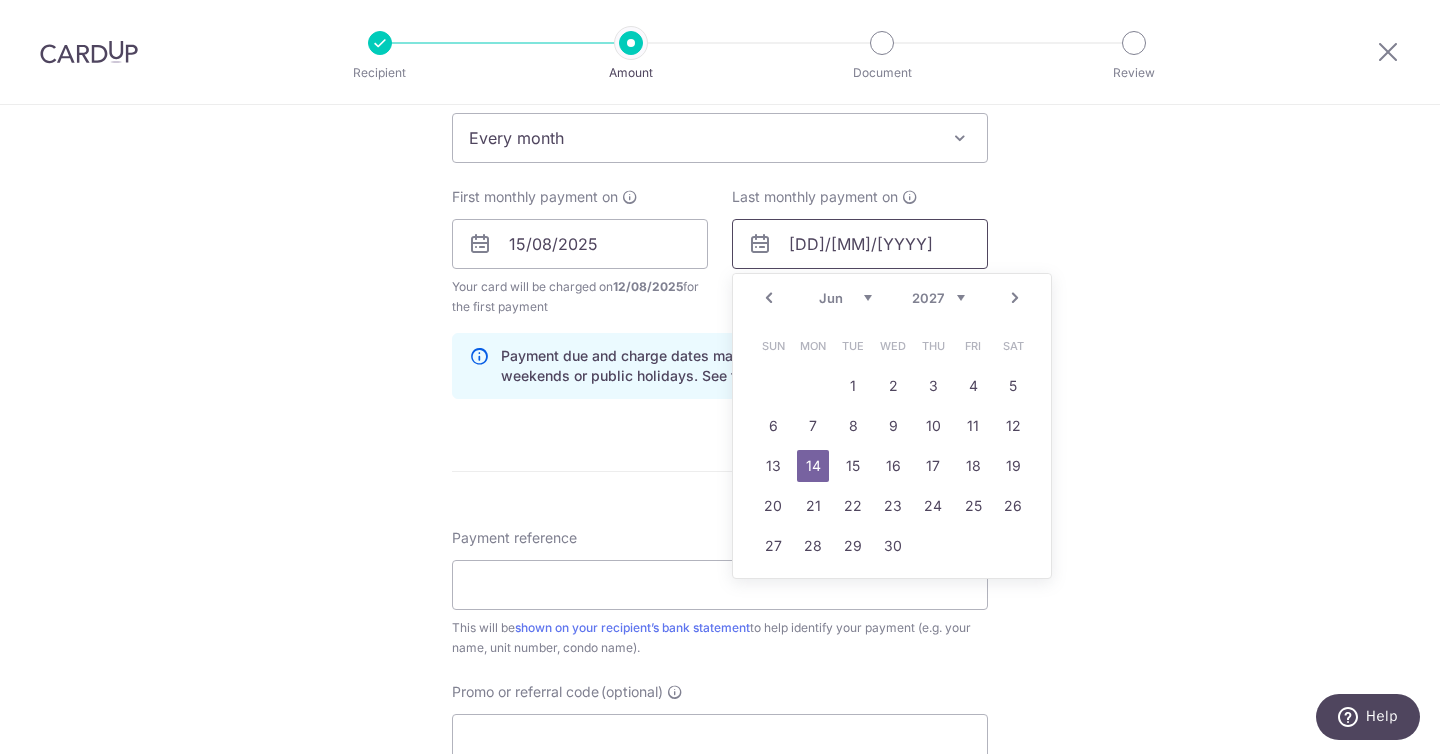 click on "[DD]/[MM]/[YYYY]" at bounding box center (860, 244) 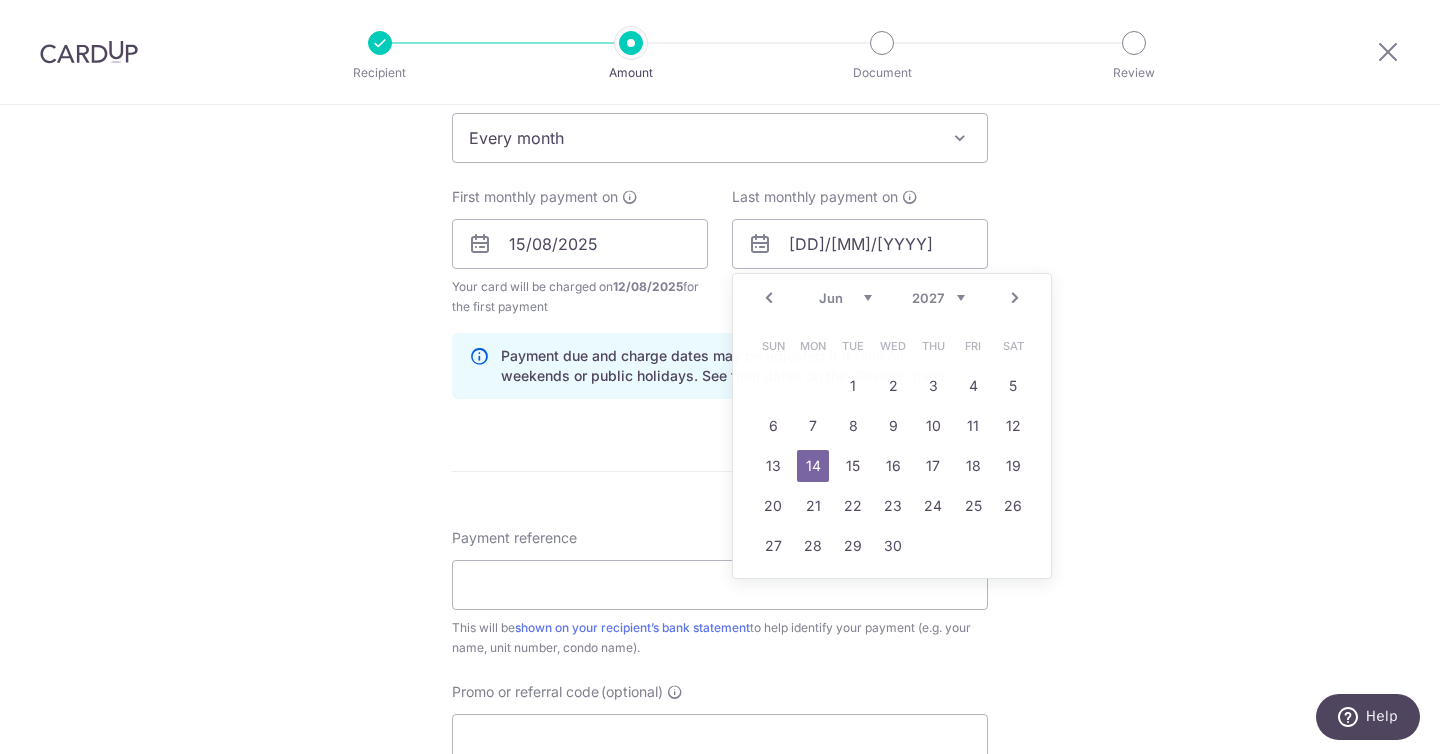 click on "Tell us more about your payment
Enter payment amount
SGD
4,000.00
4000.00
Select Card
**** 3796
Add credit card
Your Cards
**** 3796
Secure 256-bit SSL
Text
New card details
Card
Secure 256-bit SSL" at bounding box center (720, 222) 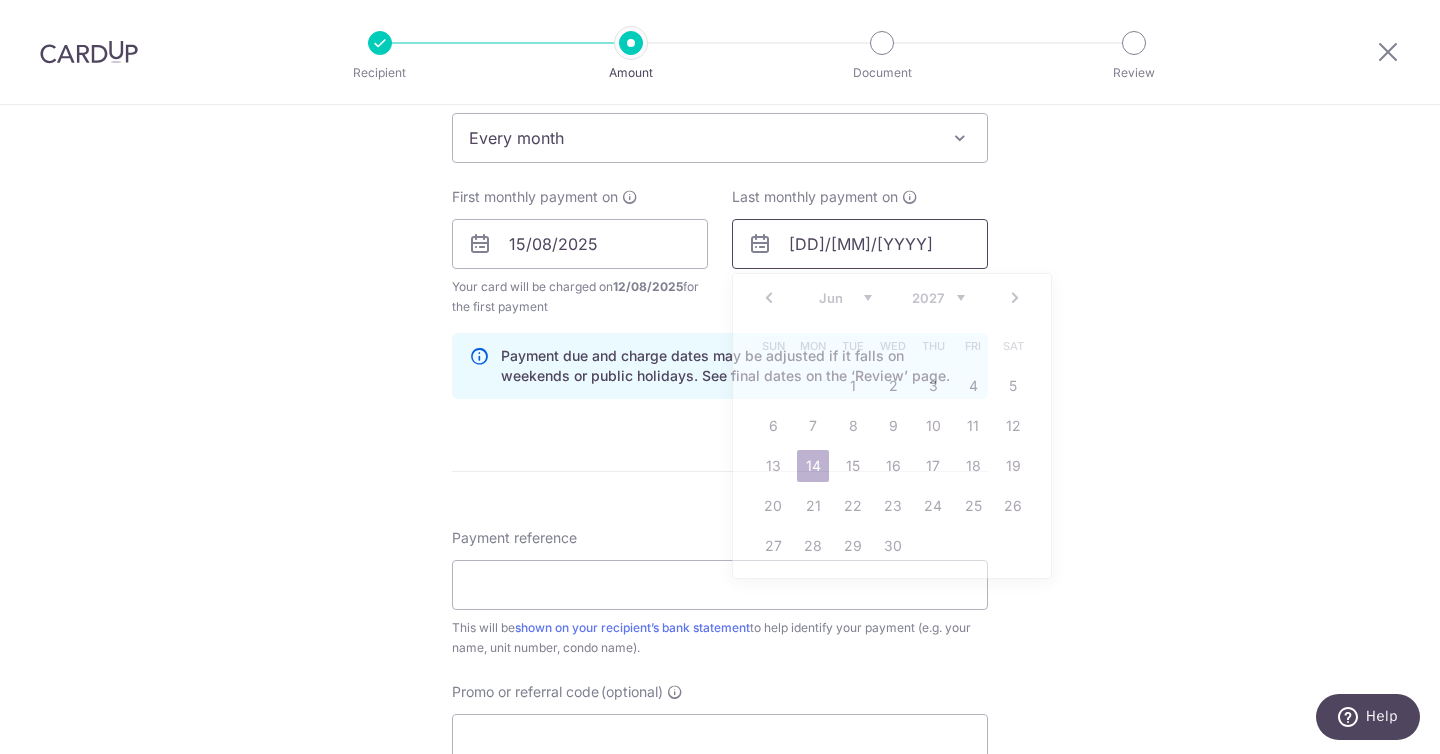 click on "14/06/2027" at bounding box center (860, 244) 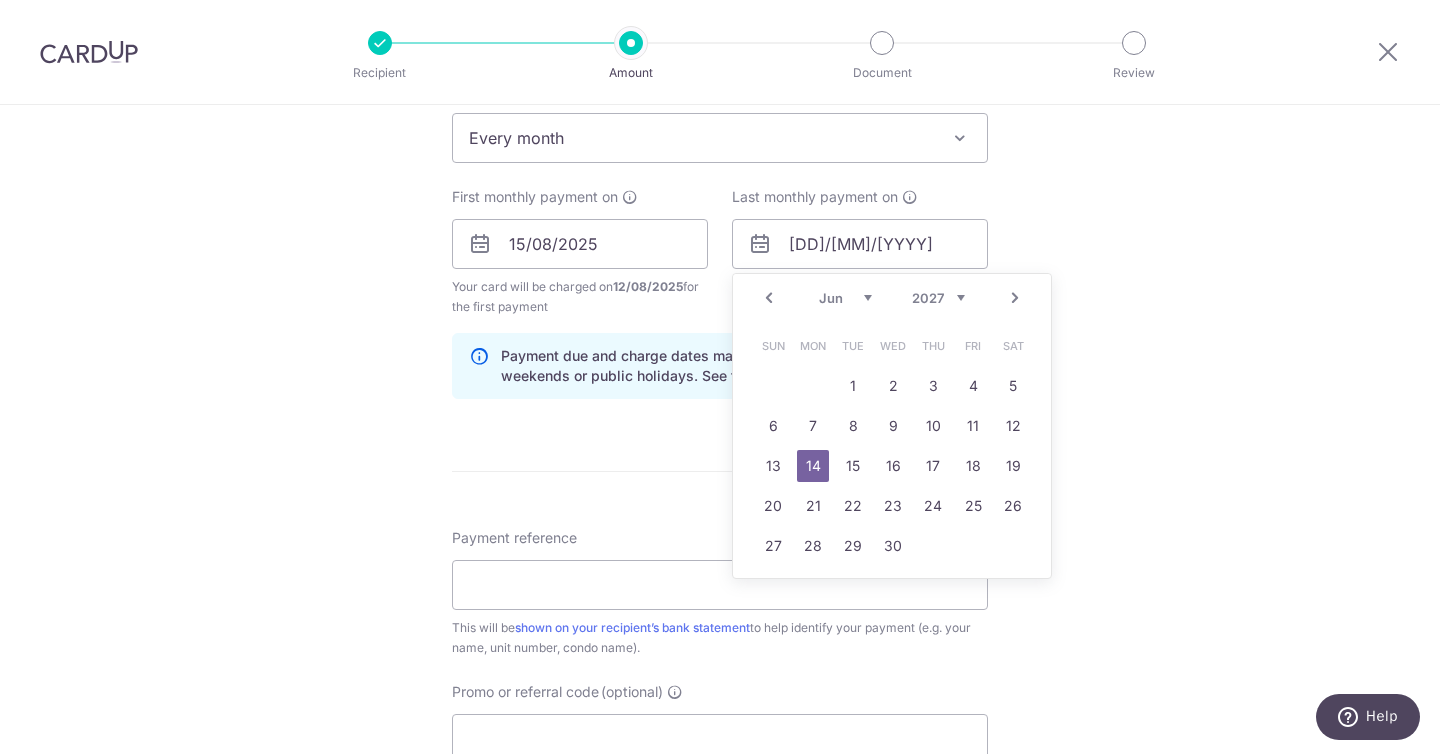 click on "Prev" at bounding box center (769, 298) 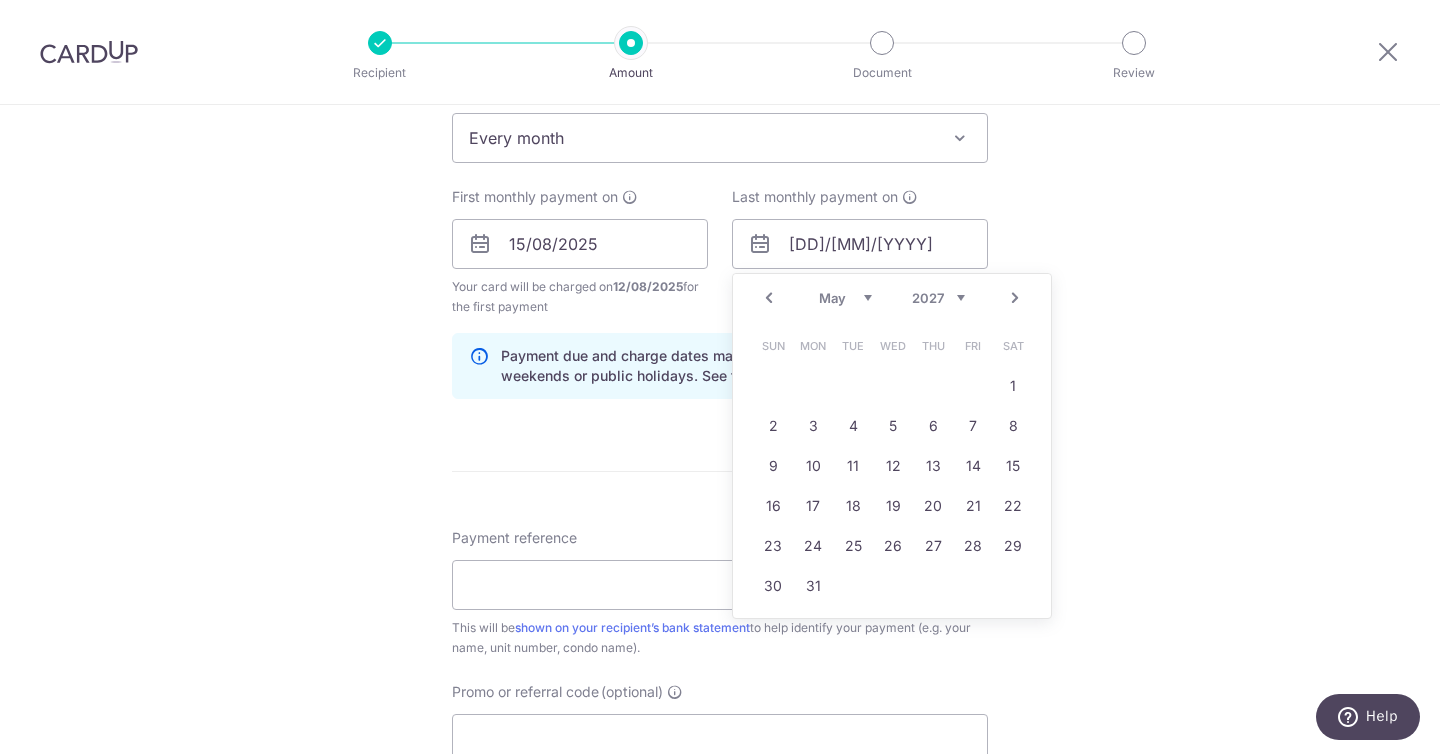 click on "Prev" at bounding box center [769, 298] 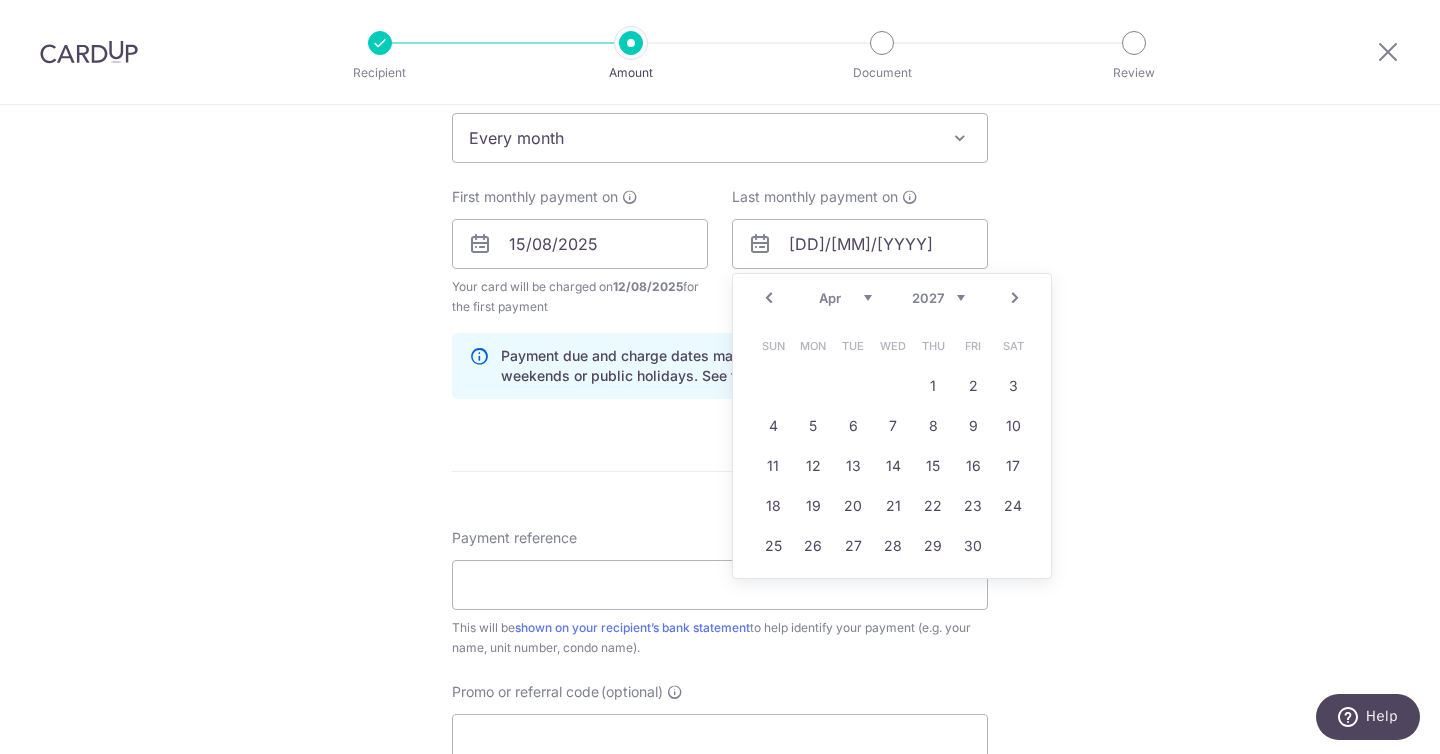 click on "Prev" at bounding box center (769, 298) 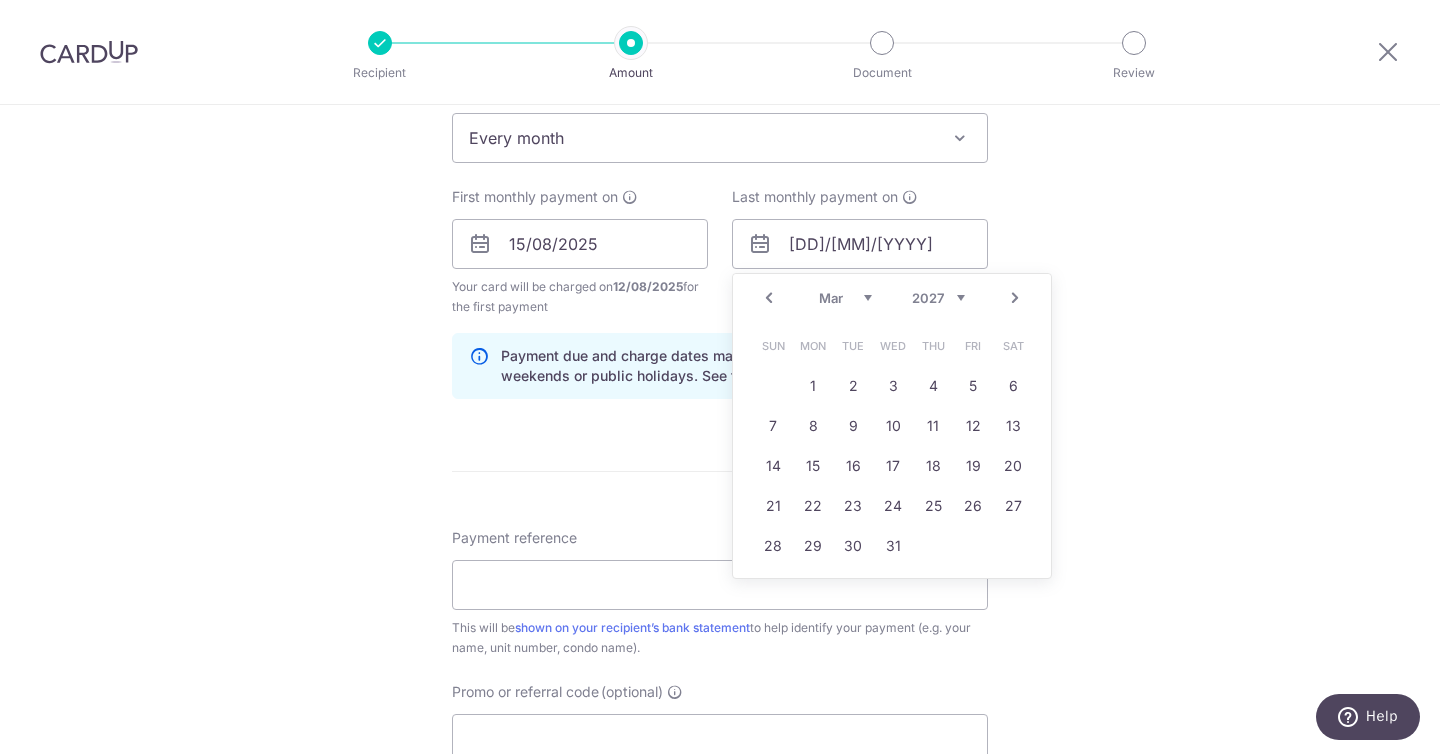 click on "Jan Feb Mar Apr May Jun Jul Aug Sep Oct Nov Dec 2025 2026 2027 2028 2029 2030 2031 2032 2033 2034 2035" at bounding box center (892, 298) 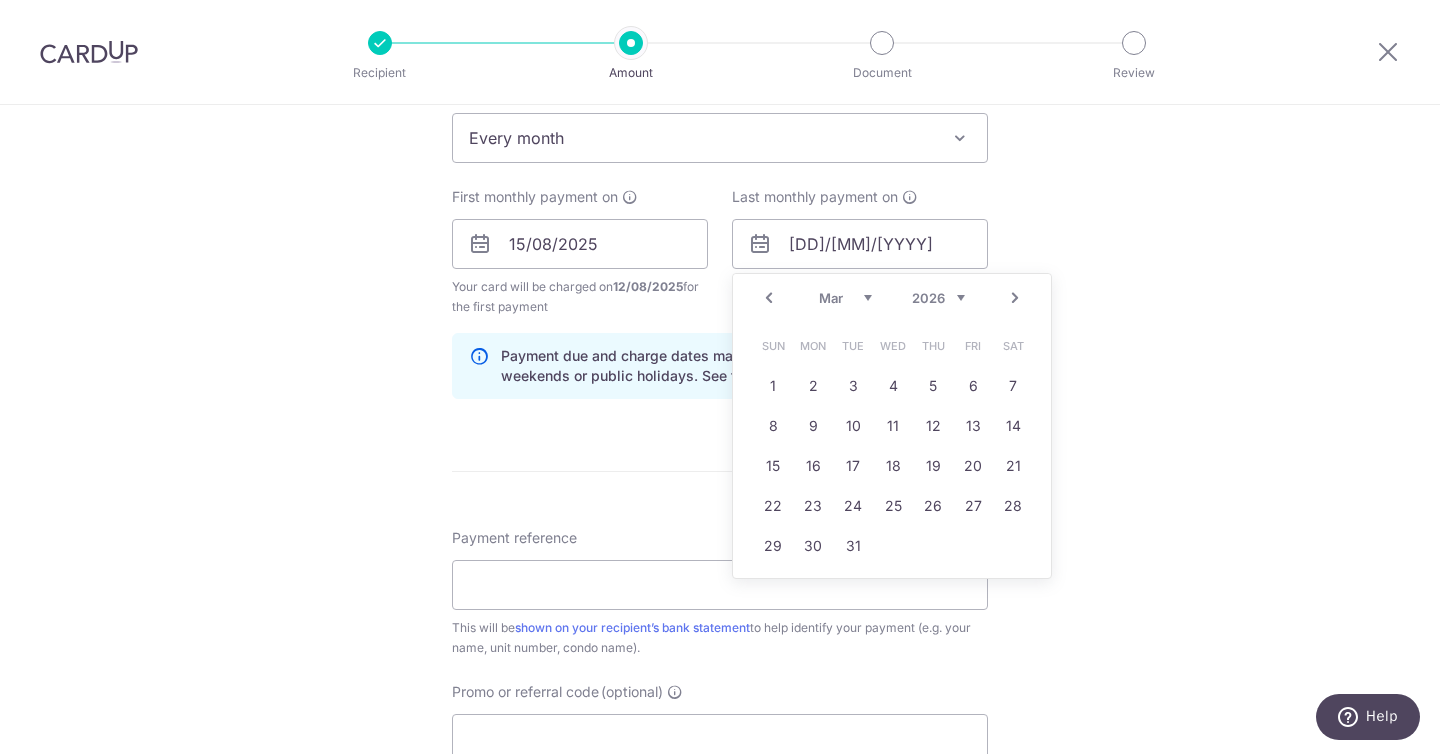 click on "Prev" at bounding box center [769, 298] 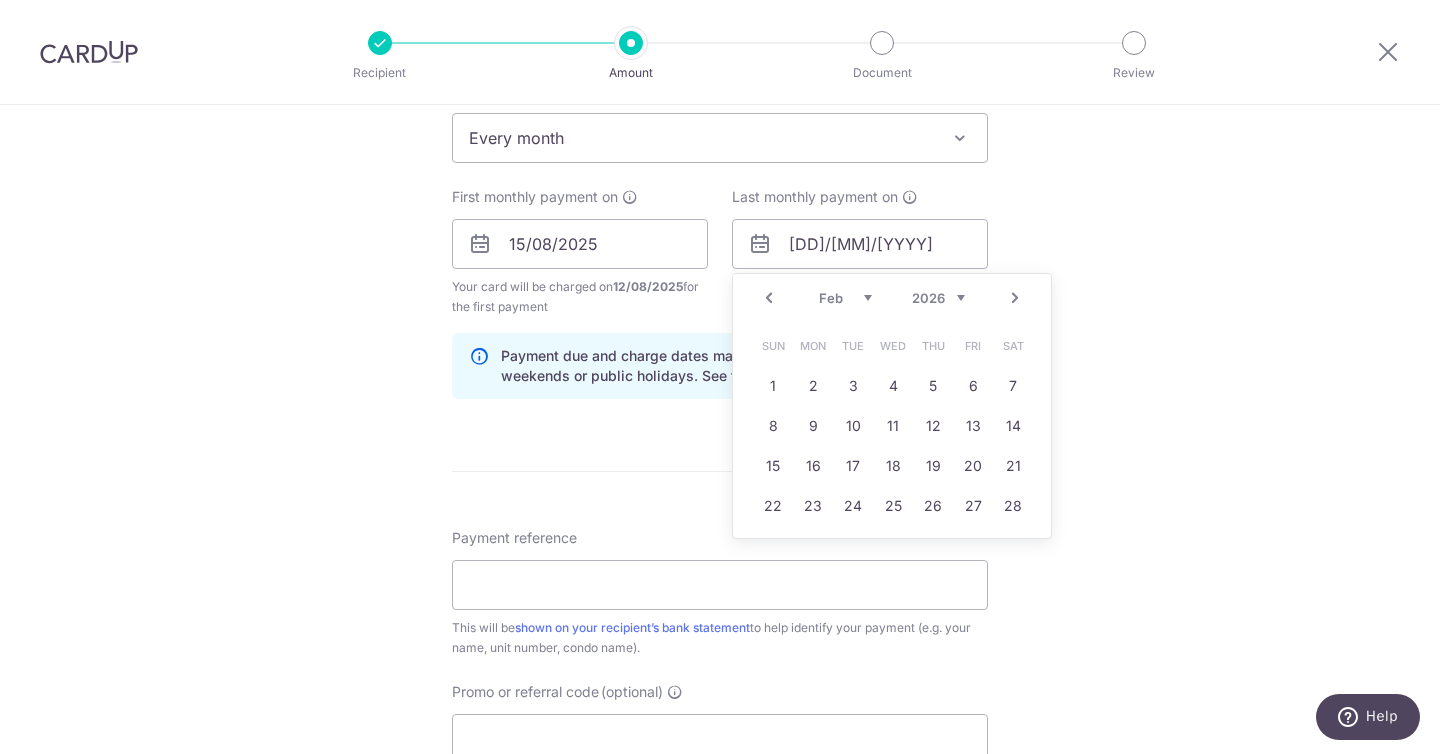click on "Prev" at bounding box center (769, 298) 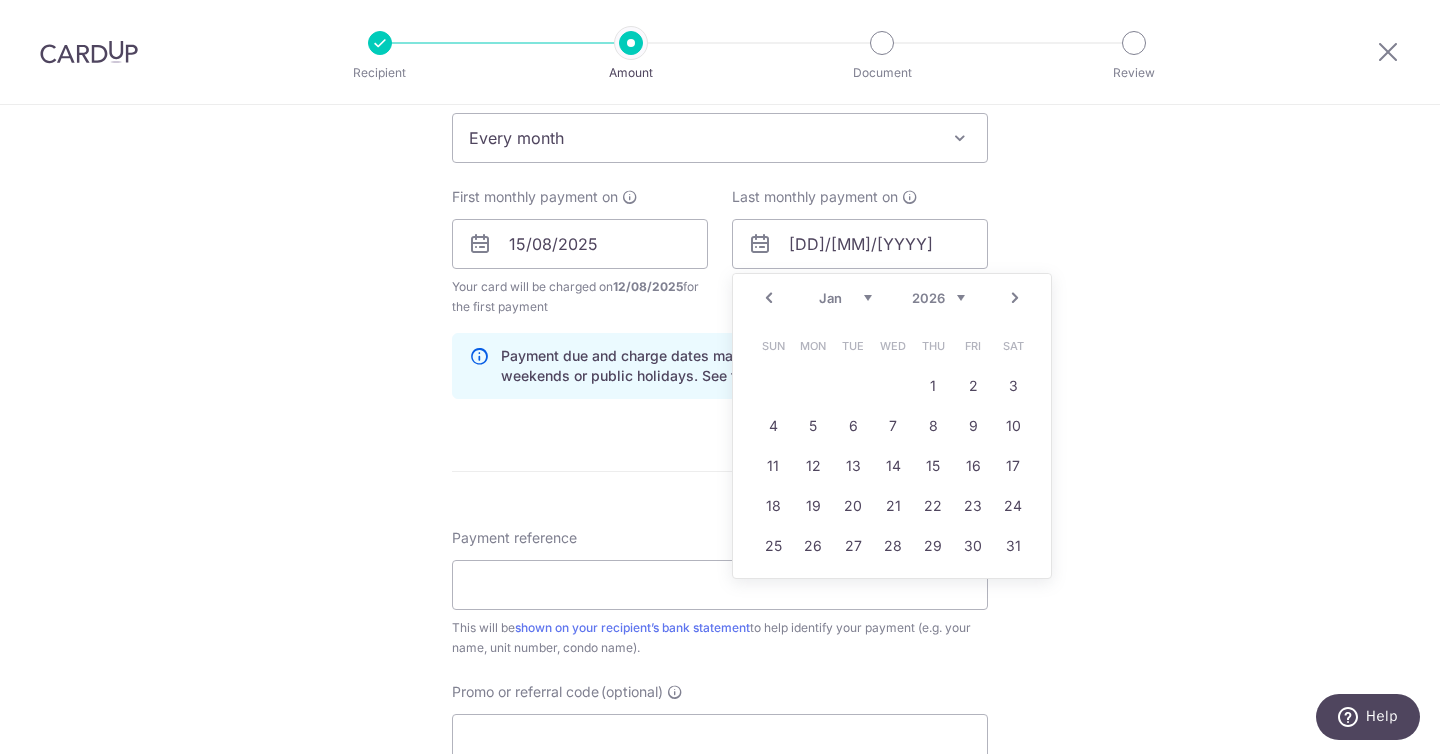 click on "Next" at bounding box center [1015, 298] 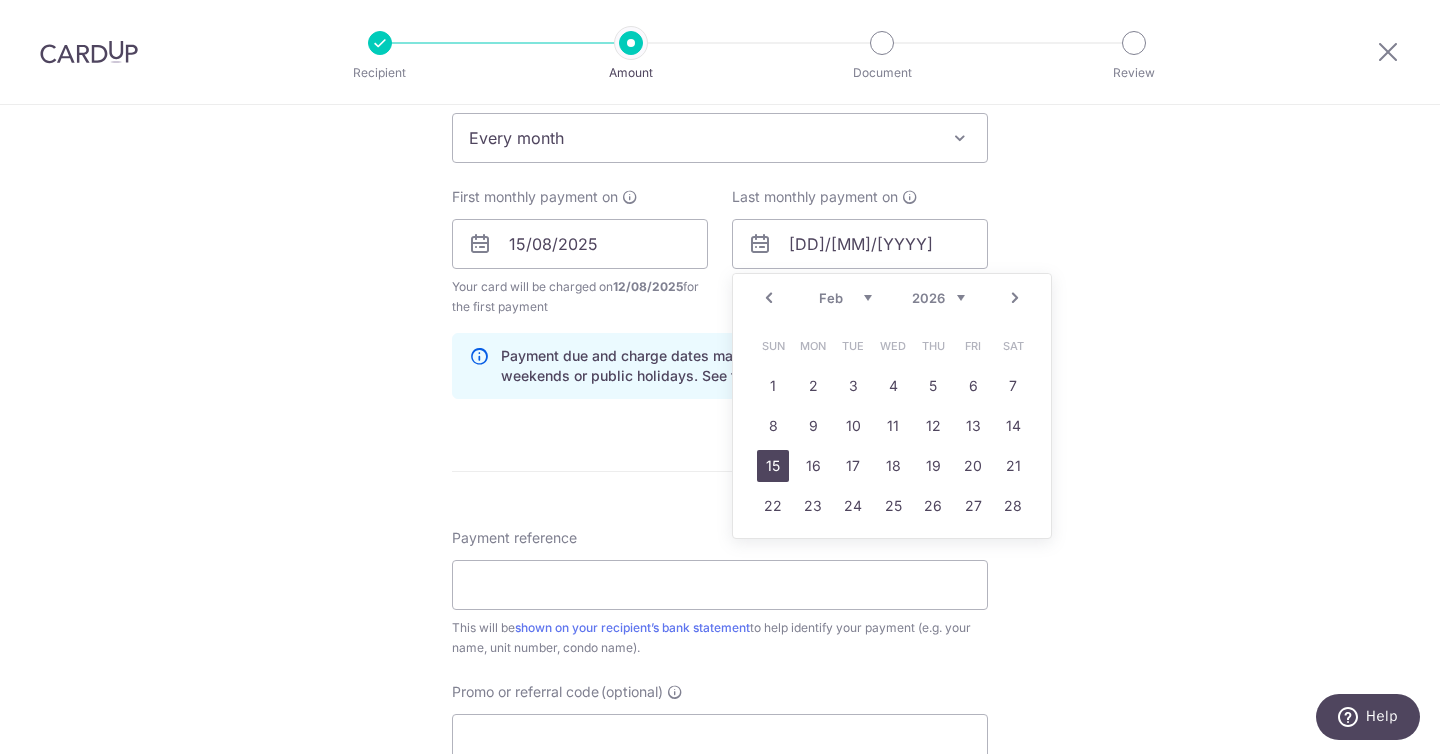 click on "15" at bounding box center [773, 466] 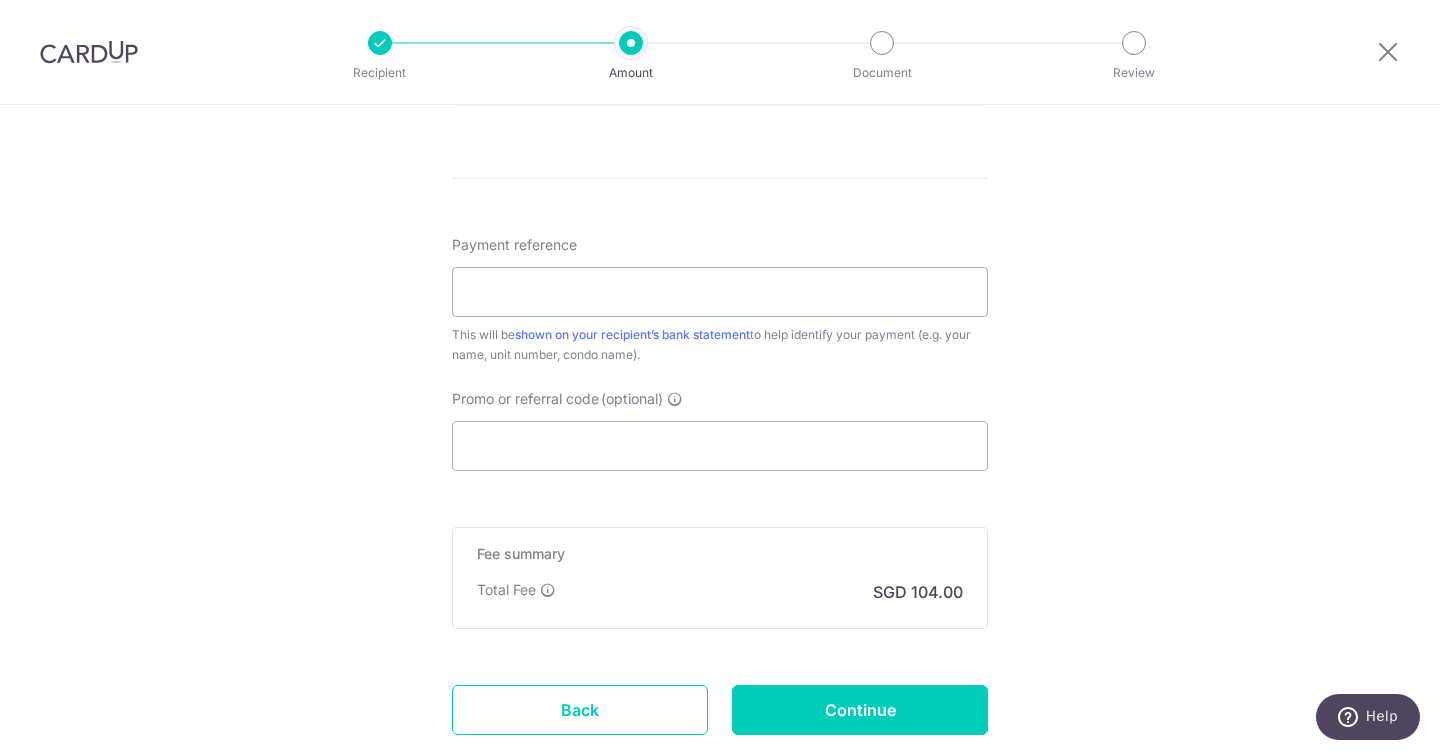 scroll, scrollTop: 1197, scrollLeft: 0, axis: vertical 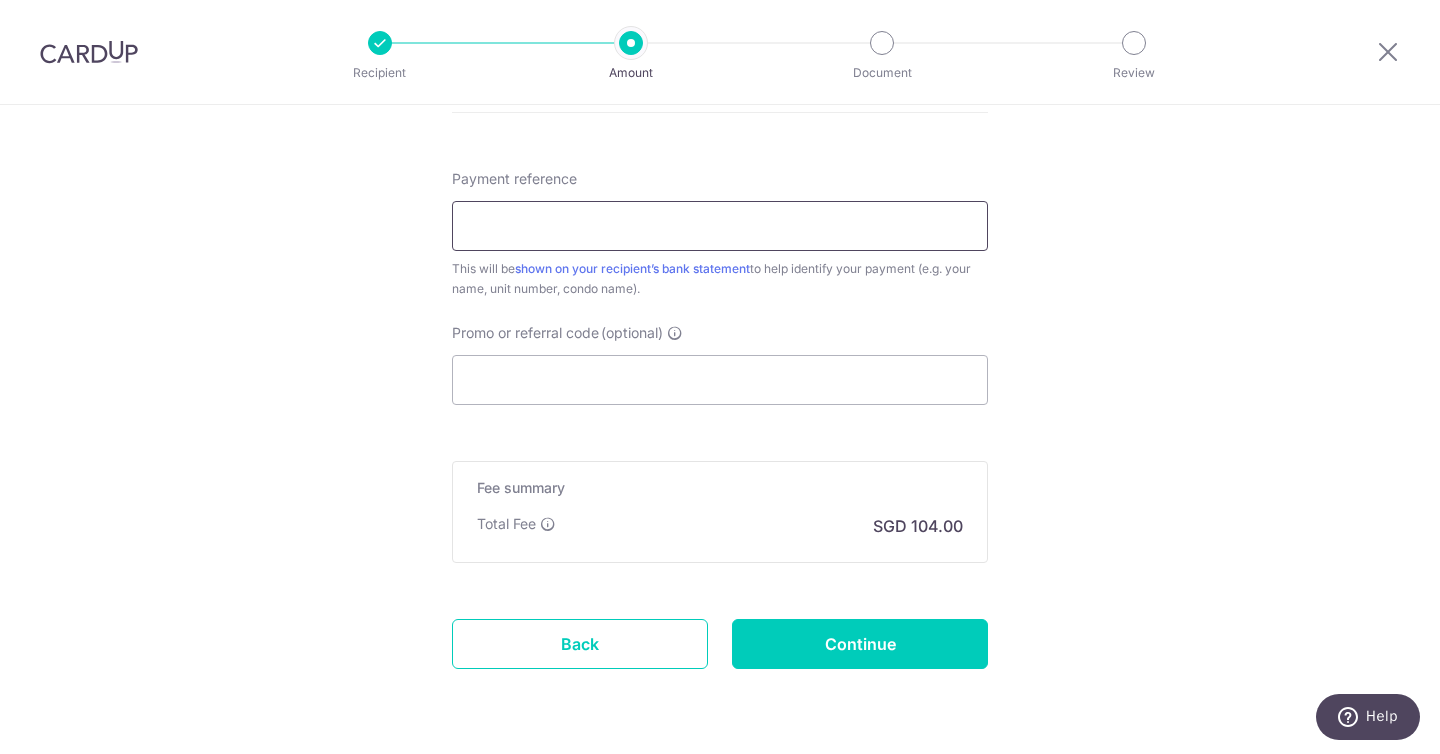 click on "Payment reference" at bounding box center (720, 226) 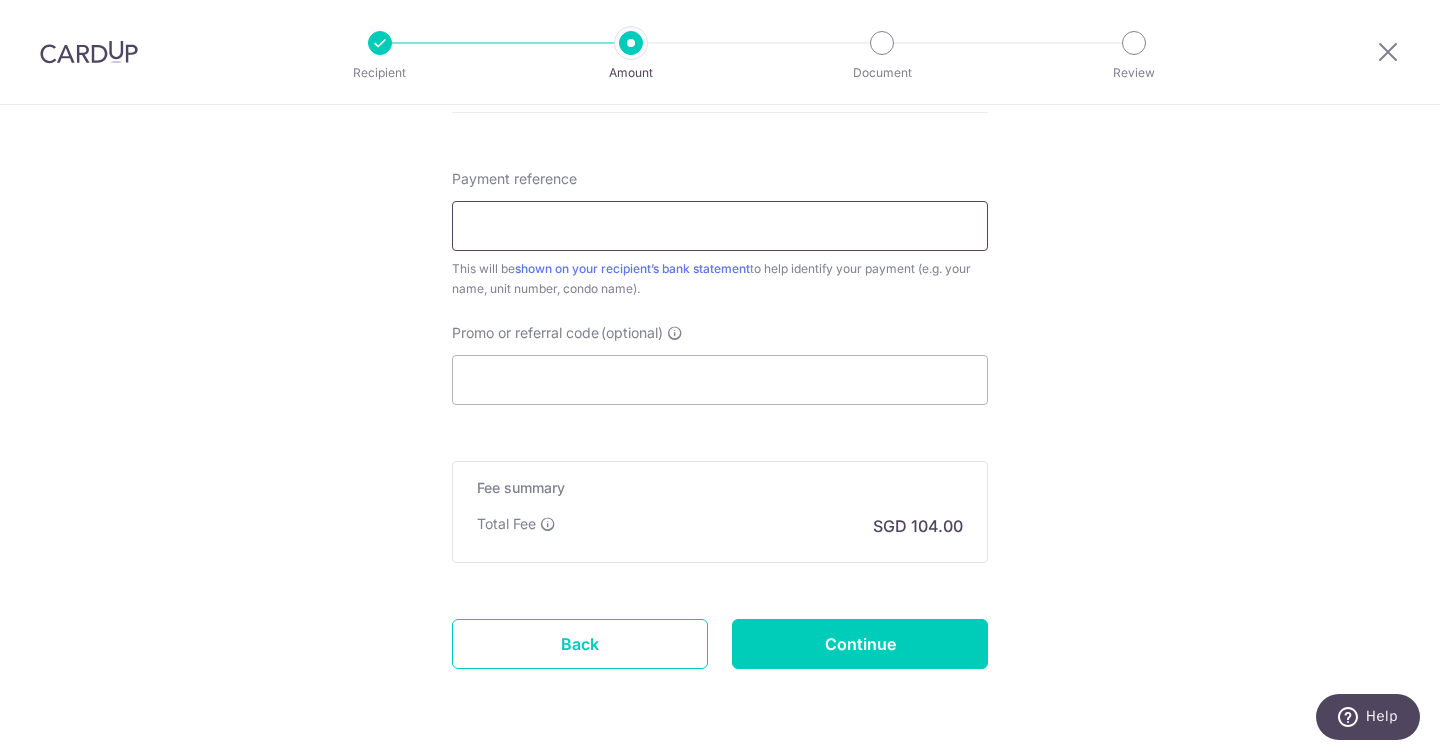 type on "RENT" 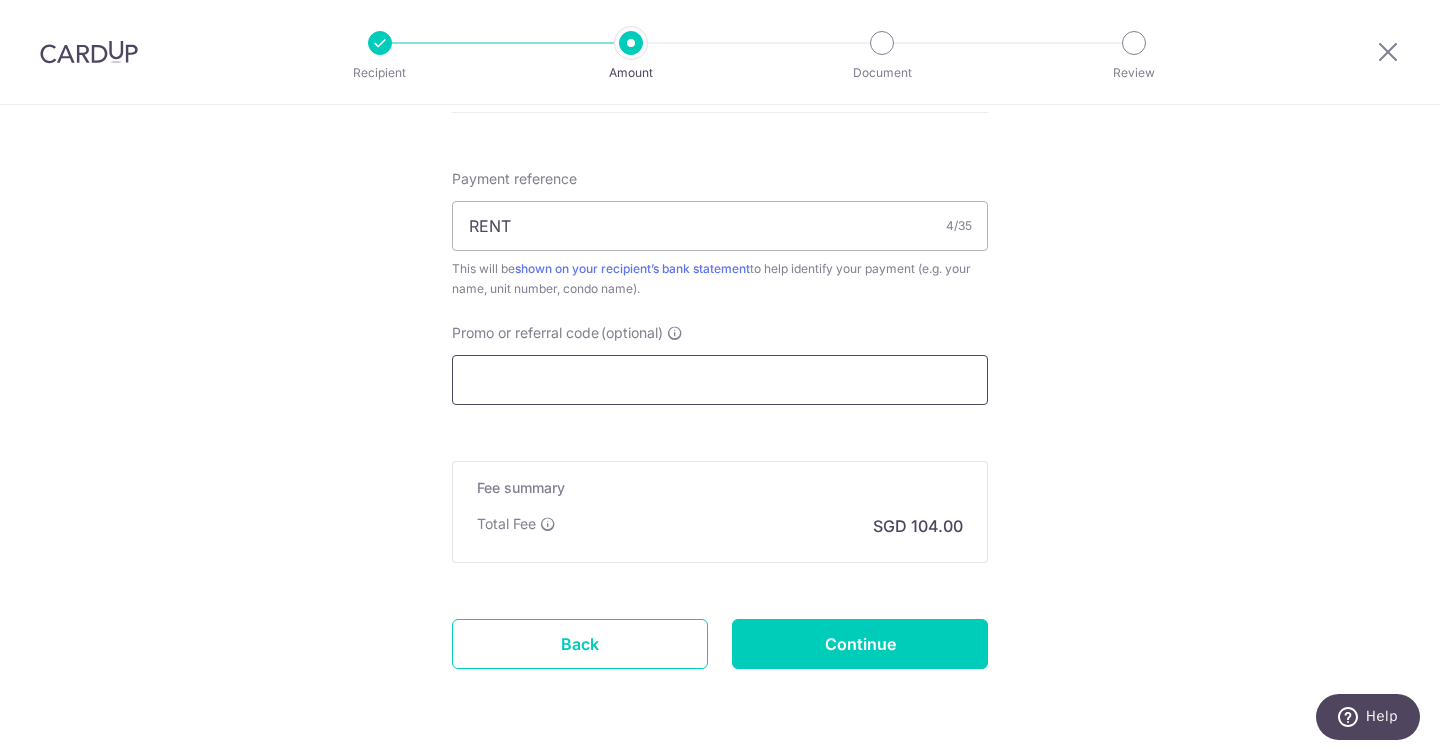 click on "Promo or referral code
(optional)" at bounding box center (720, 380) 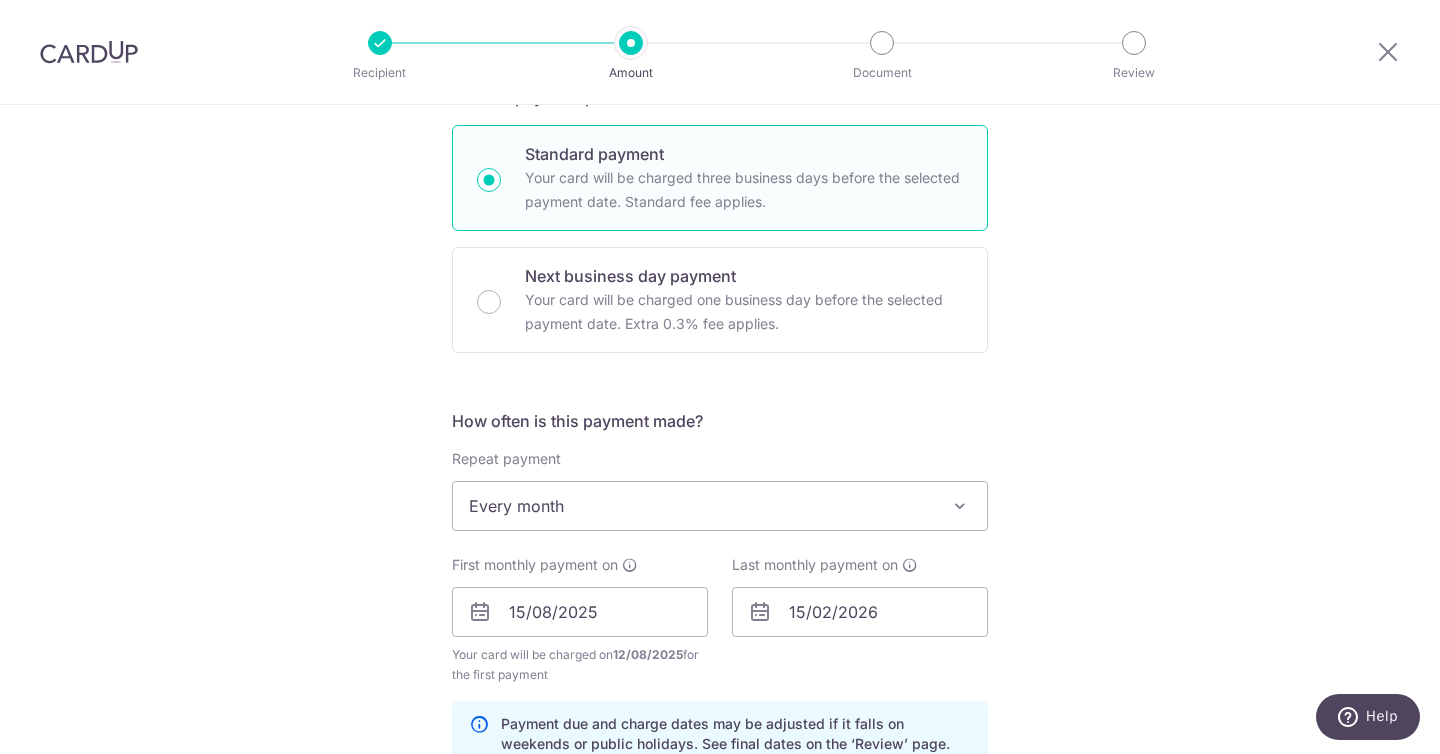 scroll, scrollTop: 586, scrollLeft: 0, axis: vertical 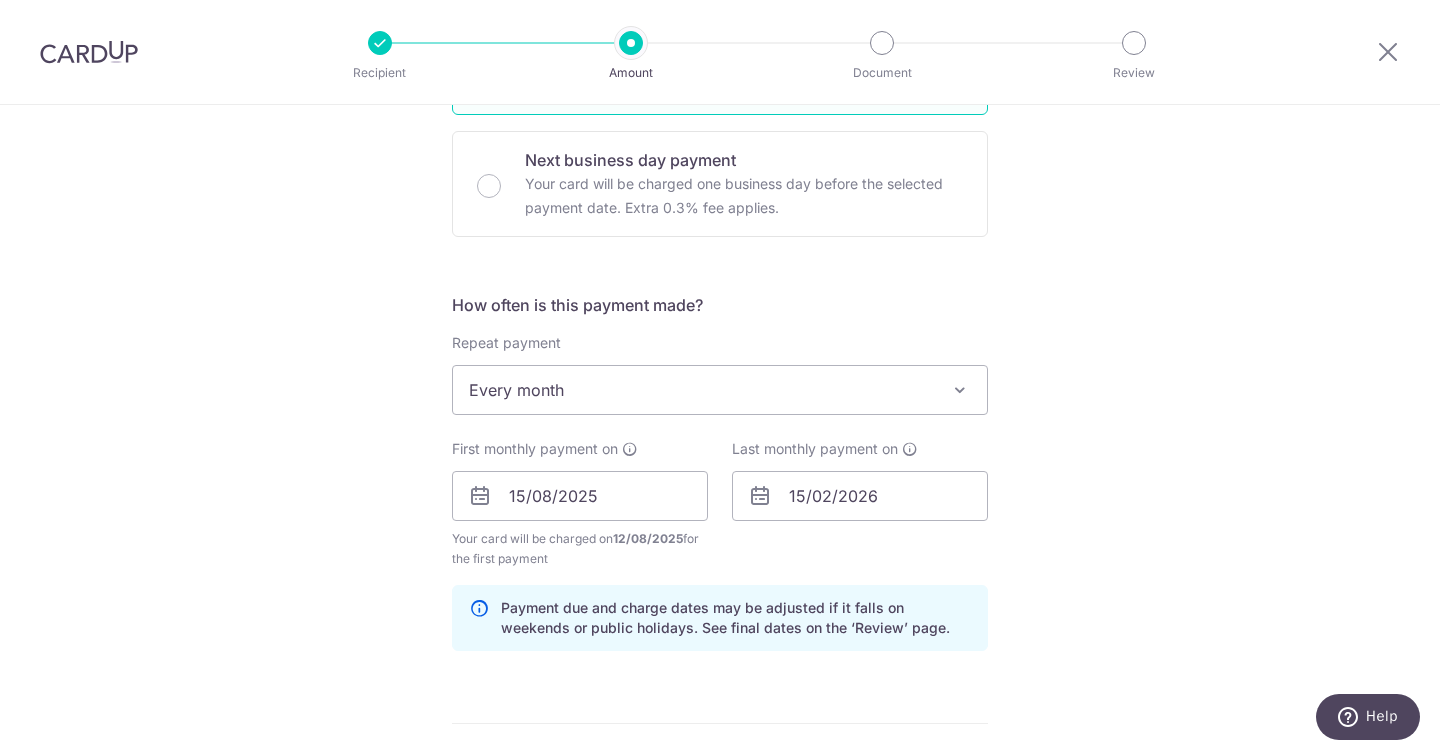 click on "Every month" at bounding box center (720, 390) 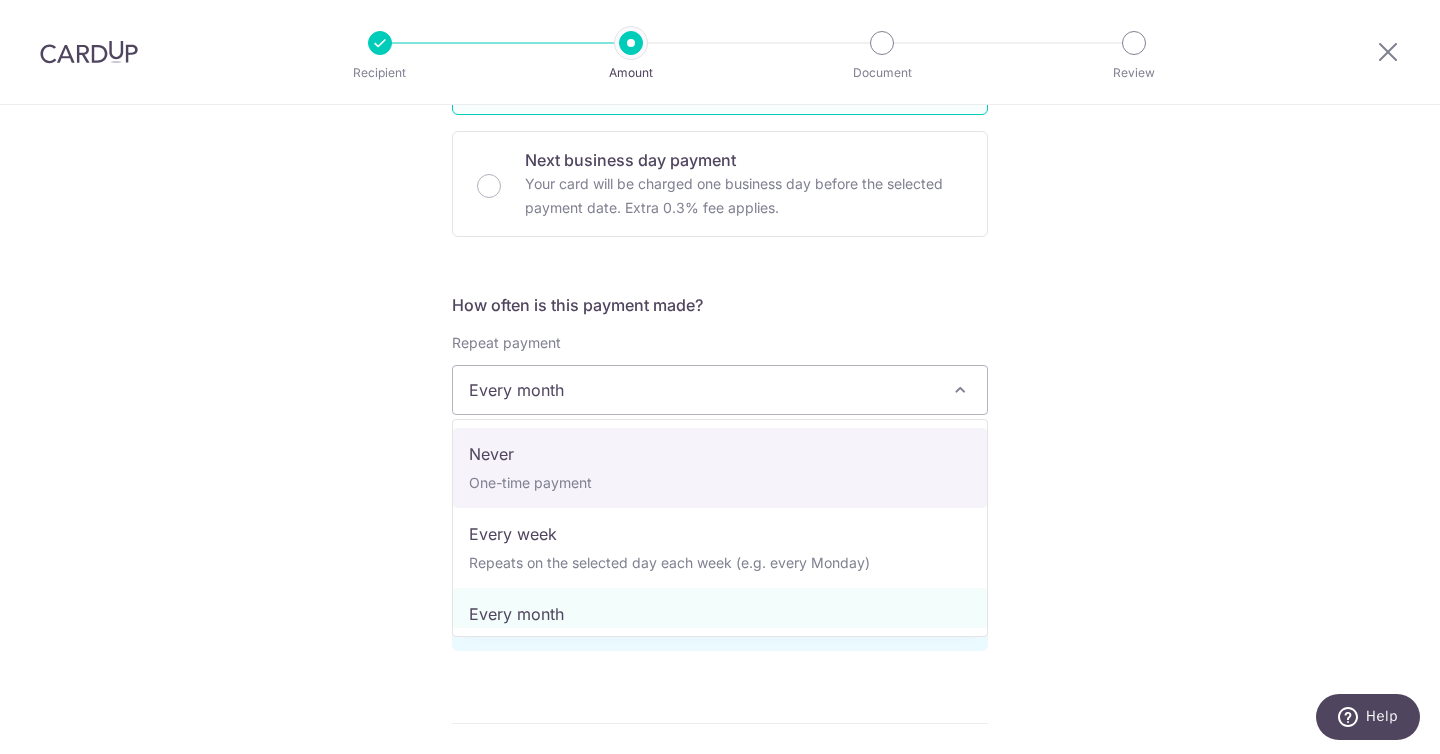 select on "1" 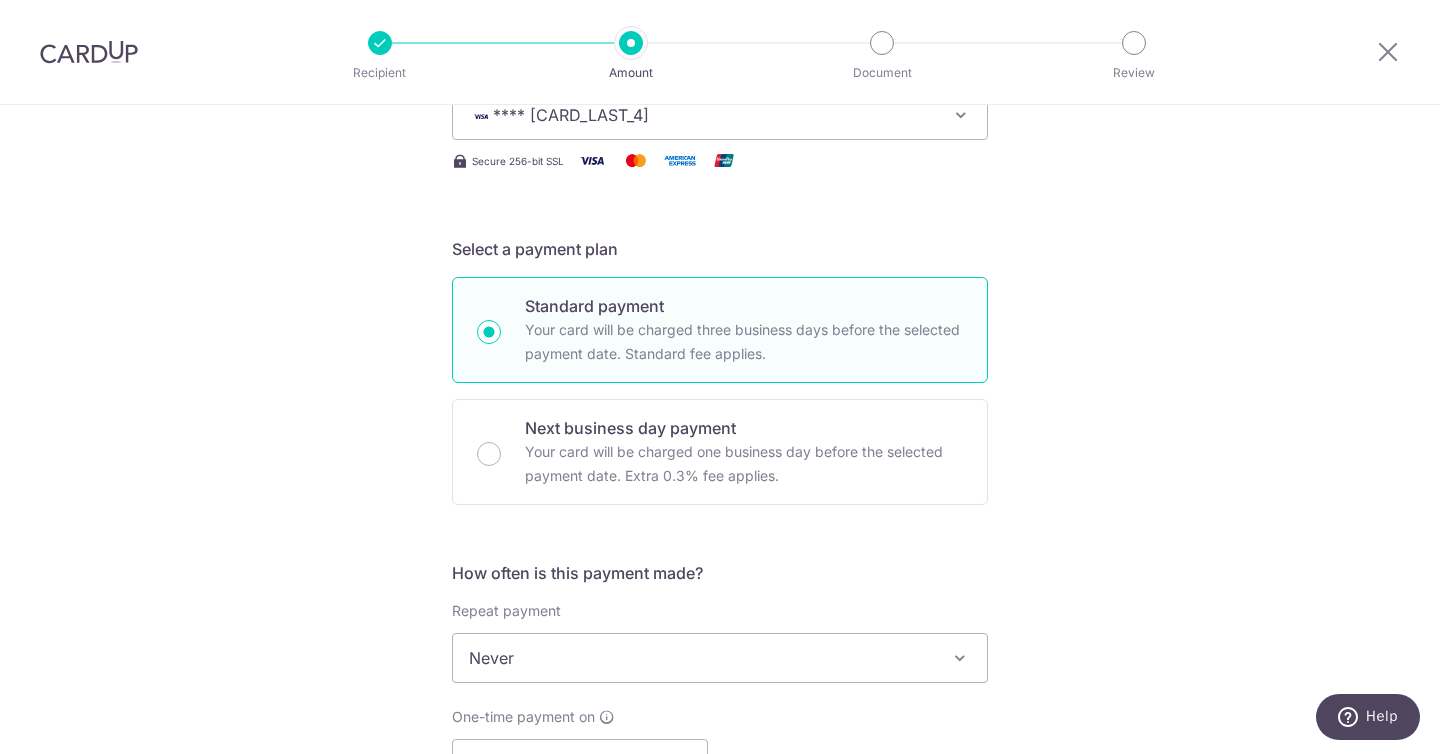 scroll, scrollTop: 0, scrollLeft: 0, axis: both 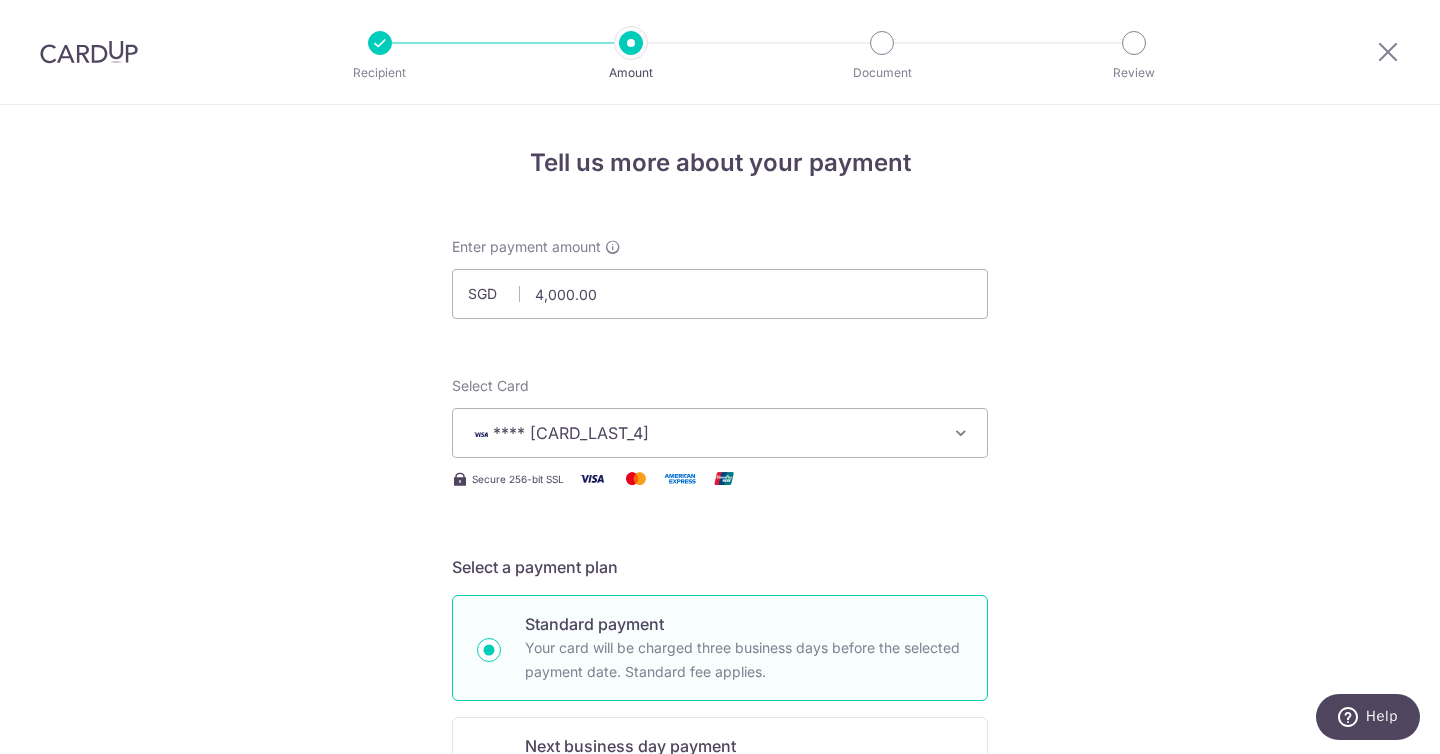 click at bounding box center (89, 52) 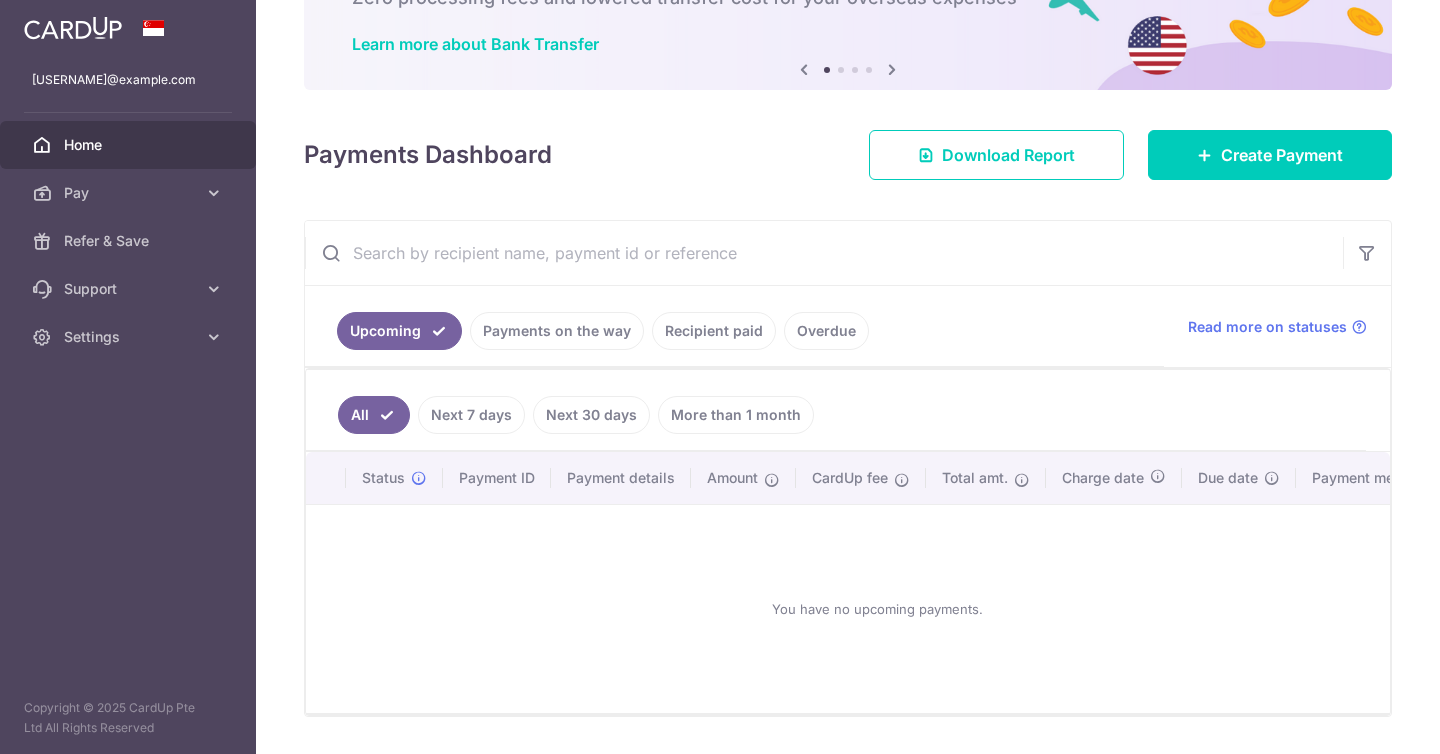 scroll, scrollTop: 199, scrollLeft: 0, axis: vertical 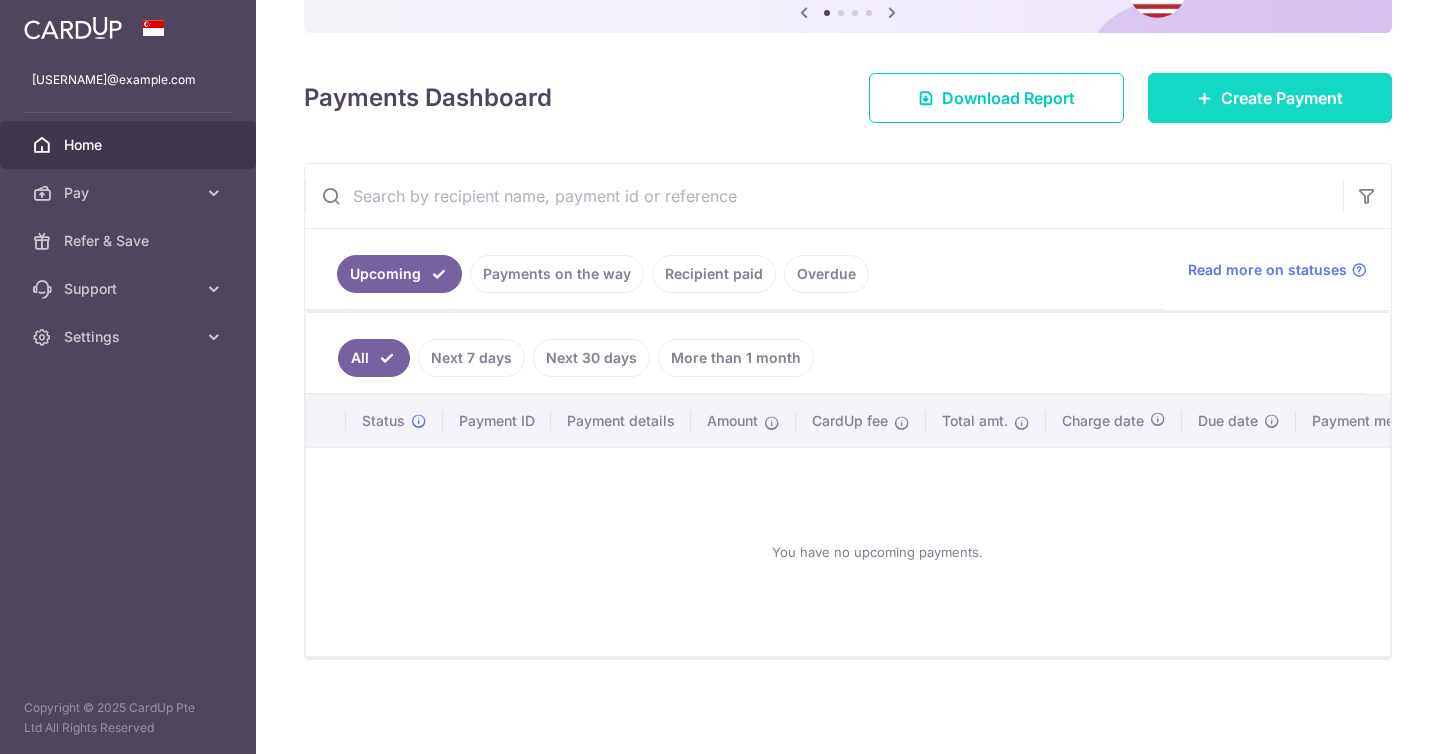 click on "Create Payment" at bounding box center [1270, 98] 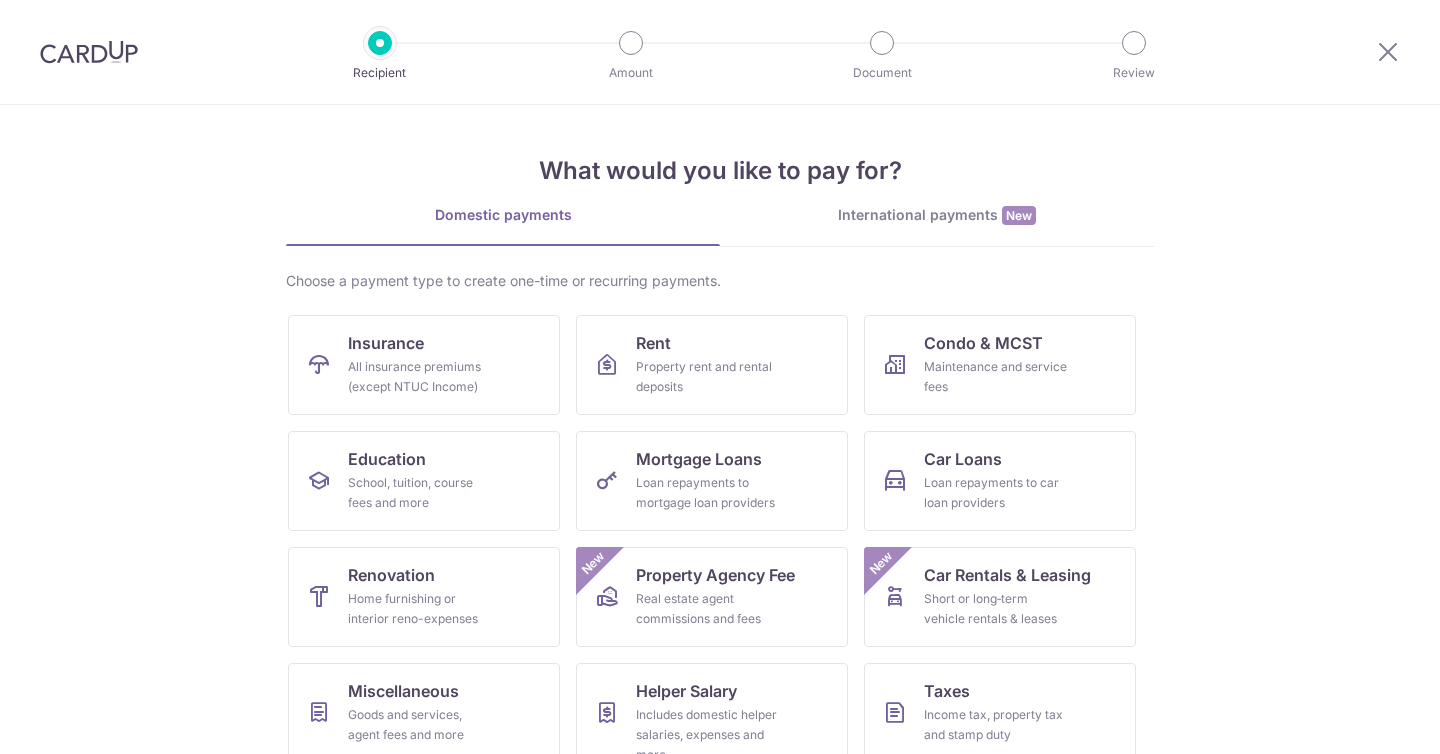 click on "Choose a payment type to create one-time or recurring payments.
Insurance All insurance premiums (except NTUC Income)
Rent Property rent and rental deposits
Condo & MCST Maintenance and service fees
Education School, tuition, course fees and more
Mortgage Loans Loan repayments to mortgage loan providers
Car Loans Loan repayments to car loan providers
Renovation Home furnishing or interior reno-expenses
Property Agency Fee Real estate agent commissions and fees New
Car Rentals & Leasing Short or long‑term vehicle rentals & leases New
Miscellaneous Goods and services, agent fees and more
Helper Salary Includes domestic helper salaries, expenses and more
Taxes Income tax, property tax and stamp duty
Season Parking All home and workplace parking (except for HDB)
Electricity Bills from all providers (except for SP group)" at bounding box center (720, 583) 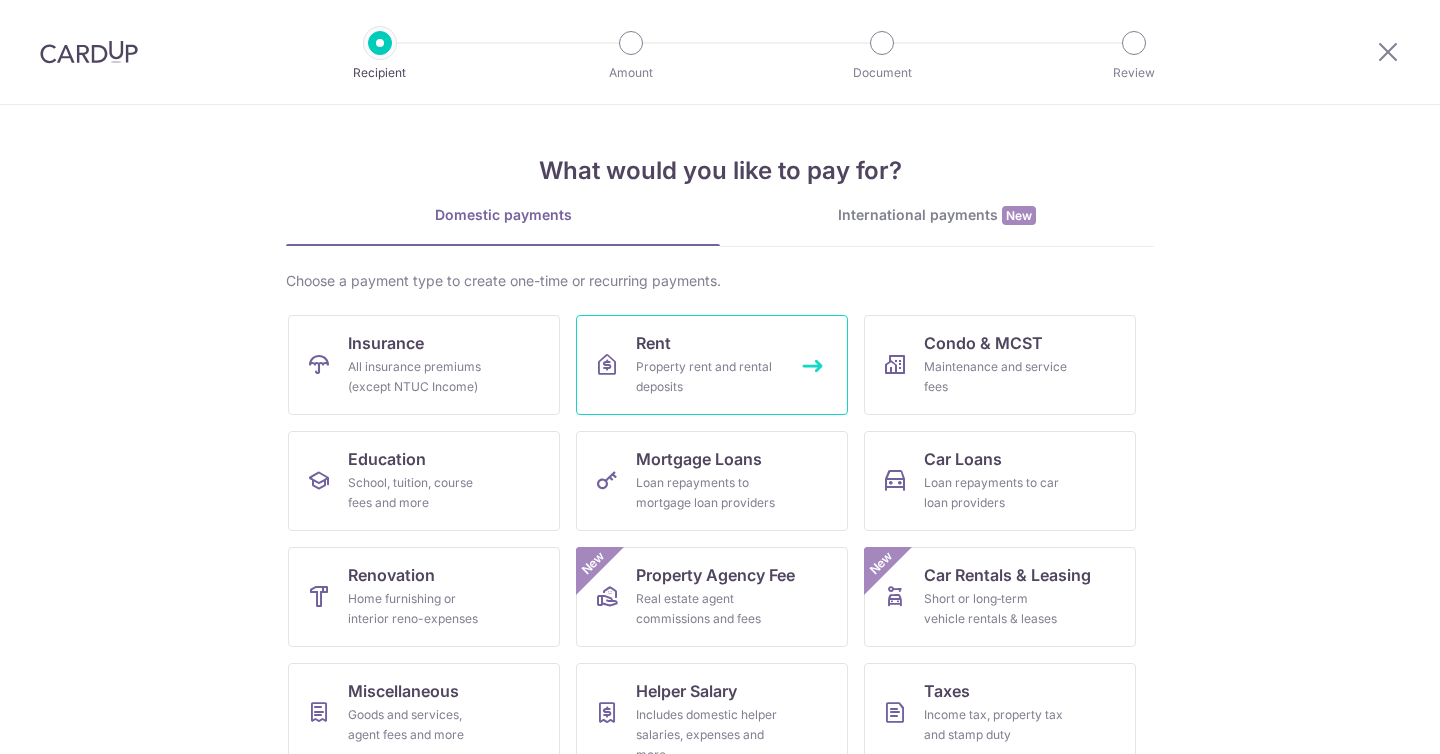 click on "Rent Property rent and rental deposits" at bounding box center [712, 365] 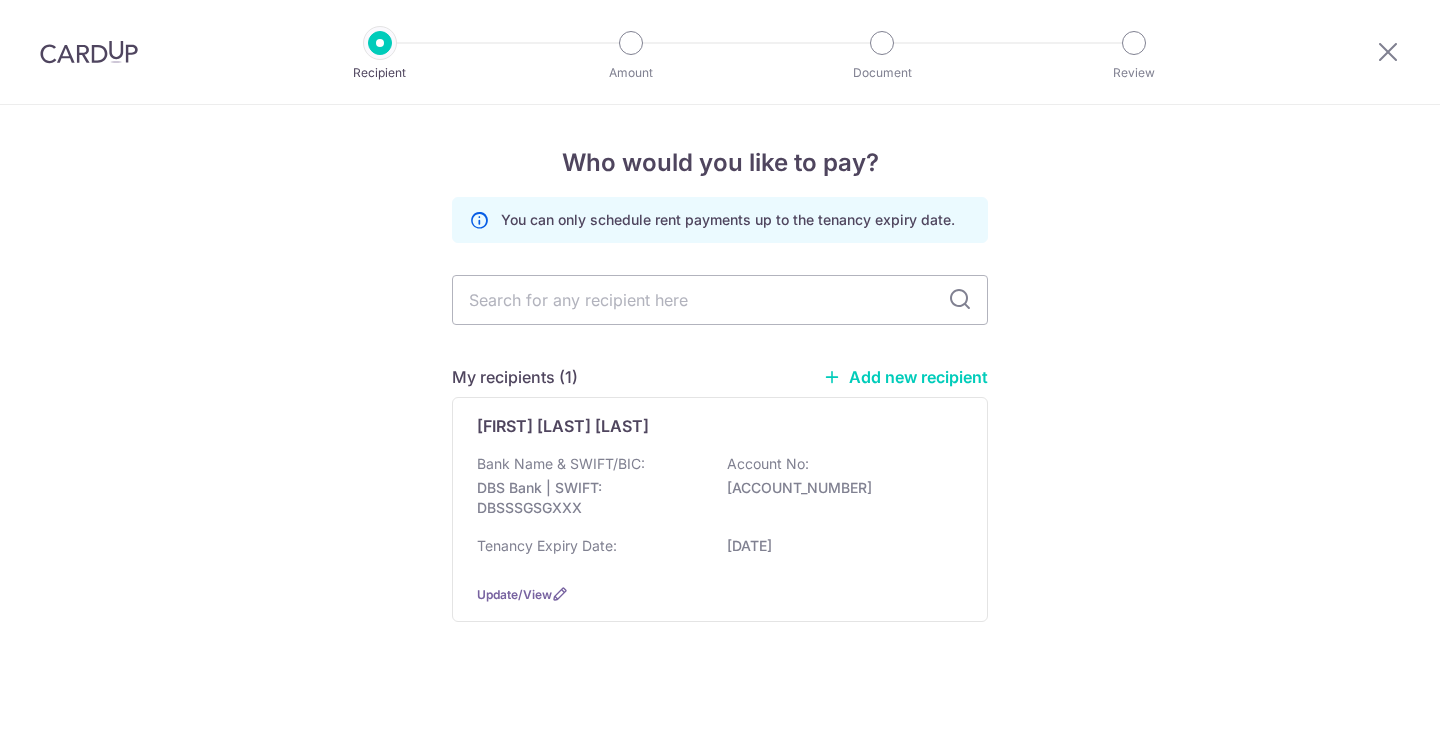 scroll, scrollTop: 0, scrollLeft: 0, axis: both 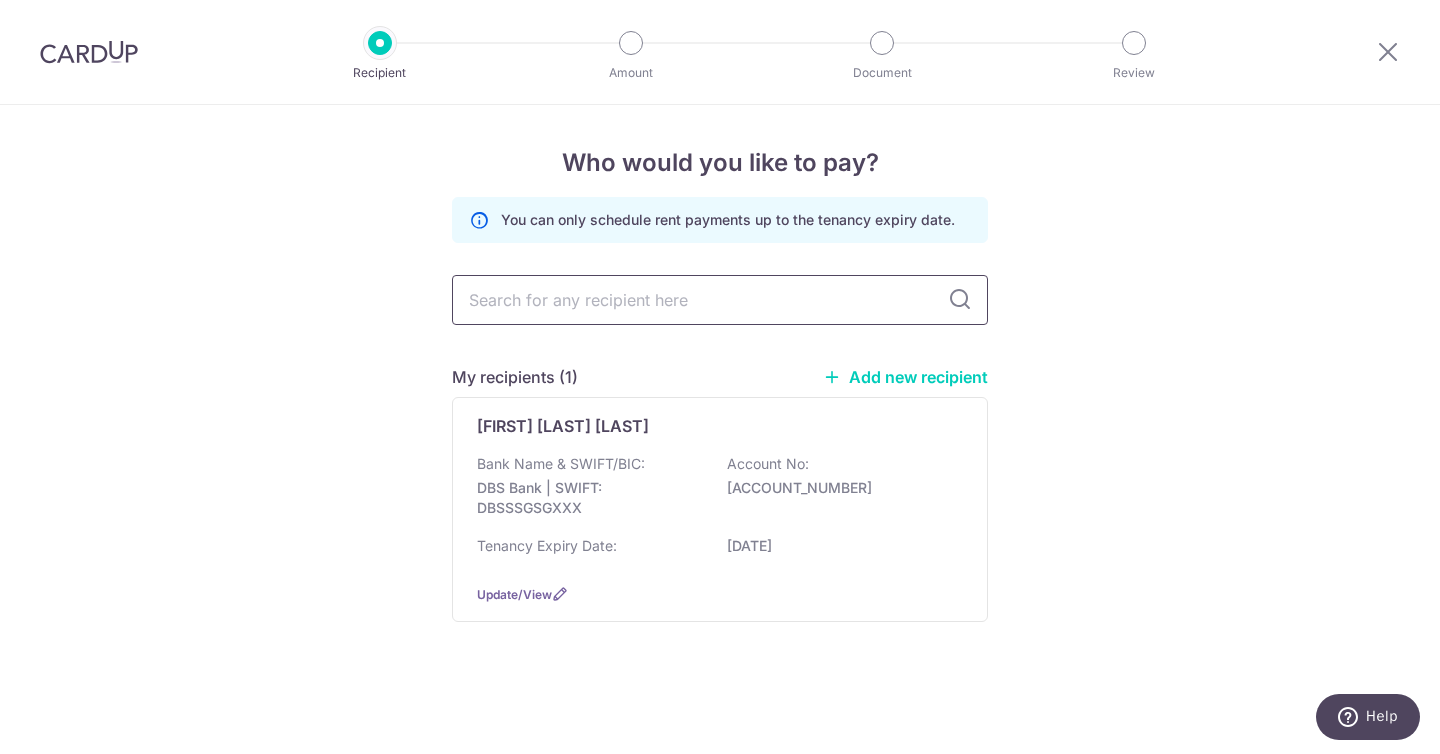 click at bounding box center [720, 300] 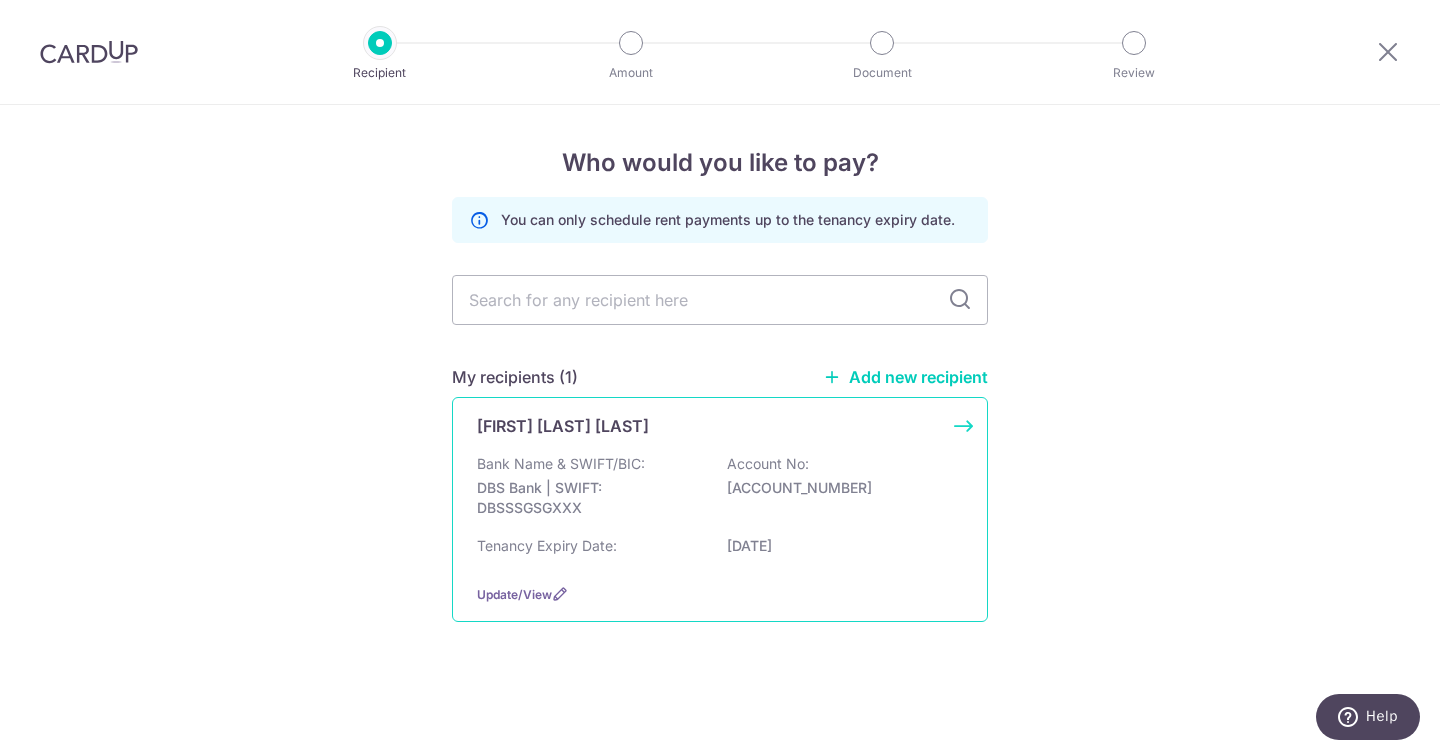 click on "Kenneth Lim Zhi Chen
Bank Name & SWIFT/BIC:
DBS Bank | SWIFT: DBSSSGSGXXX
Account No:
0040013849
Tenancy Expiry Date:
14/06/2027
Update/View" at bounding box center (720, 509) 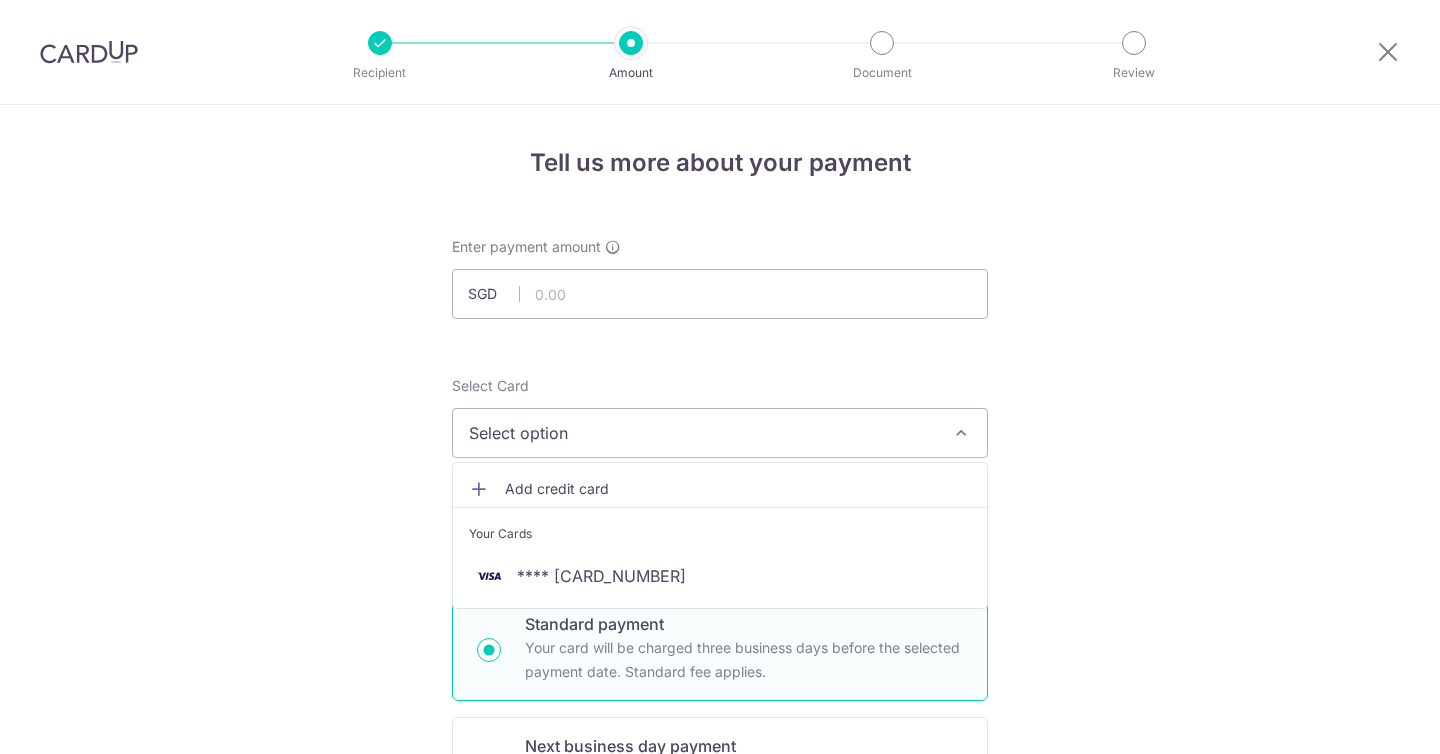 scroll, scrollTop: 0, scrollLeft: 0, axis: both 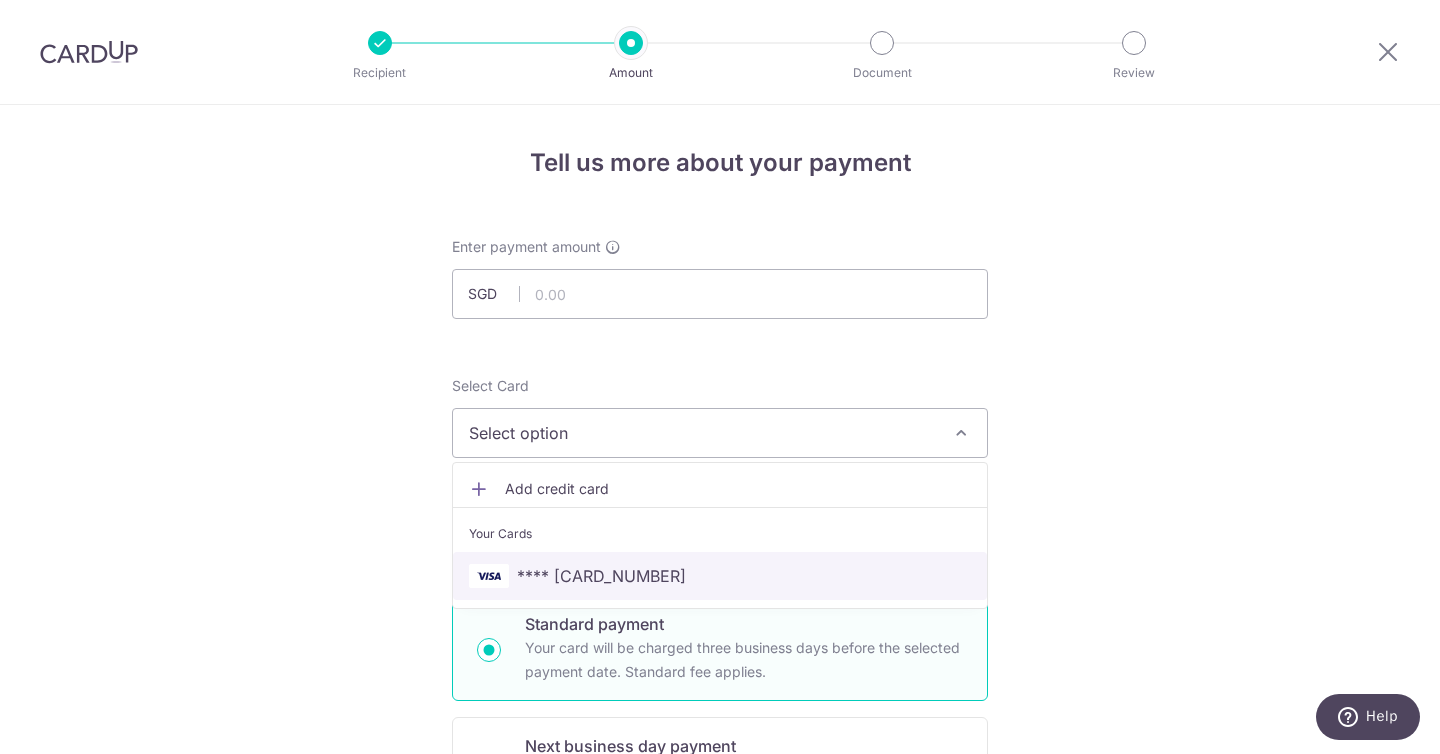 click on "**** [CARD_NUMBER]" at bounding box center (601, 576) 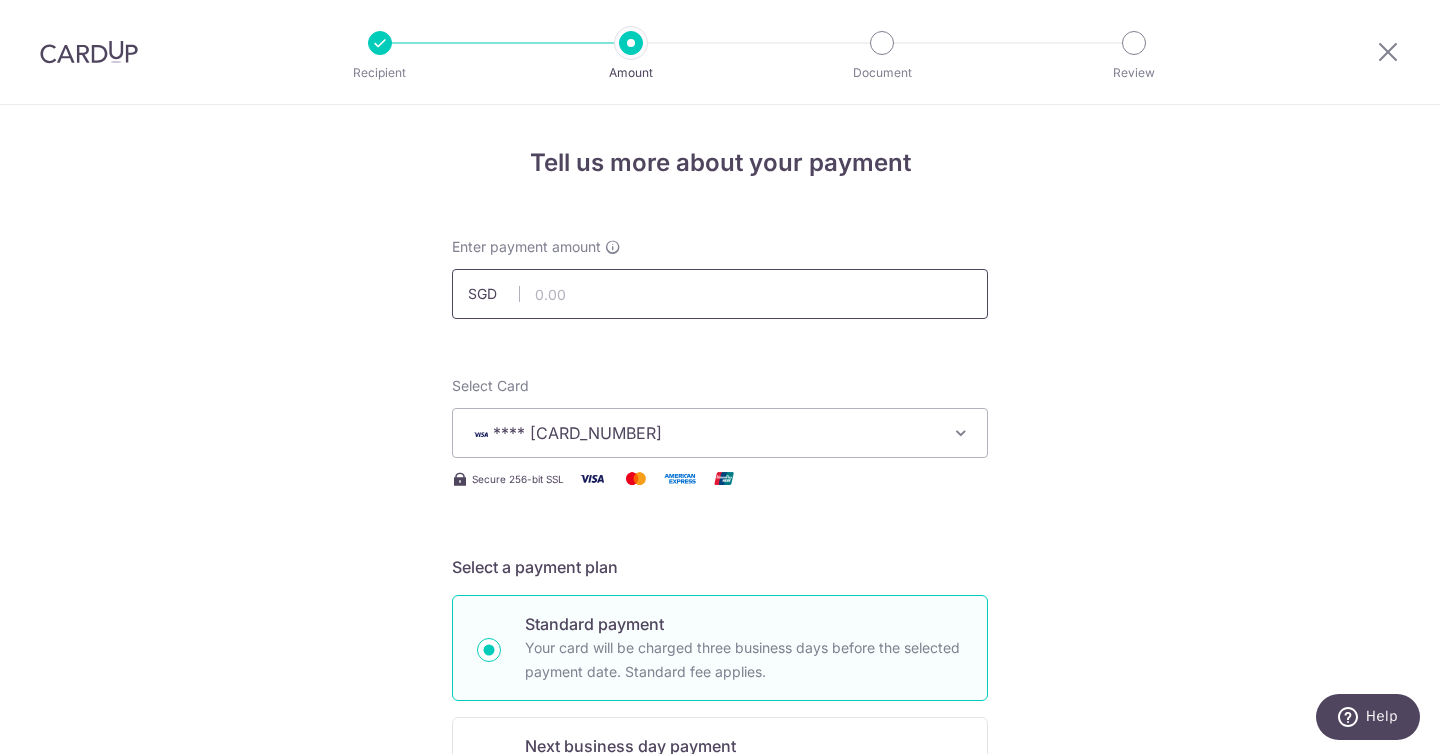 click at bounding box center (720, 294) 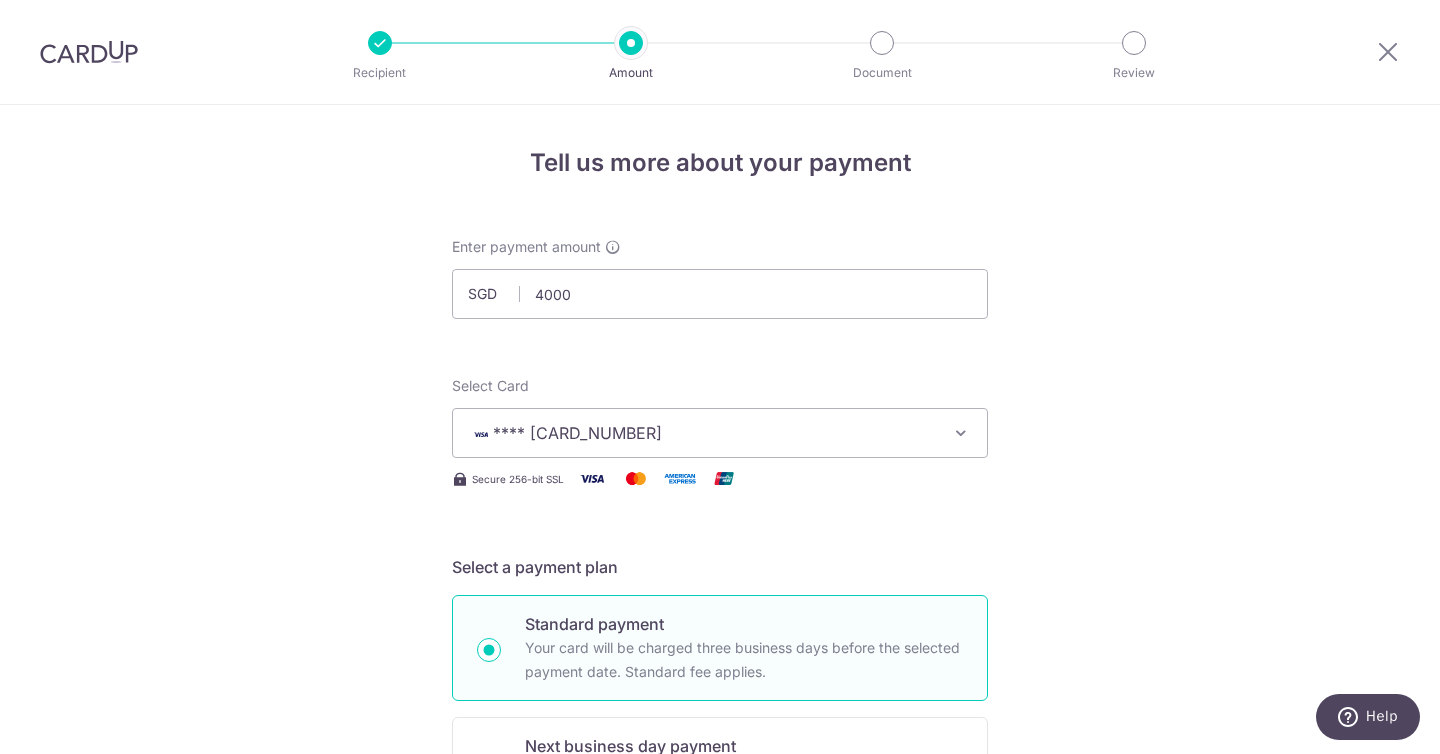 click on "Tell us more about your payment
SGD
4000
Select Card
**** [CARD_NUMBER]
Add credit card
Your Cards
**** [CARD_NUMBER]
Secure 256-bit SSL
Text
New card details
Card
Secure 256-bit SSL" at bounding box center [720, 1009] 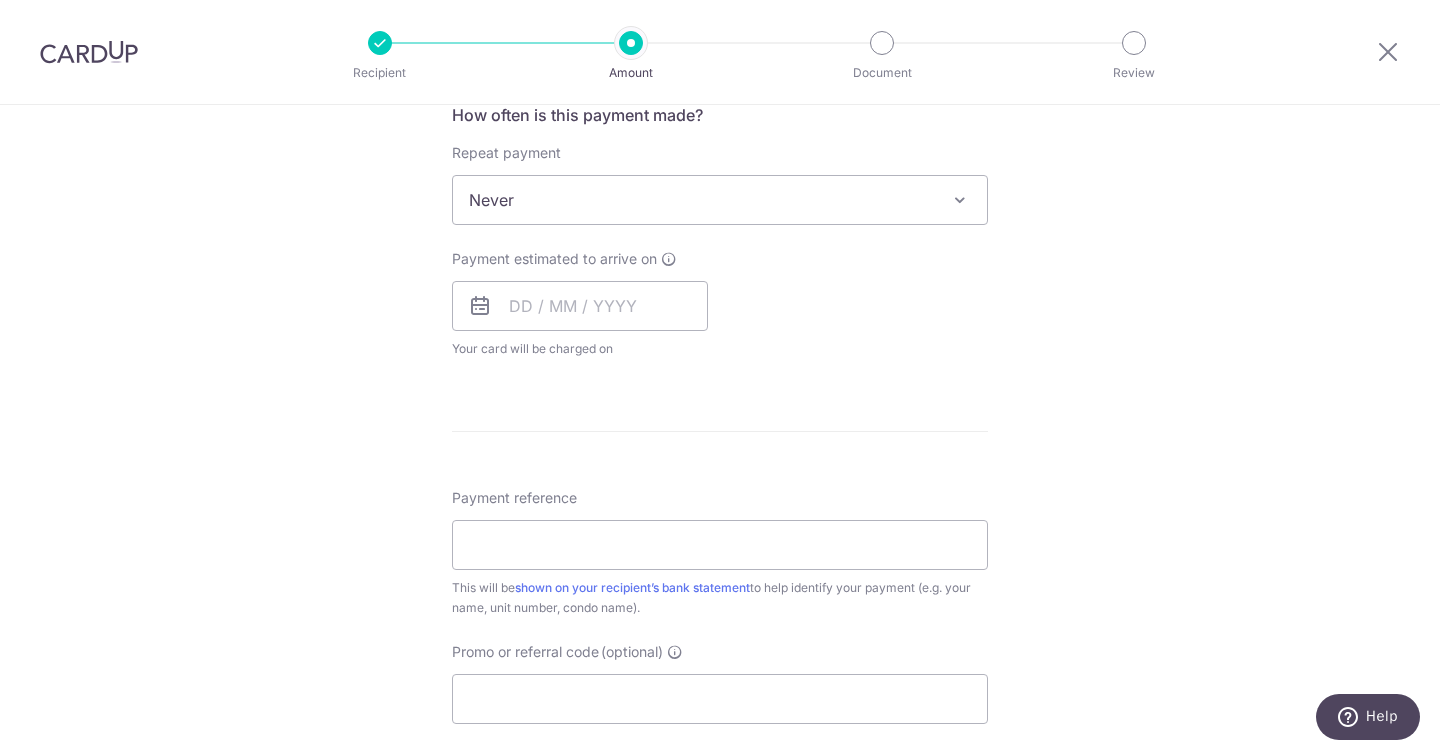 scroll, scrollTop: 765, scrollLeft: 0, axis: vertical 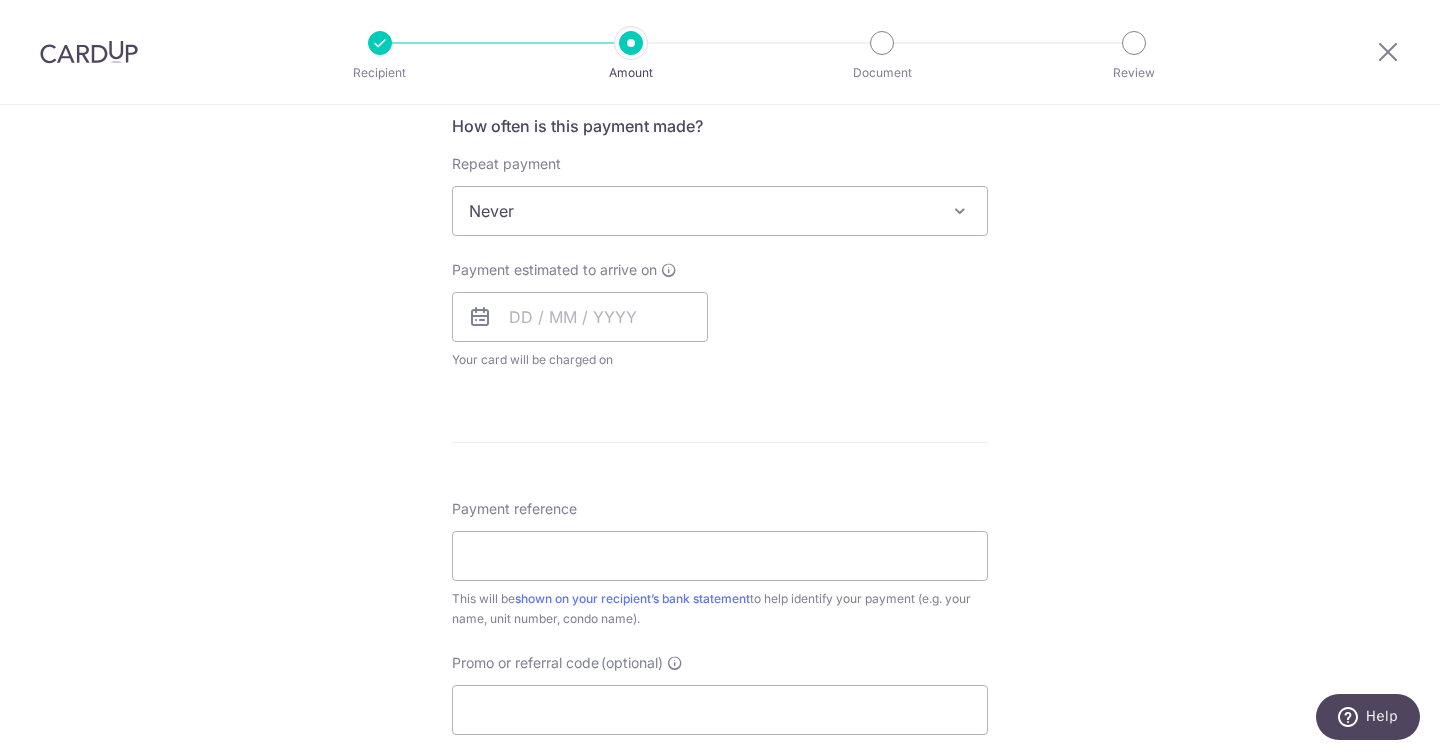 click on "Never" at bounding box center [720, 211] 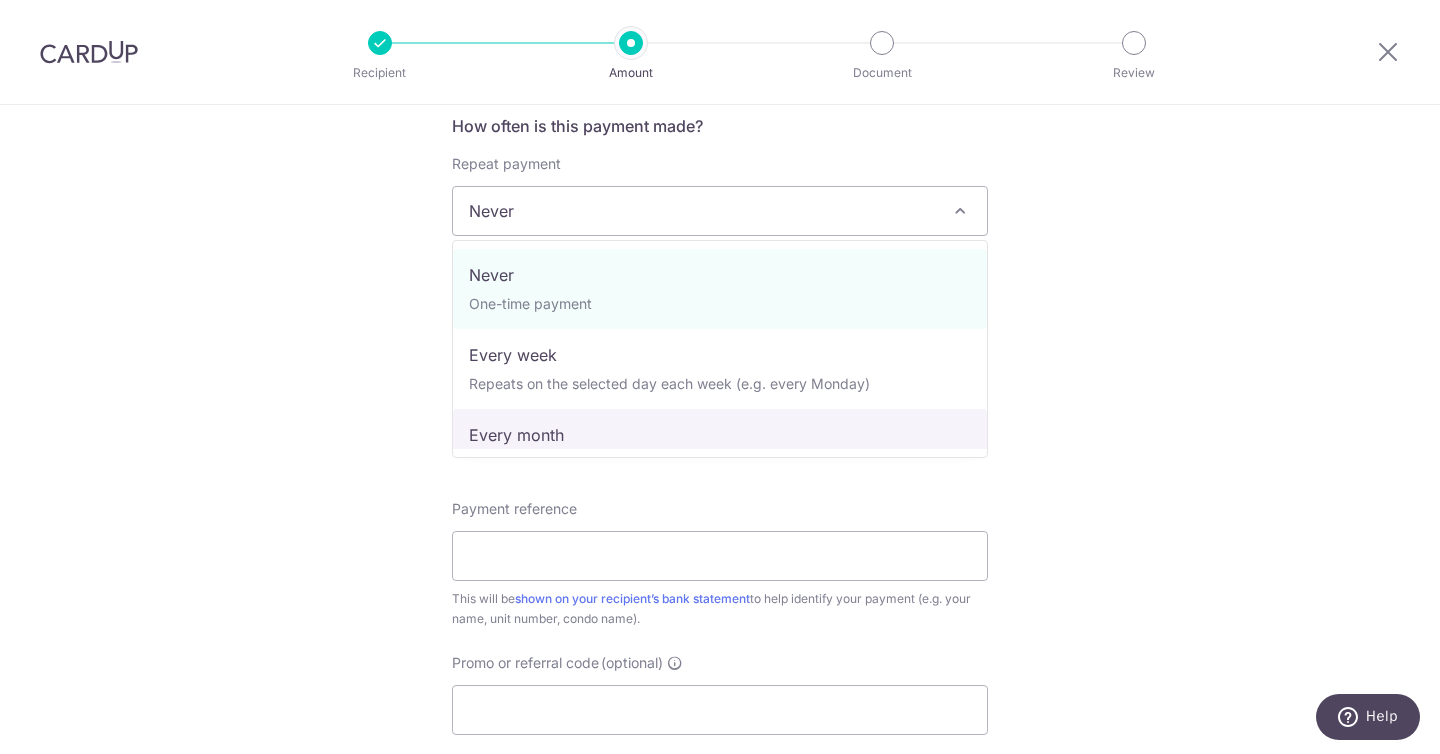 select on "3" 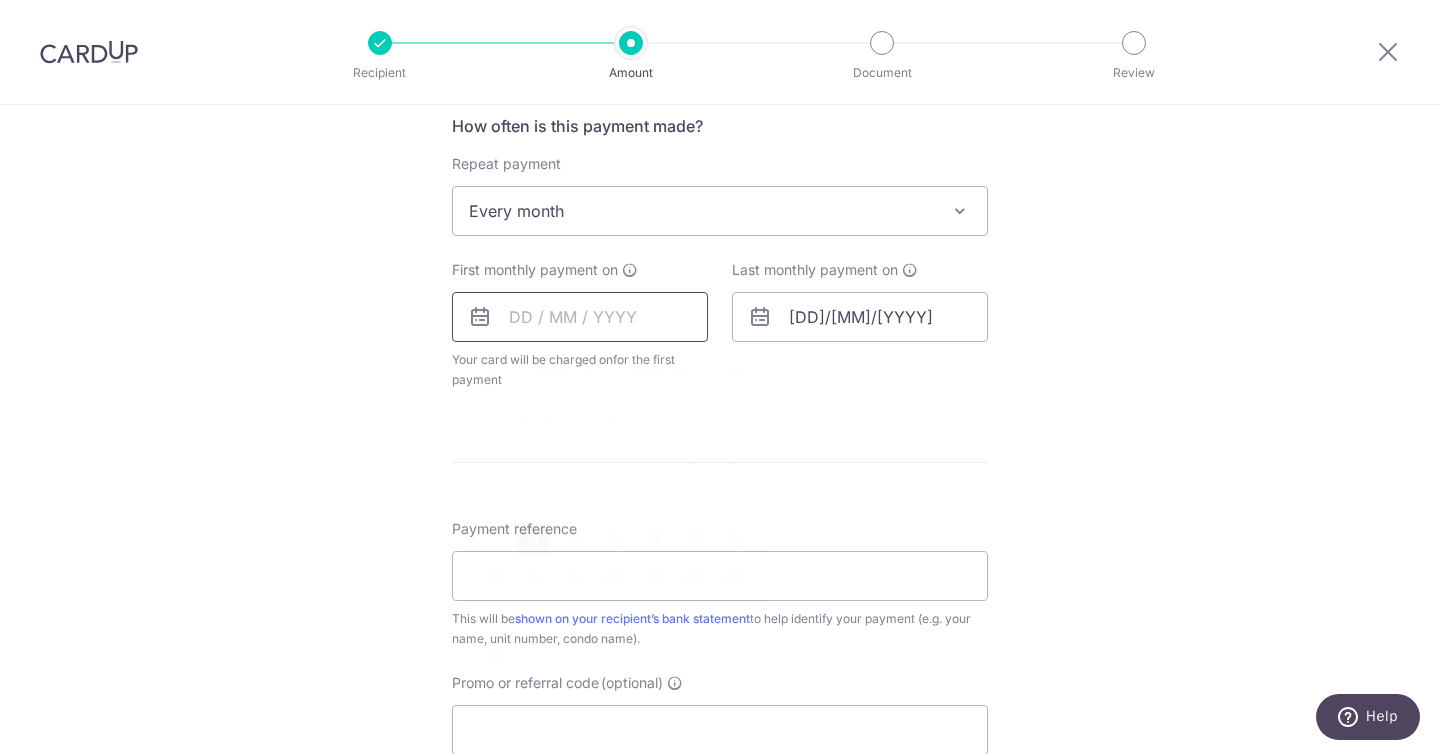 click at bounding box center [580, 317] 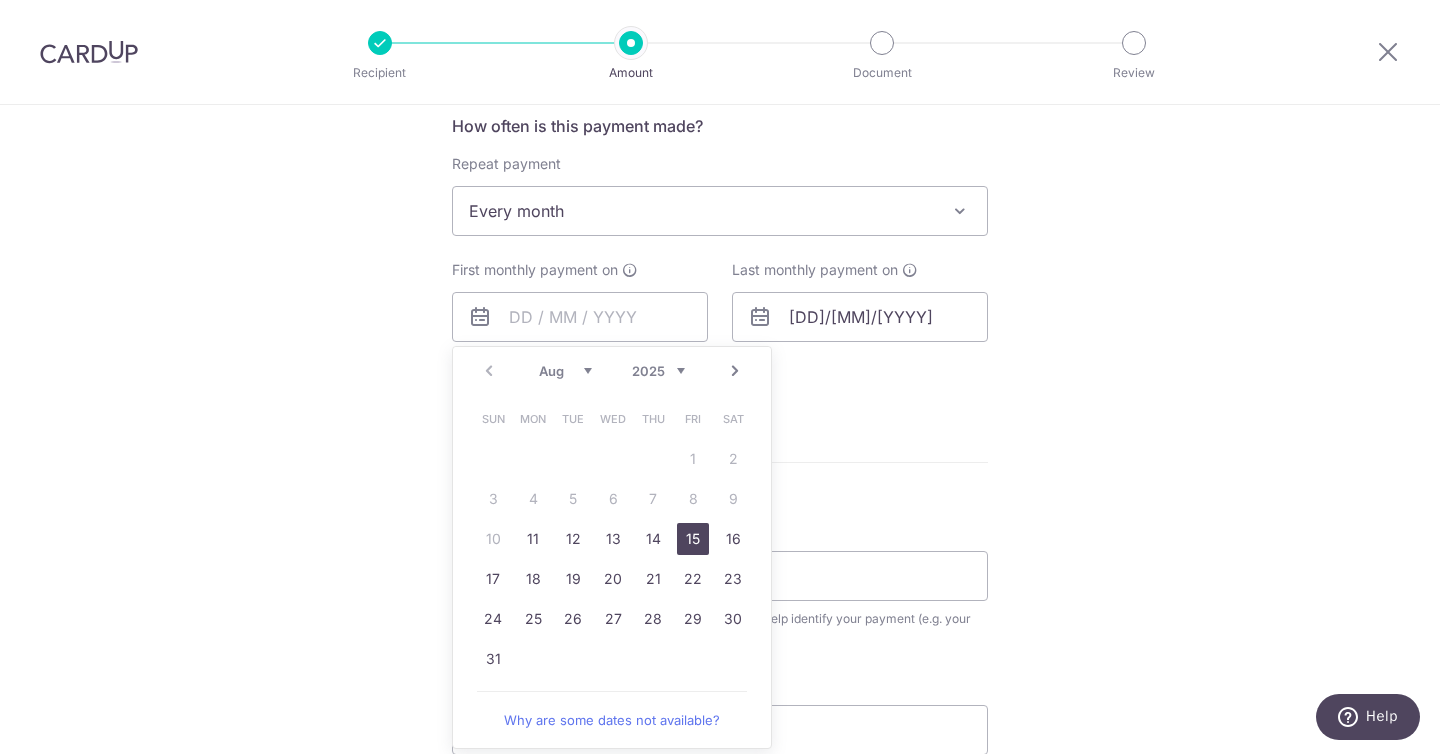 click on "15" at bounding box center [693, 539] 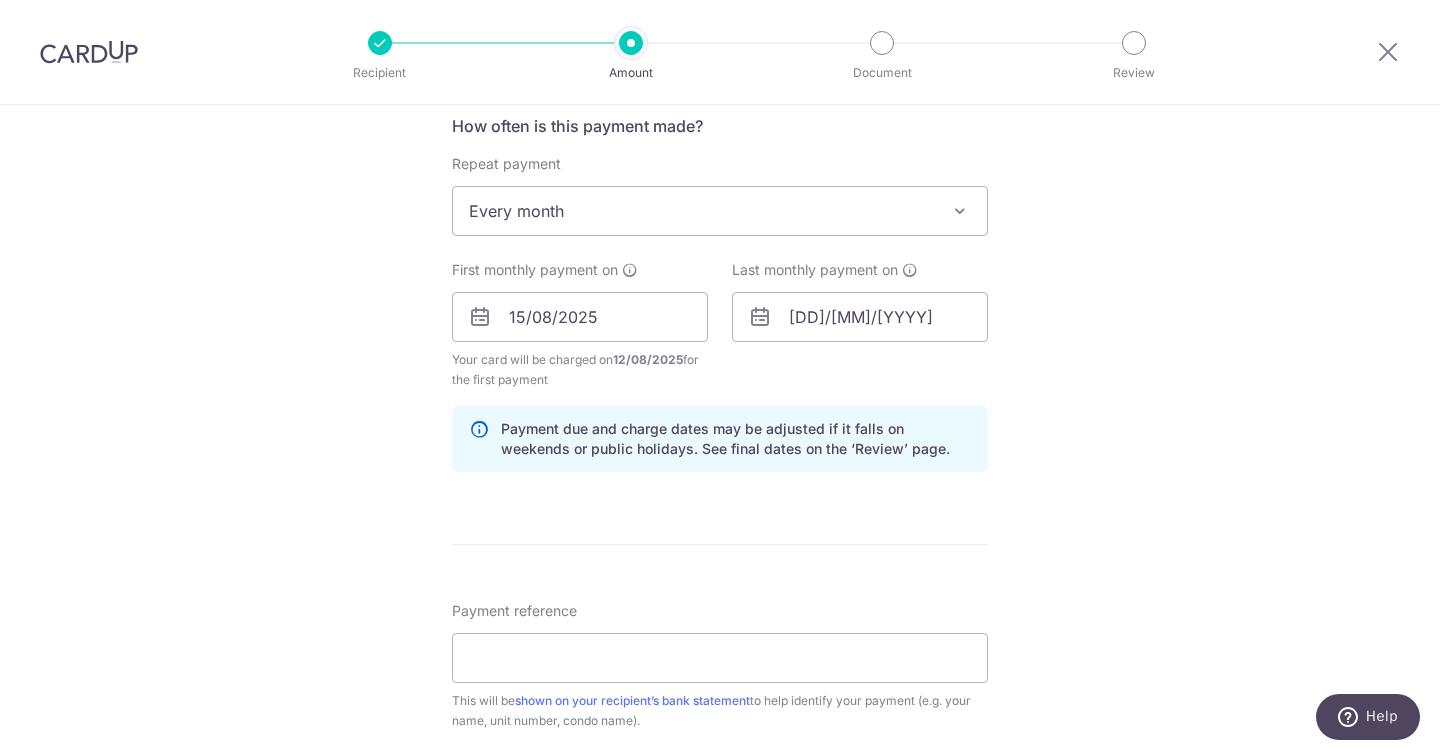 click on "Tell us more about your payment
Enter payment amount
SGD
4,000.00
4000.00
Select Card
**** 3796
Add credit card
Your Cards
**** 3796
Secure 256-bit SSL
Text
New card details
Card
Secure 256-bit SSL" at bounding box center (720, 295) 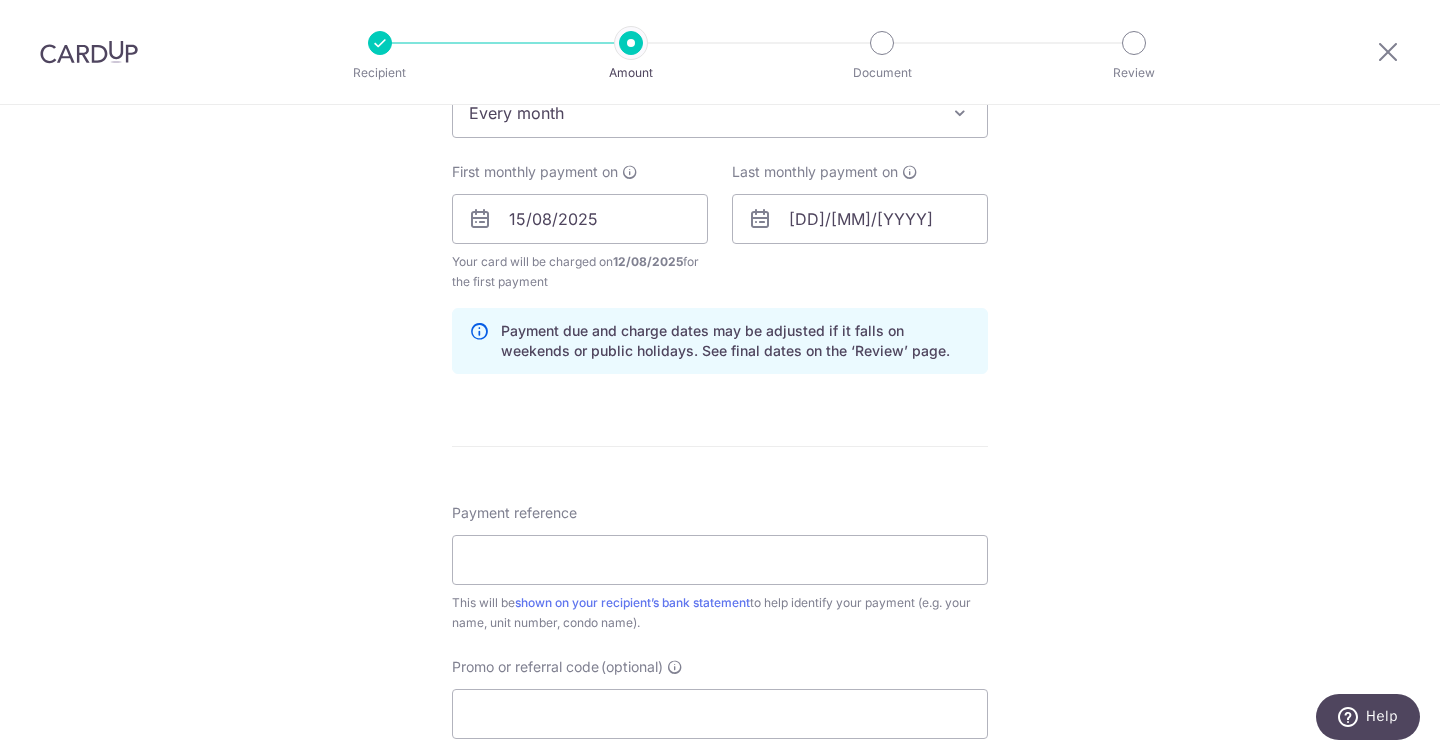 scroll, scrollTop: 864, scrollLeft: 0, axis: vertical 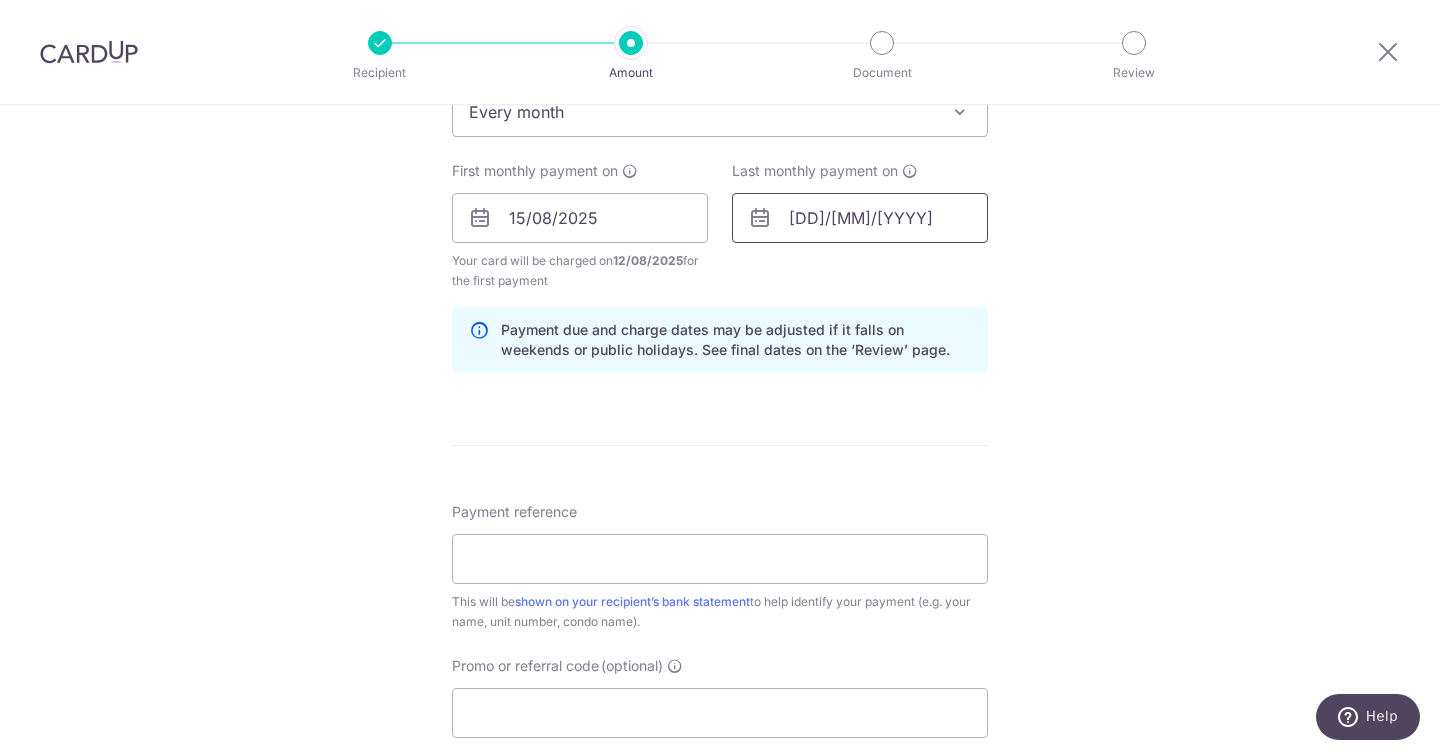 click on "14/06/2027" at bounding box center (860, 218) 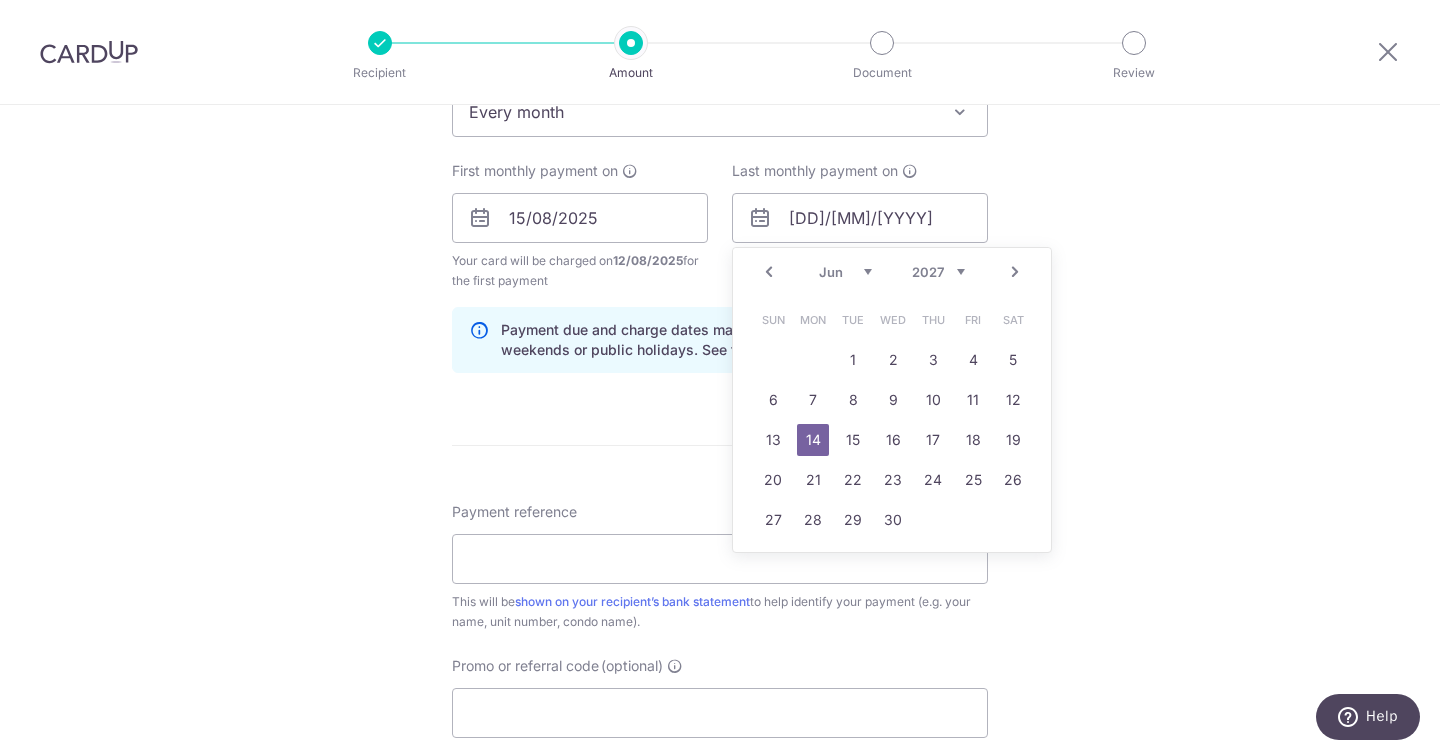 click on "2025 2026 2027 2028 2029 2030 2031 2032 2033 2034 2035" at bounding box center [938, 272] 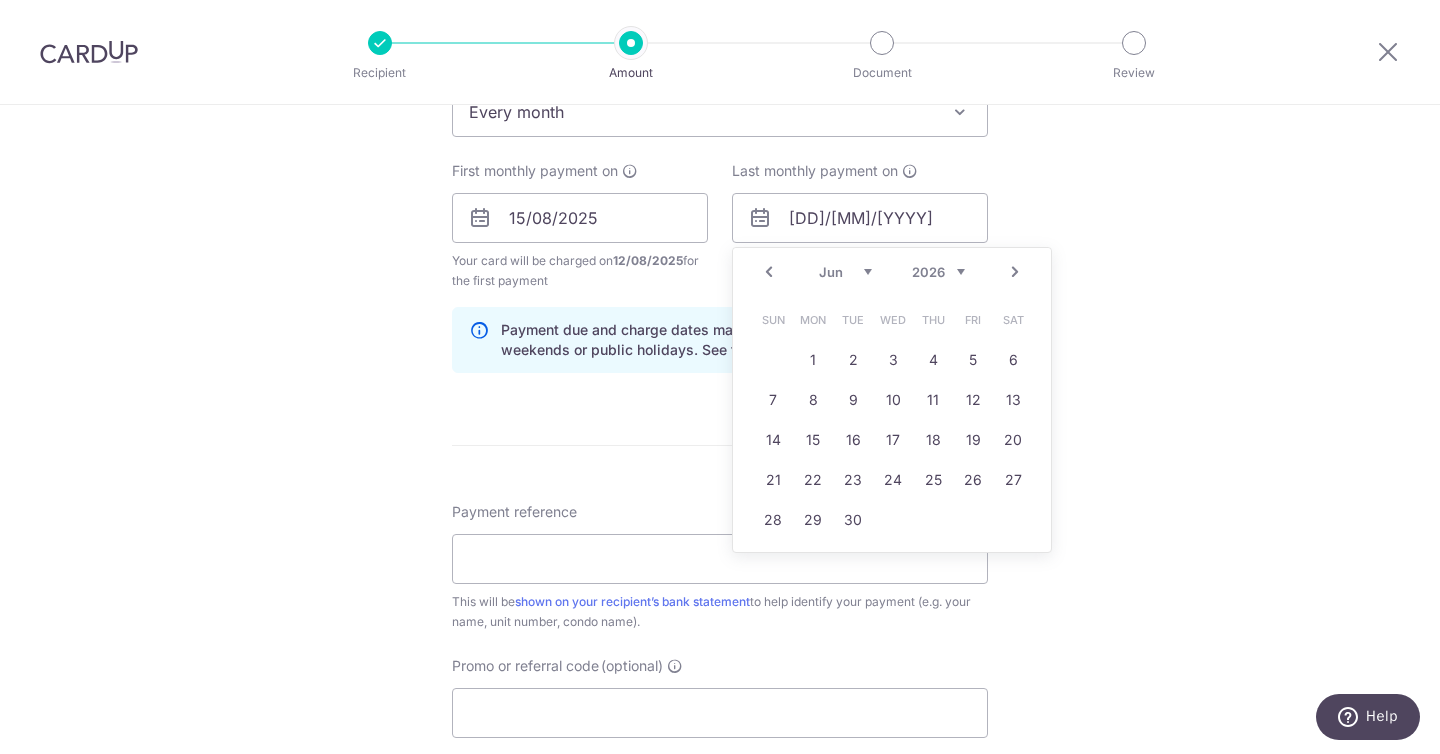 click on "Jan Feb Mar Apr May Jun Jul Aug Sep Oct Nov Dec" at bounding box center (845, 272) 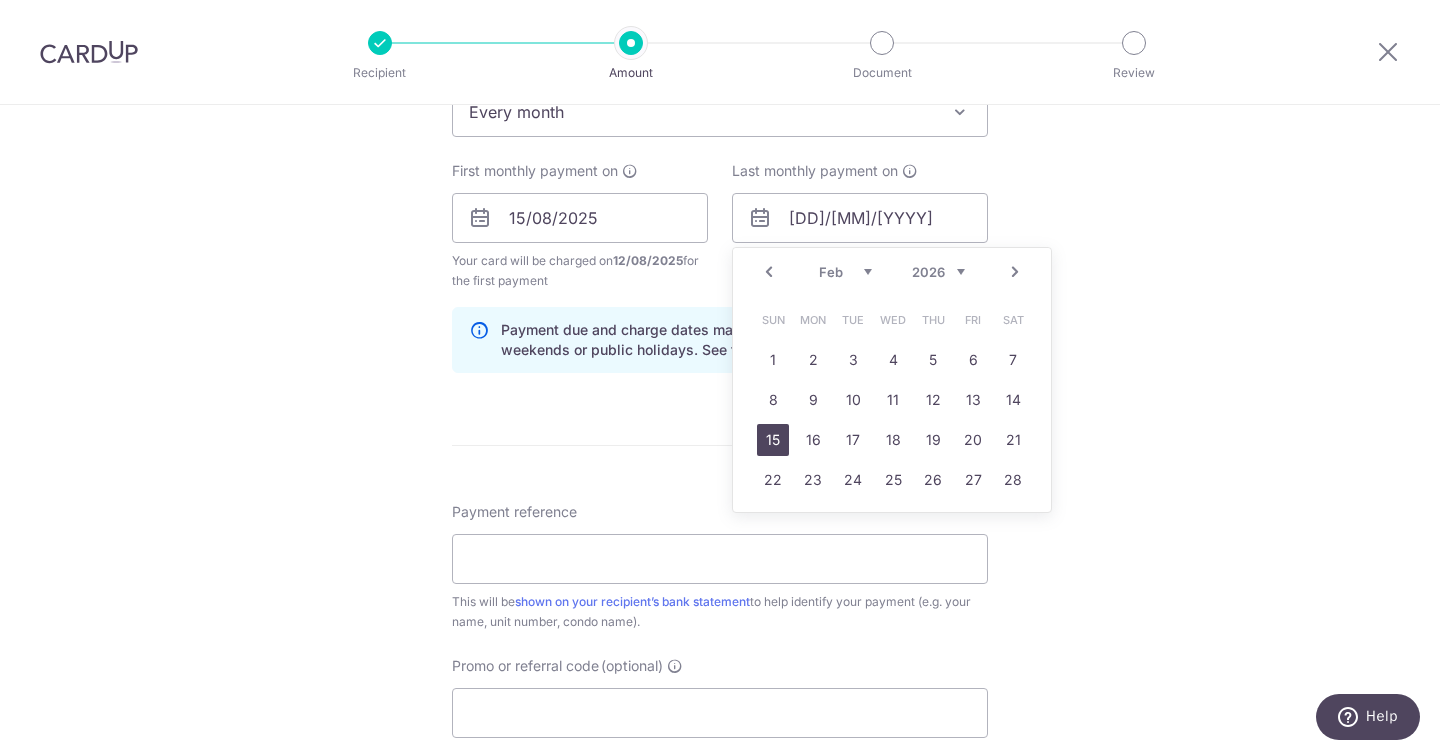 click on "15" at bounding box center (773, 440) 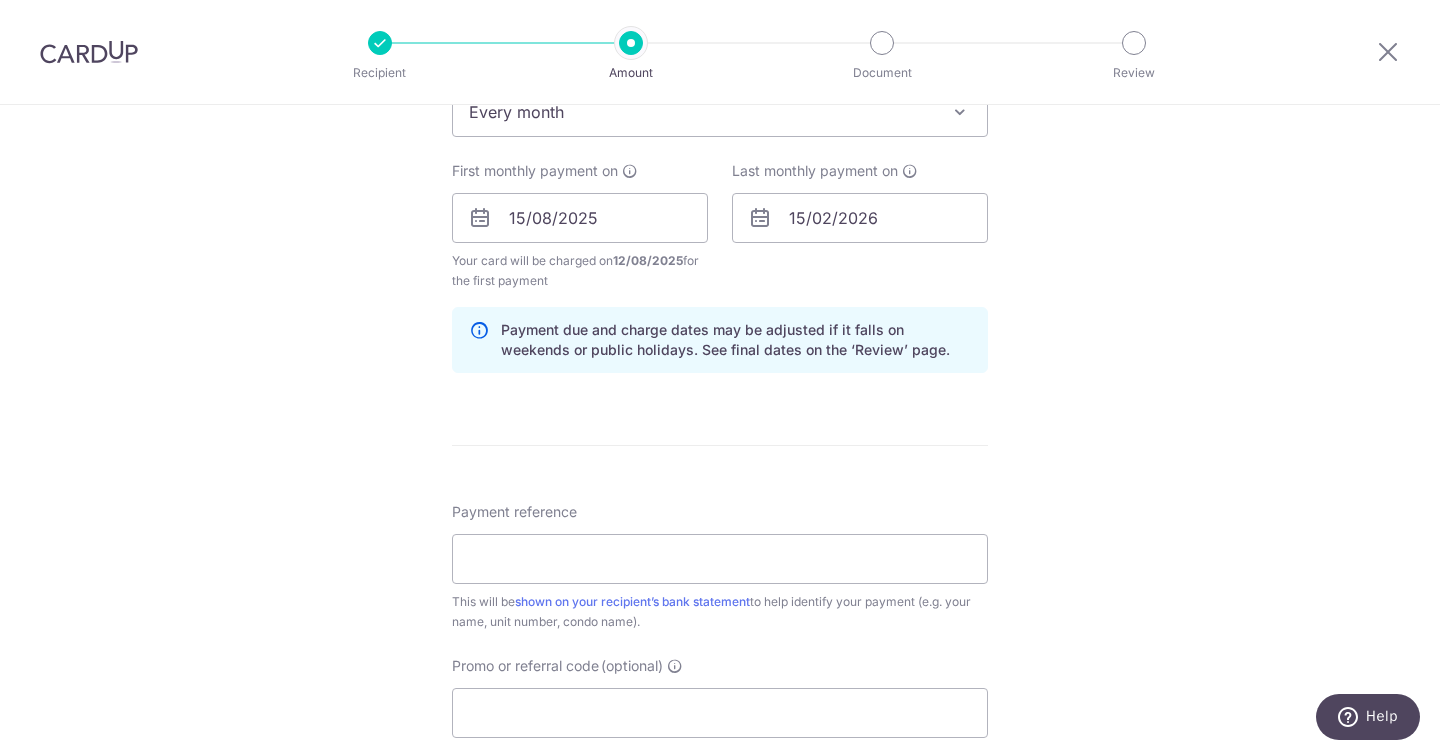 click on "Tell us more about your payment
Enter payment amount
SGD
4,000.00
4000.00
Select Card
**** 3796
Add credit card
Your Cards
**** 3796
Secure 256-bit SSL
Text
New card details
Card
Secure 256-bit SSL" at bounding box center [720, 196] 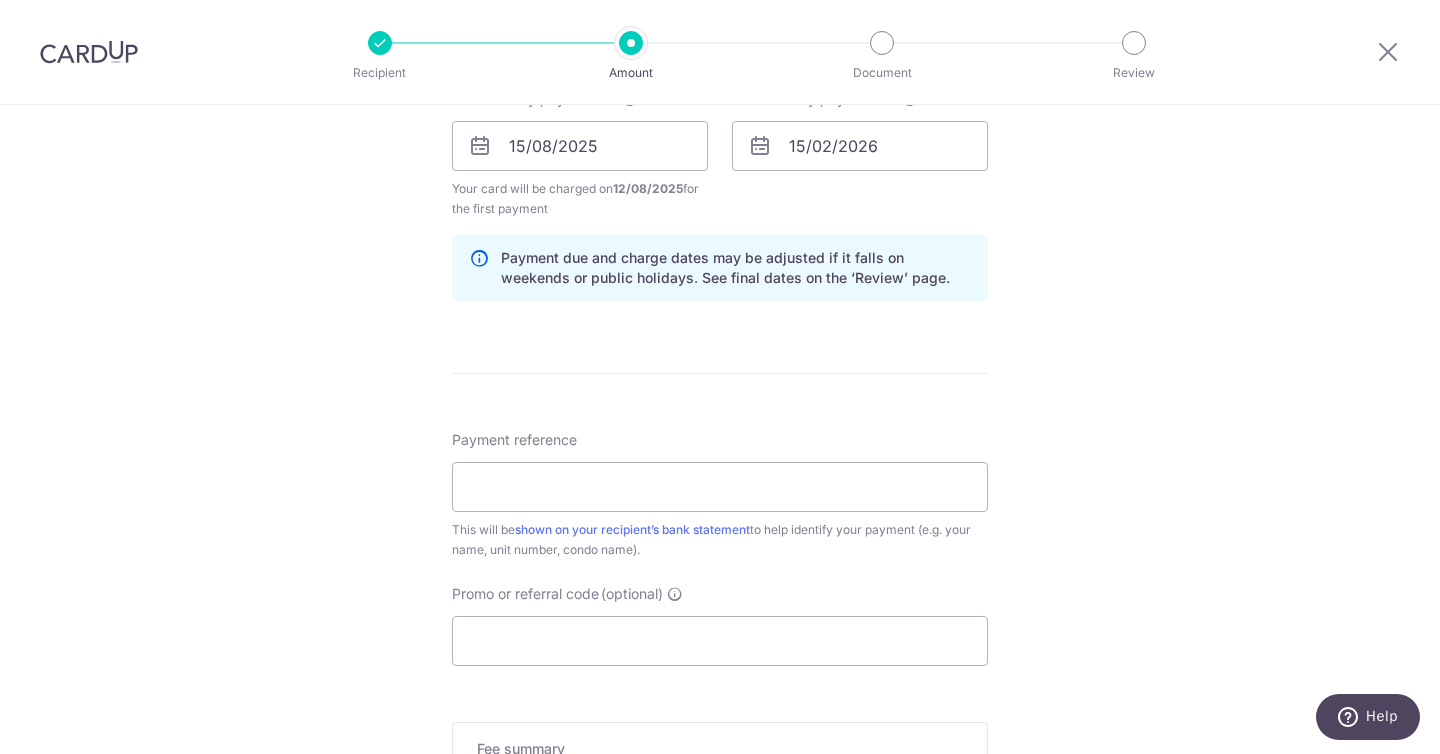 scroll, scrollTop: 983, scrollLeft: 0, axis: vertical 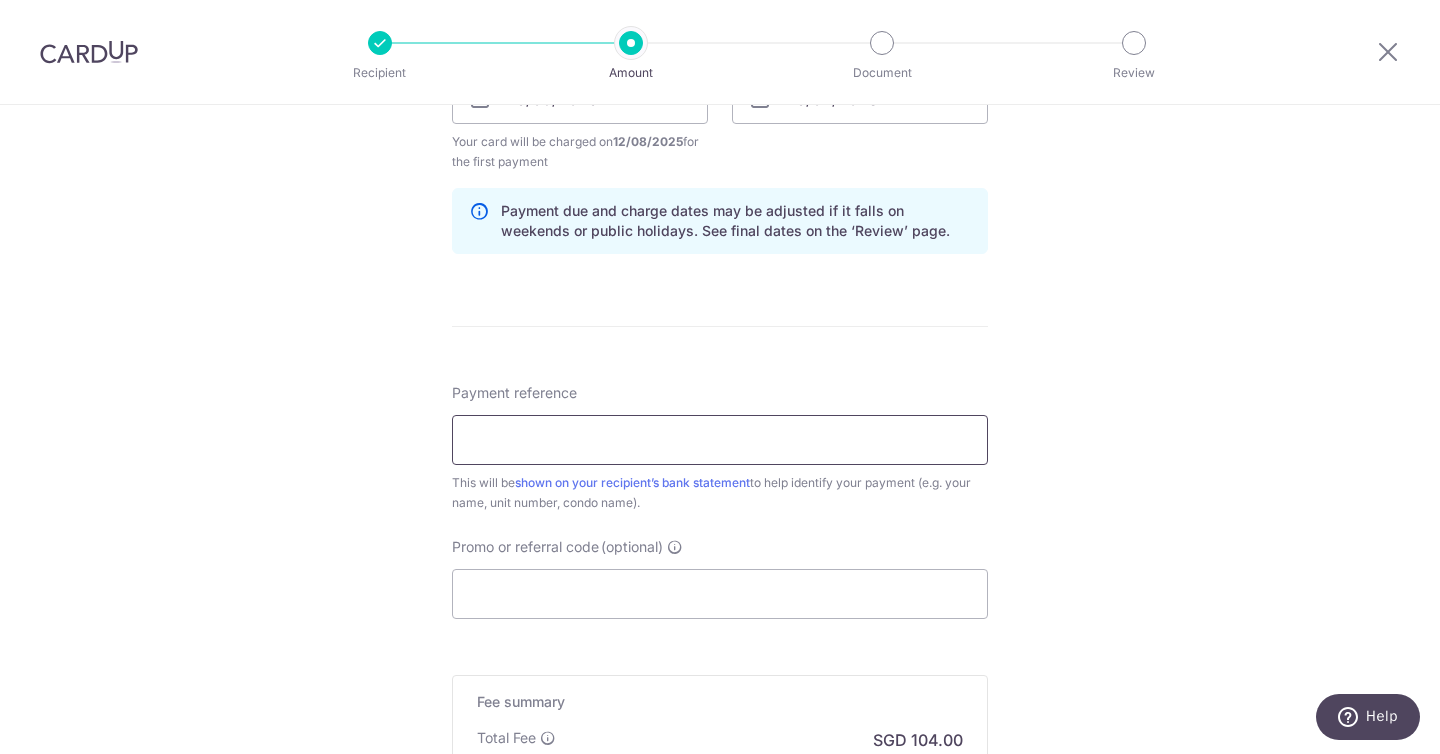 click on "Payment reference" at bounding box center [720, 440] 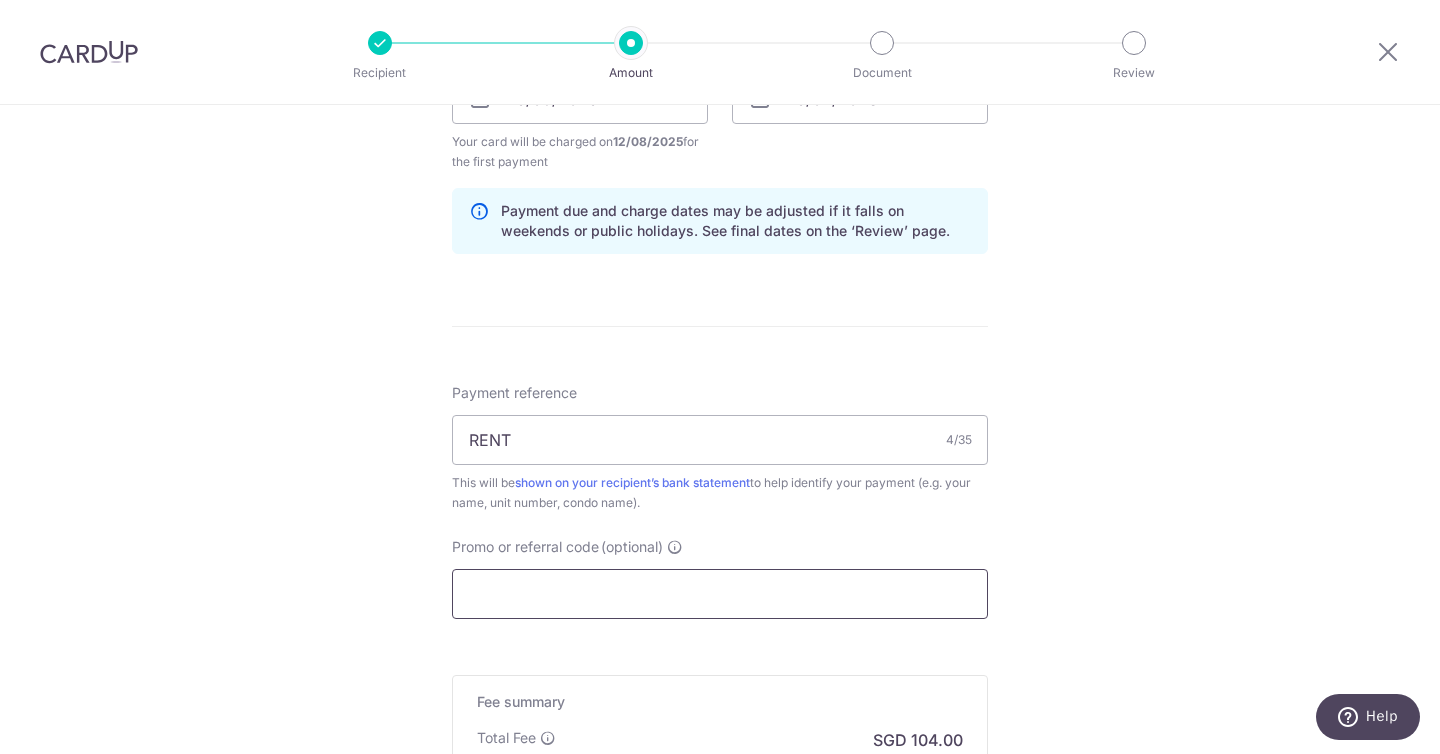 click on "Promo or referral code
(optional)" at bounding box center [720, 594] 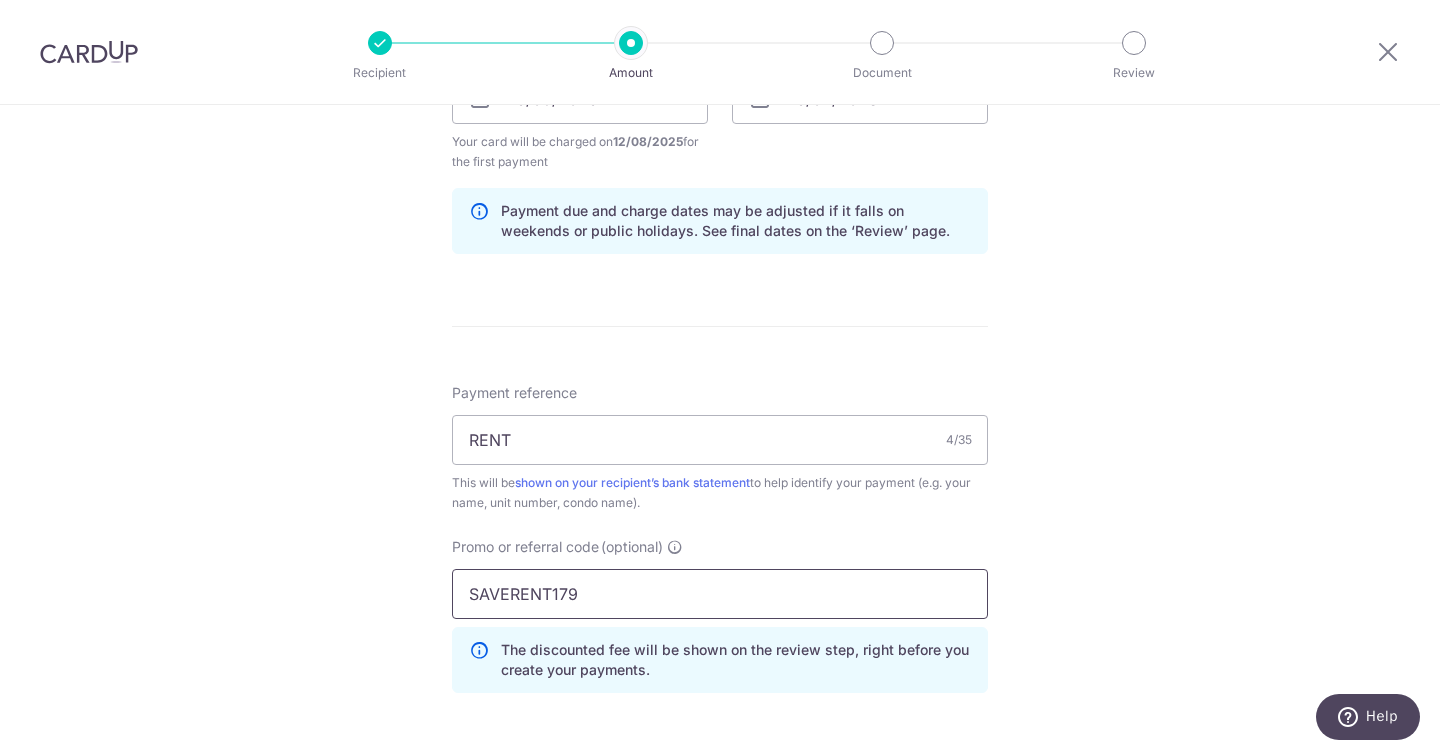 type on "SAVERENT179" 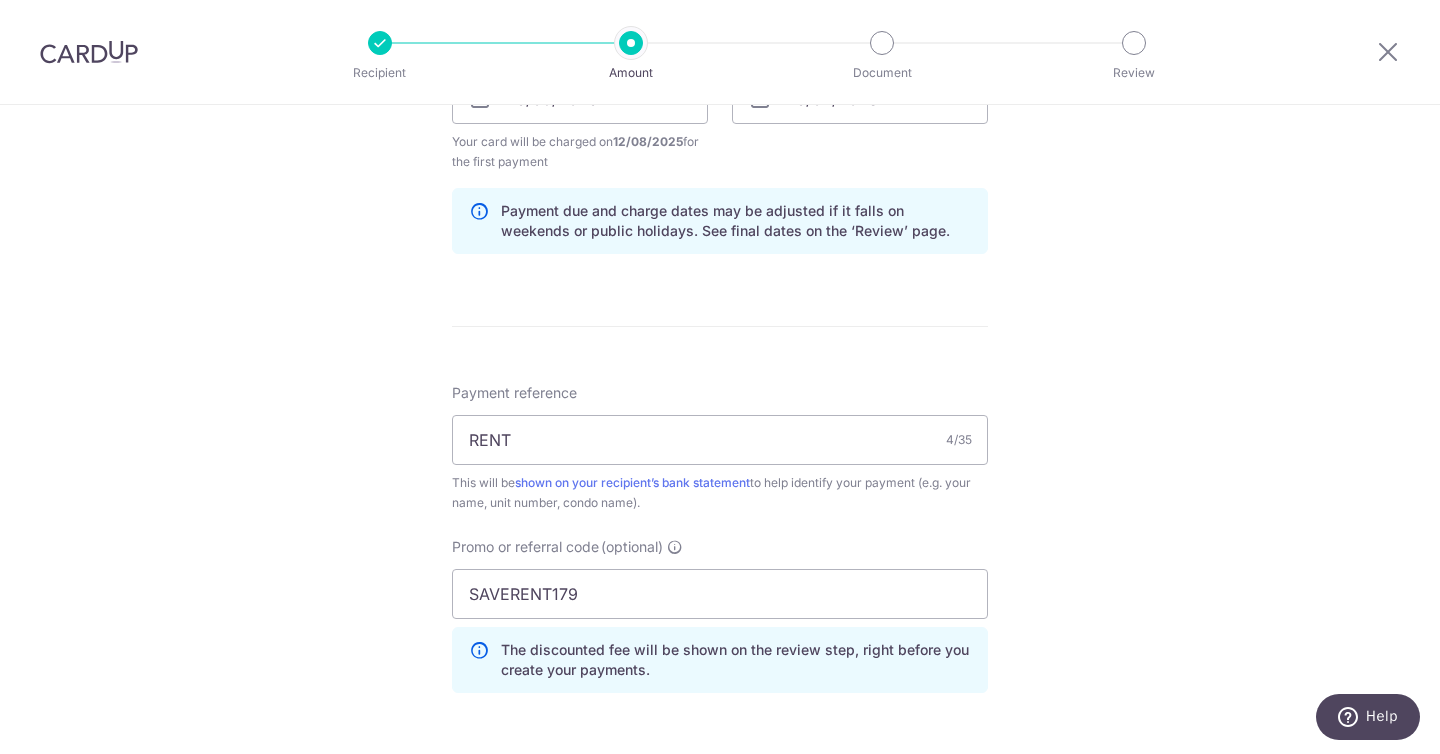 click on "Tell us more about your payment
Enter payment amount
SGD
4,000.00
4000.00
Select Card
**** 3796
Add credit card
Your Cards
**** 3796
Secure 256-bit SSL
Text
New card details
Card
Secure 256-bit SSL" at bounding box center (720, 122) 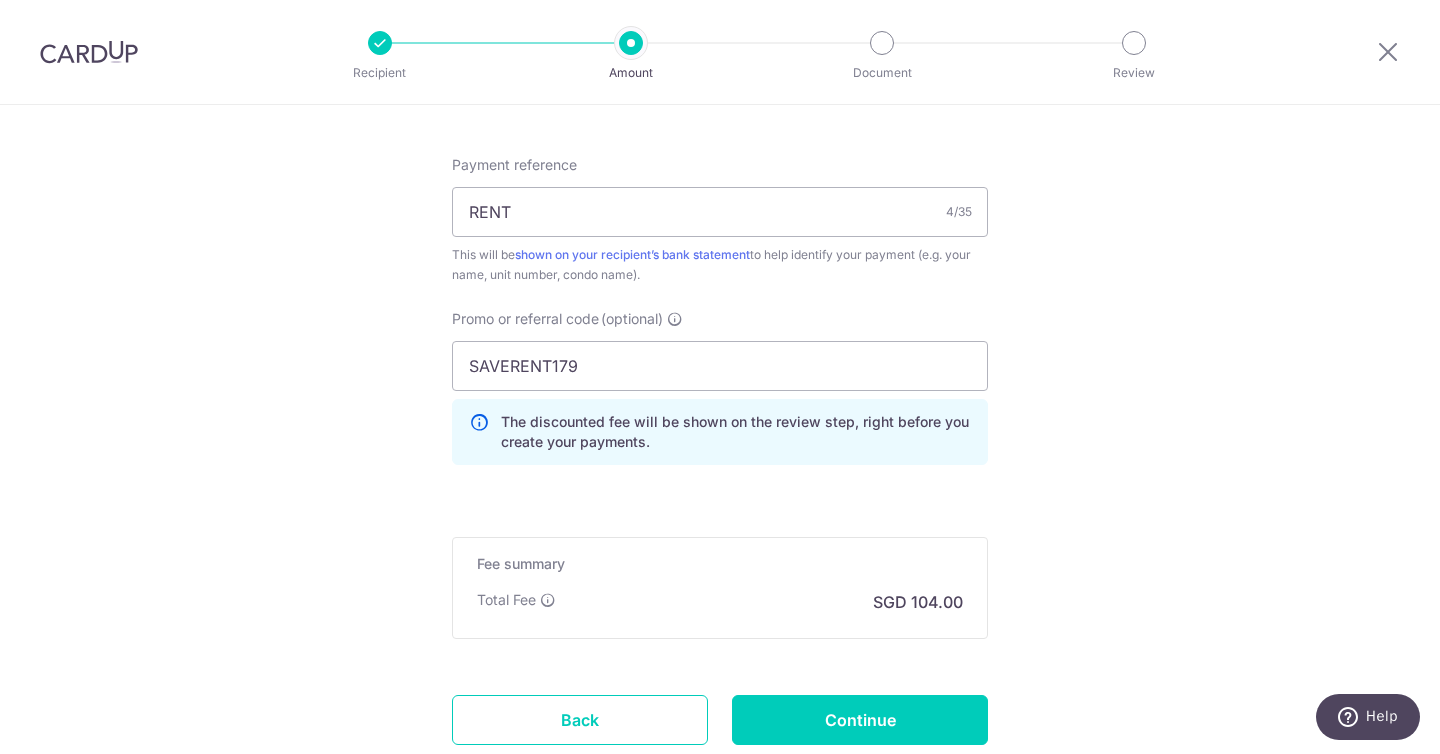 scroll, scrollTop: 1352, scrollLeft: 0, axis: vertical 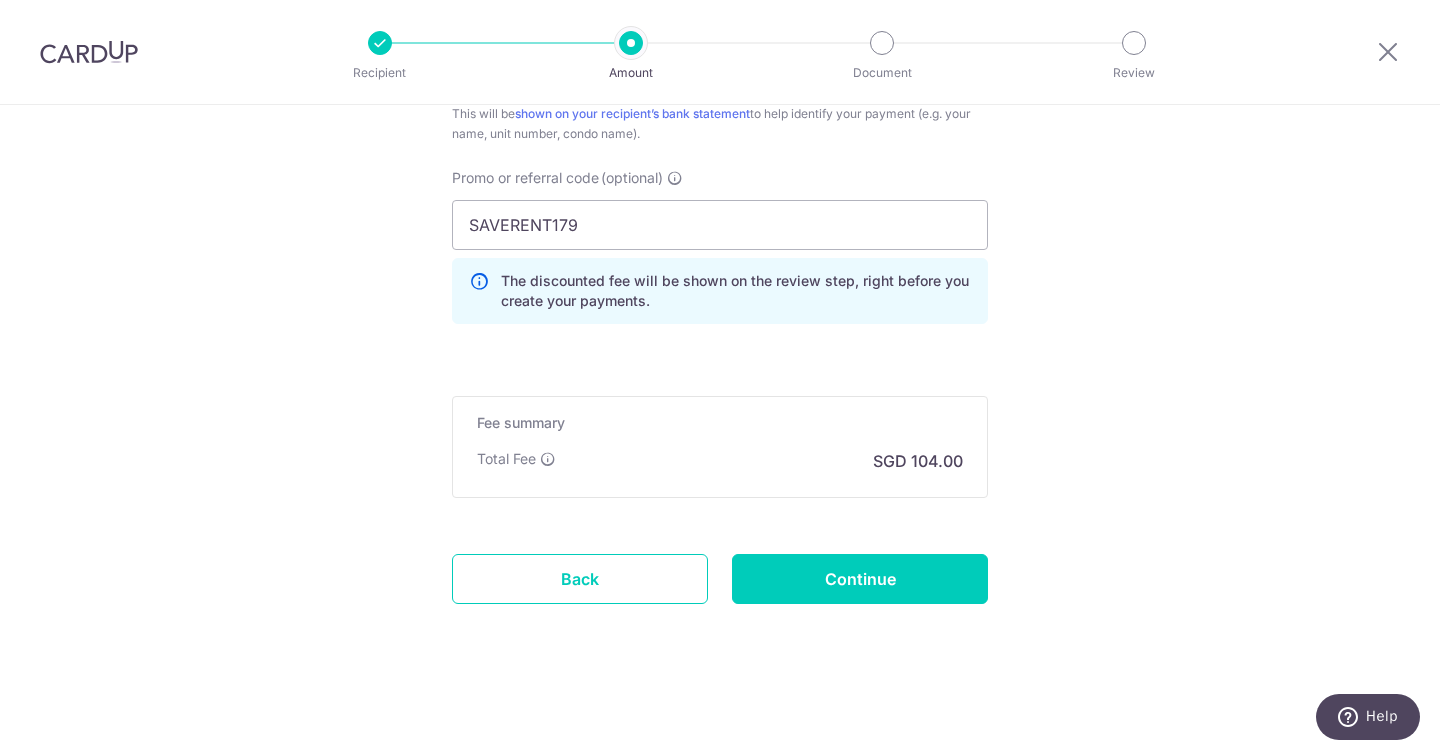 click on "Tell us more about your payment
Enter payment amount
SGD
4,000.00
4000.00
Select Card
**** 3796
Add credit card
Your Cards
**** 3796
Secure 256-bit SSL
Text
New card details
Card
Secure 256-bit SSL" at bounding box center [720, -247] 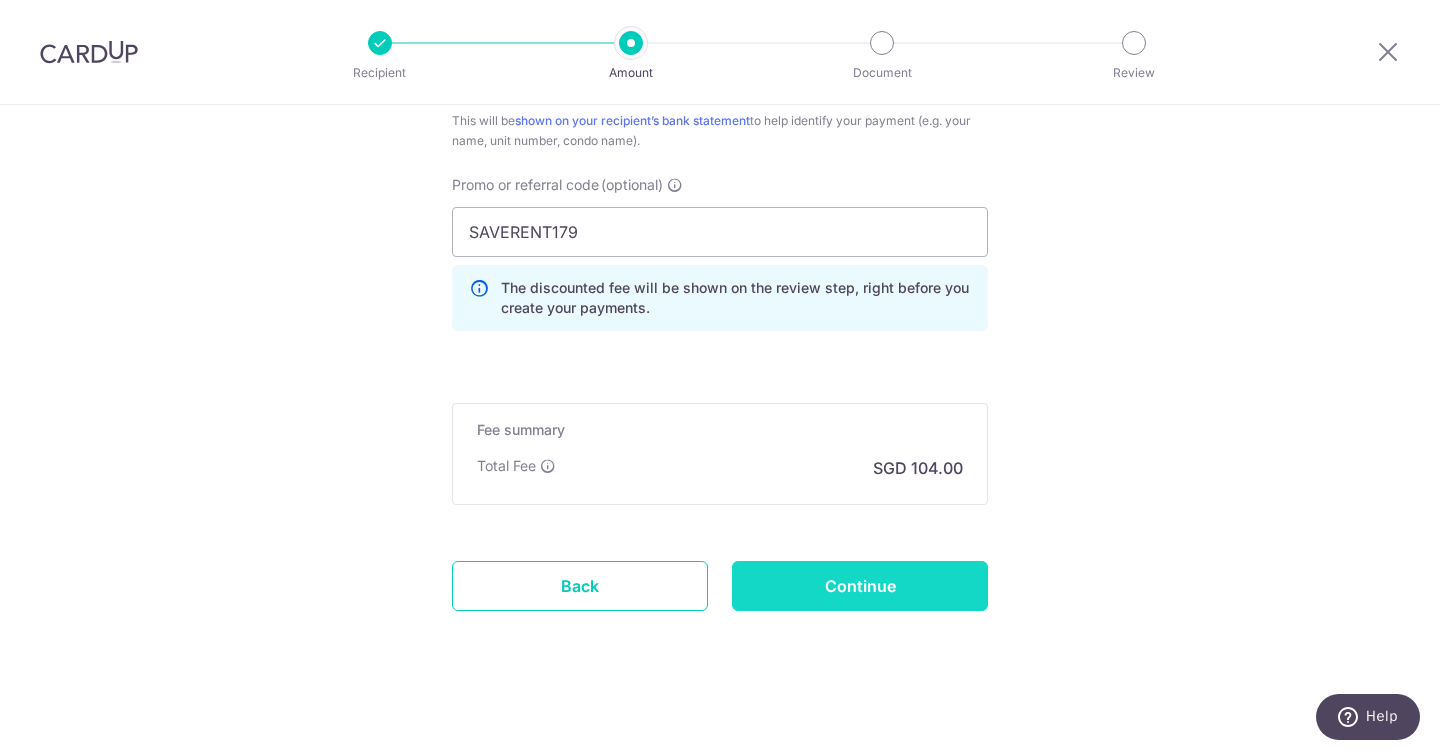 scroll, scrollTop: 1352, scrollLeft: 0, axis: vertical 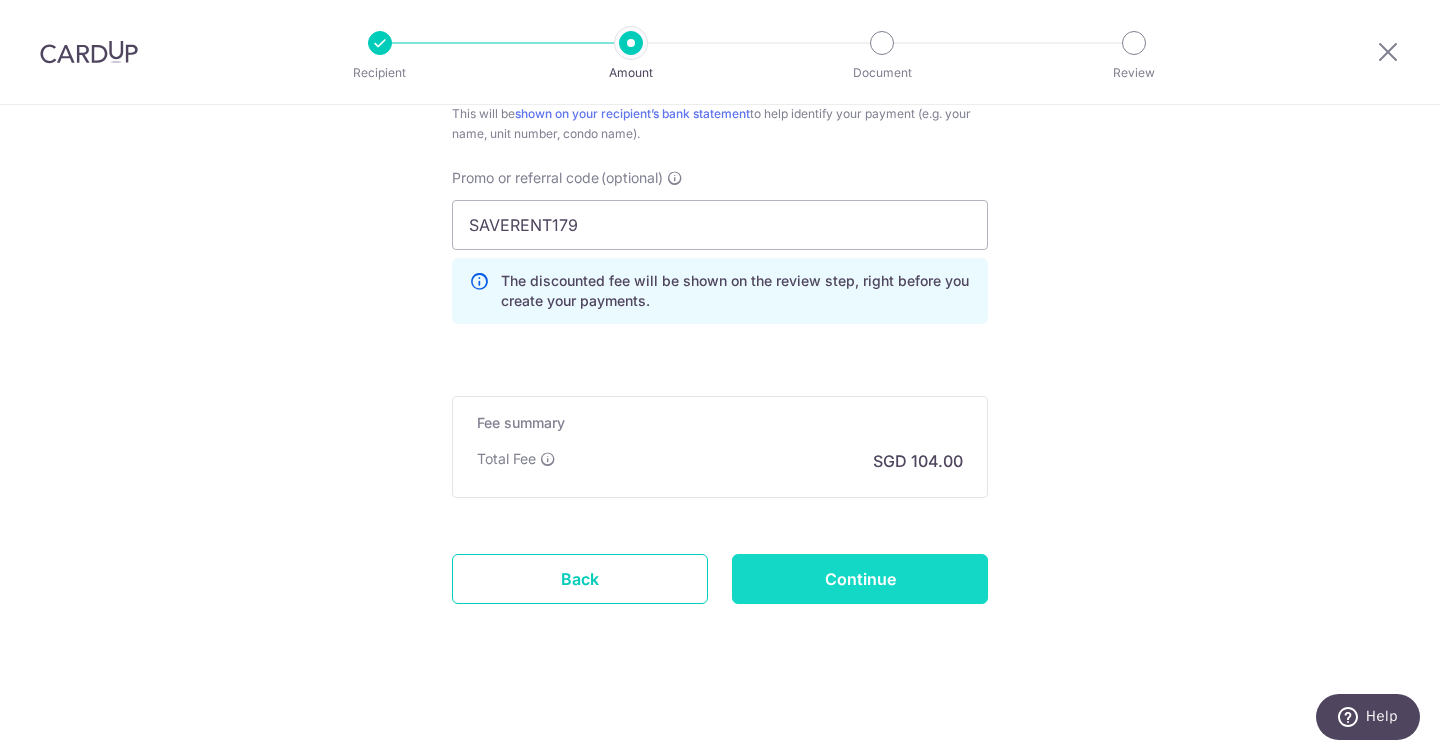 click on "Continue" at bounding box center [860, 579] 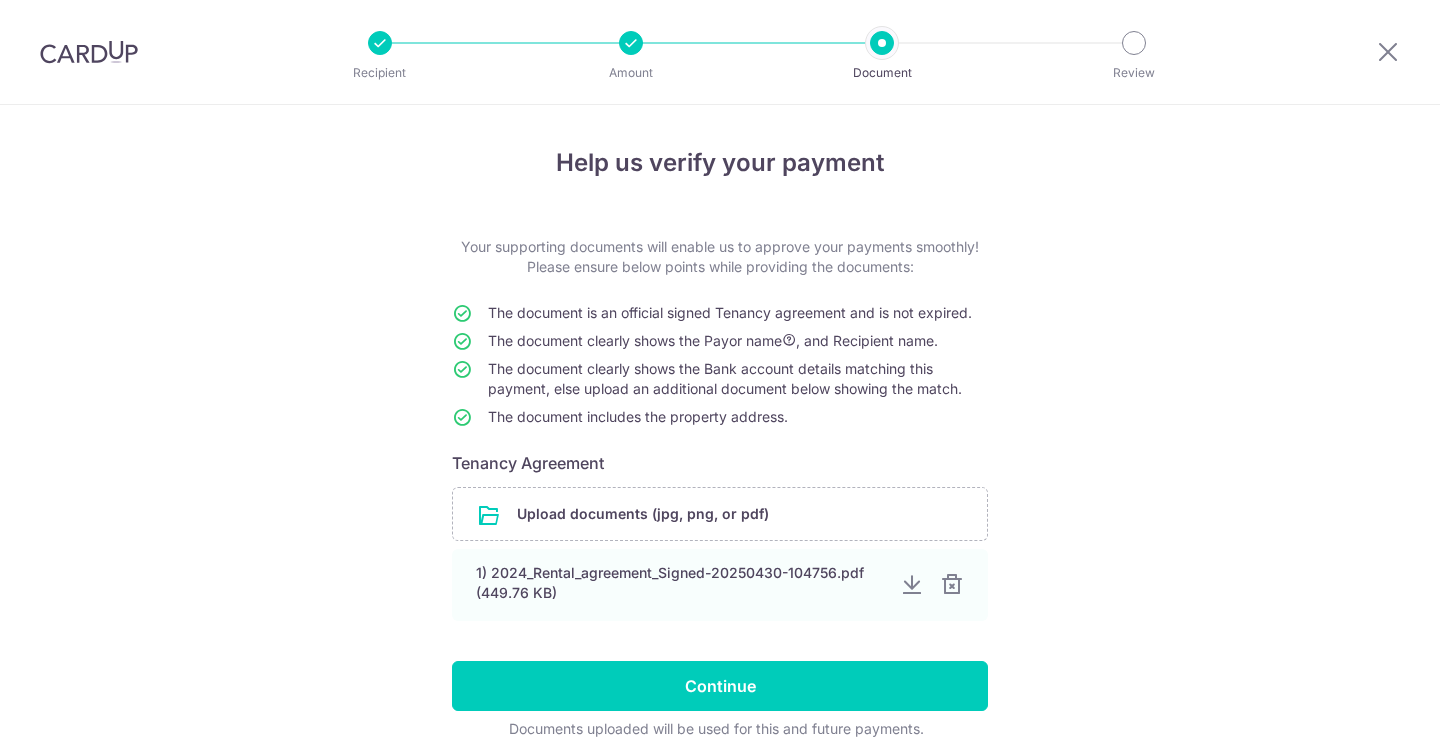 scroll, scrollTop: 0, scrollLeft: 0, axis: both 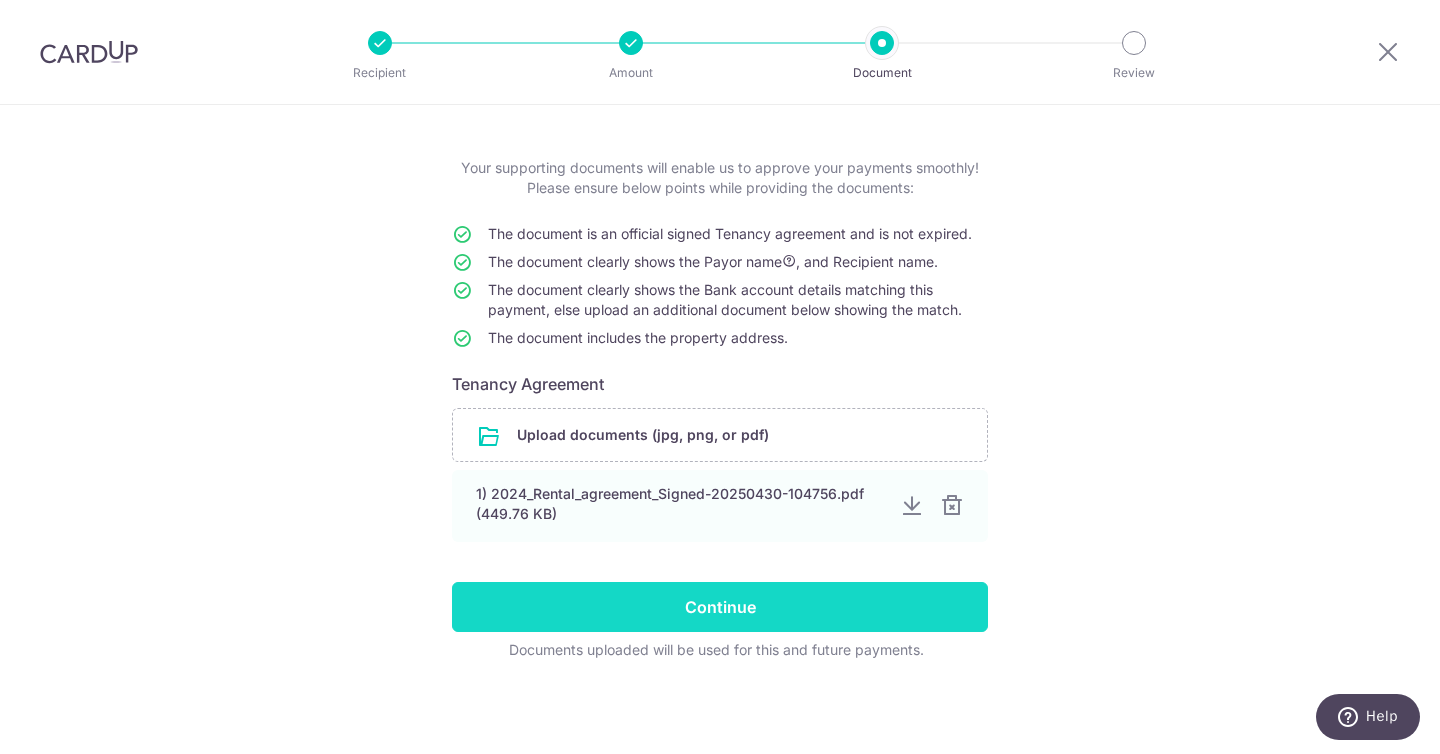 click on "Continue" at bounding box center [720, 607] 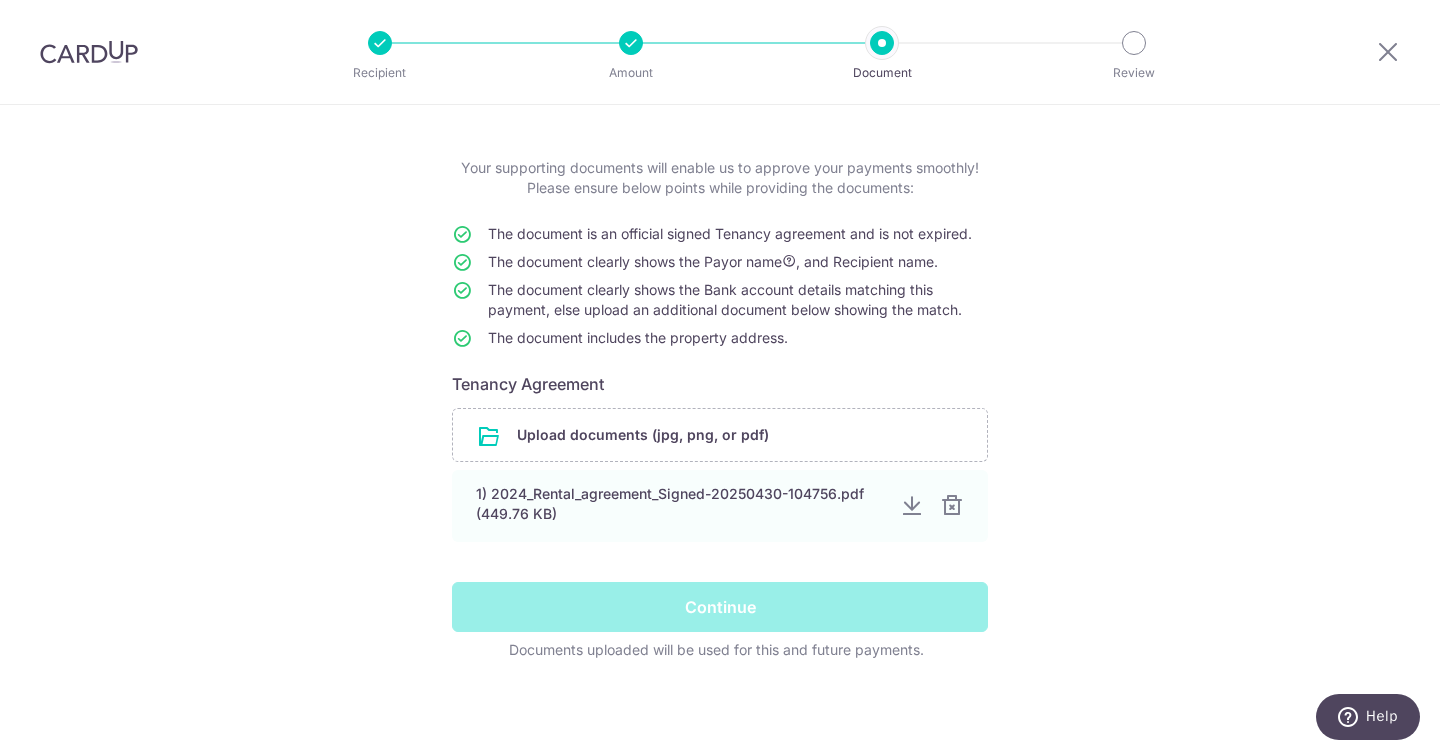 scroll, scrollTop: 0, scrollLeft: 0, axis: both 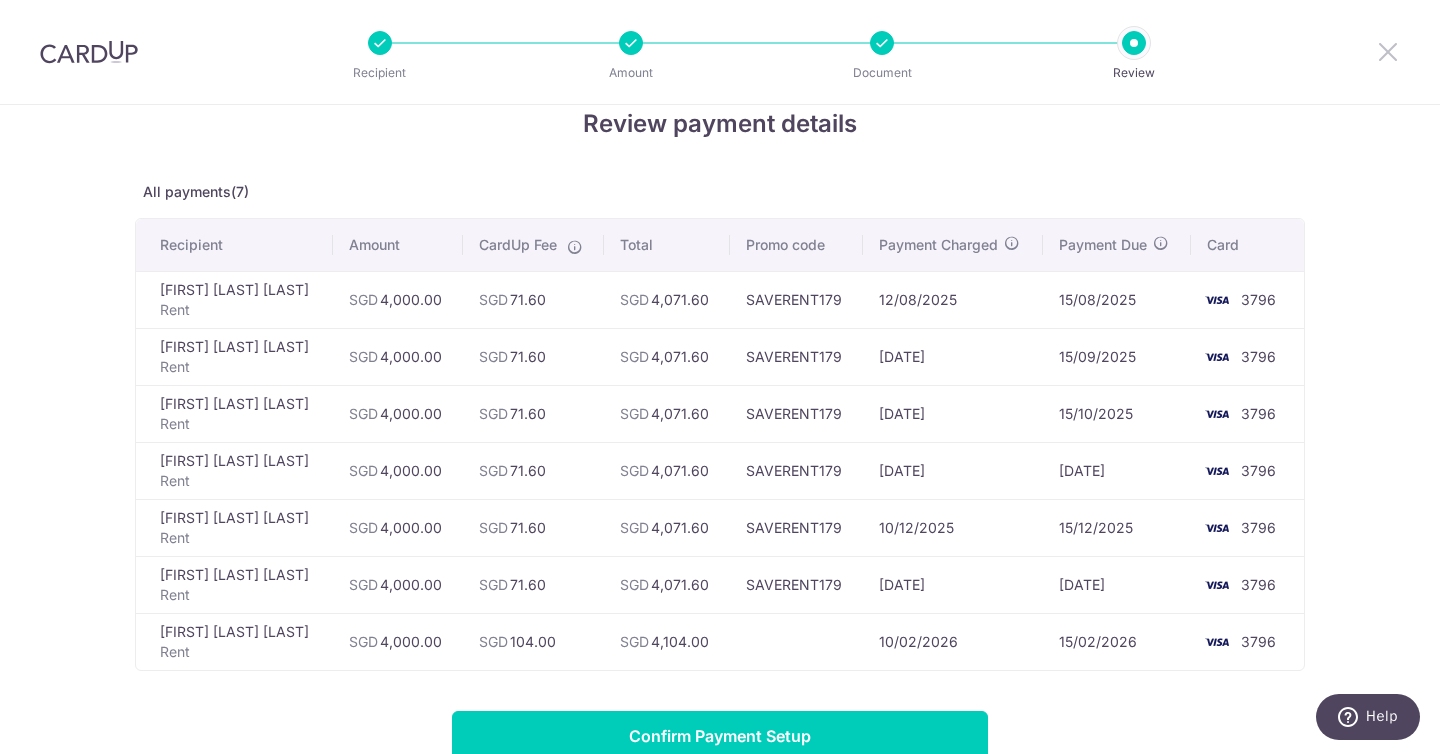 click at bounding box center [1388, 51] 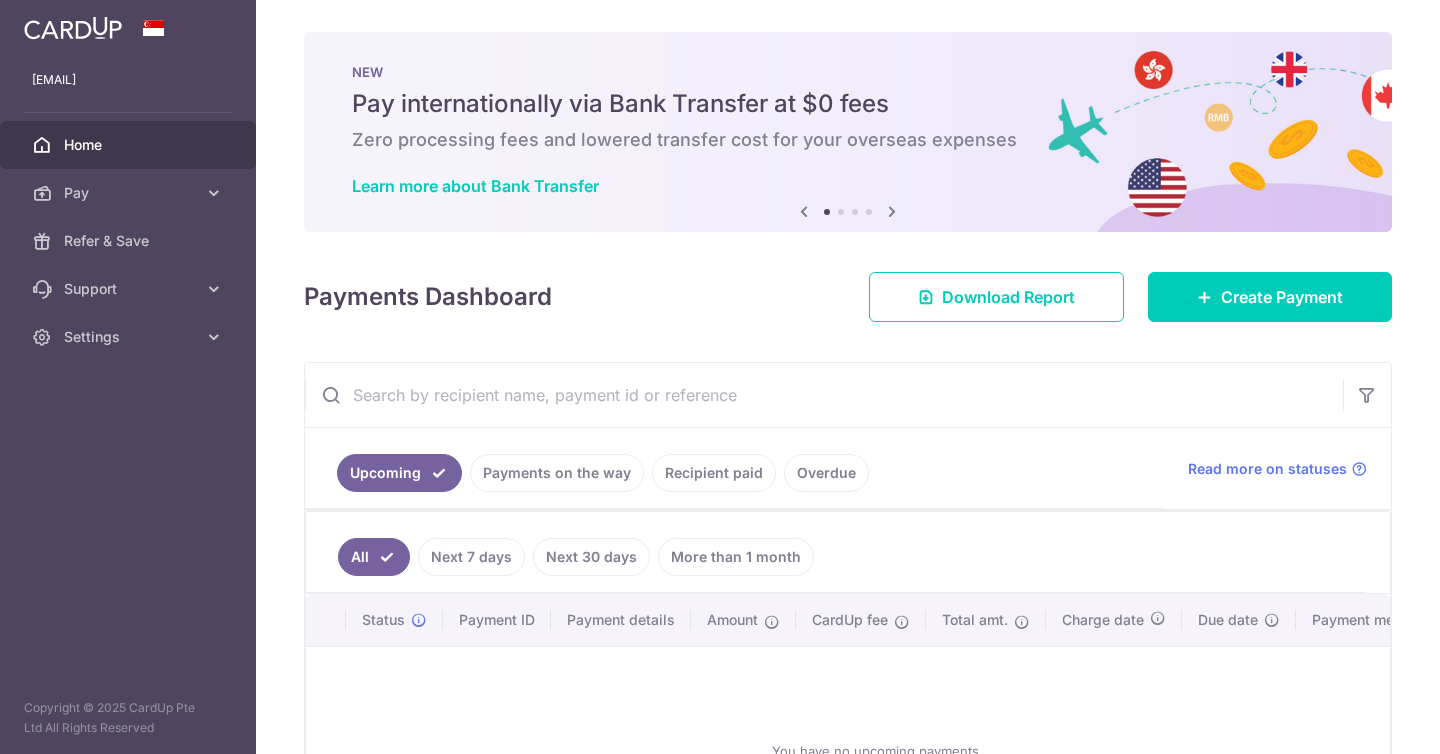 scroll, scrollTop: 0, scrollLeft: 0, axis: both 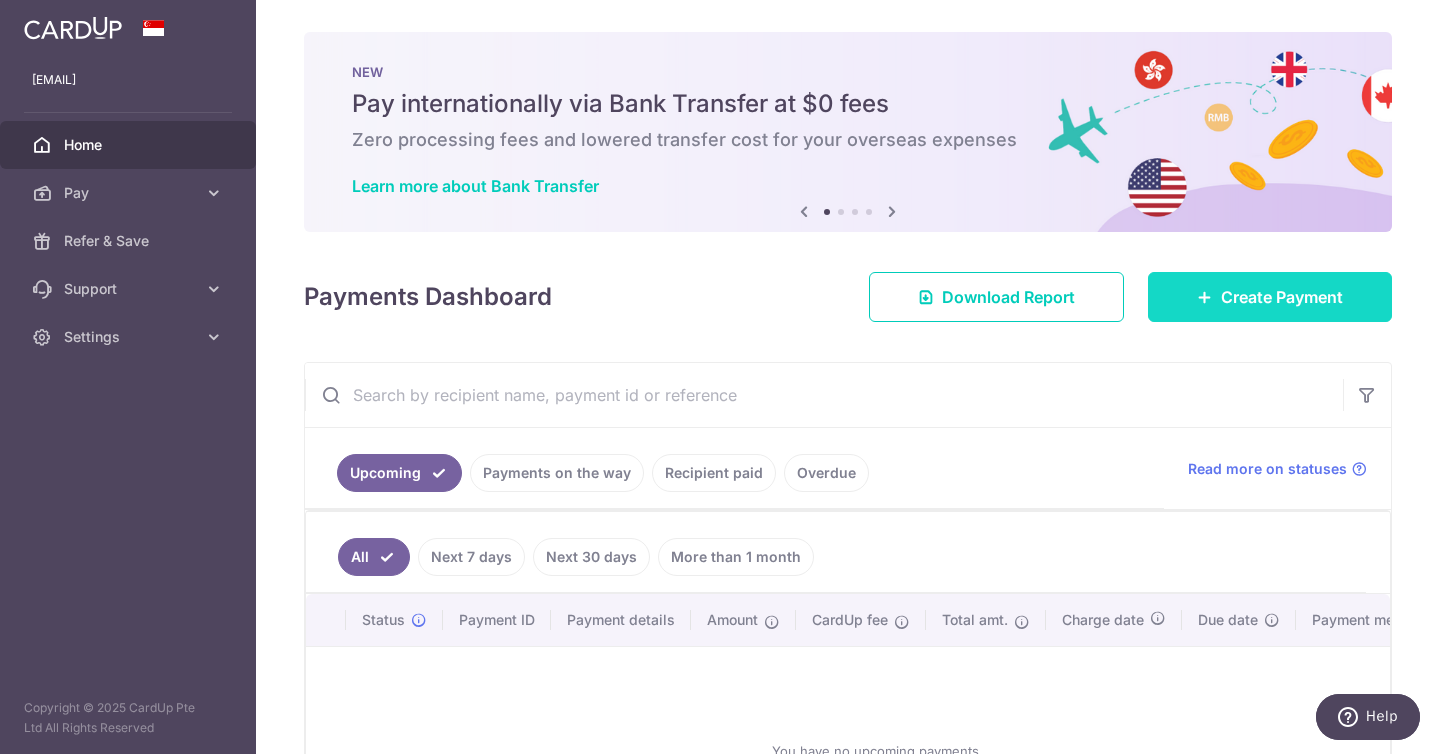 click on "Create Payment" at bounding box center [1282, 297] 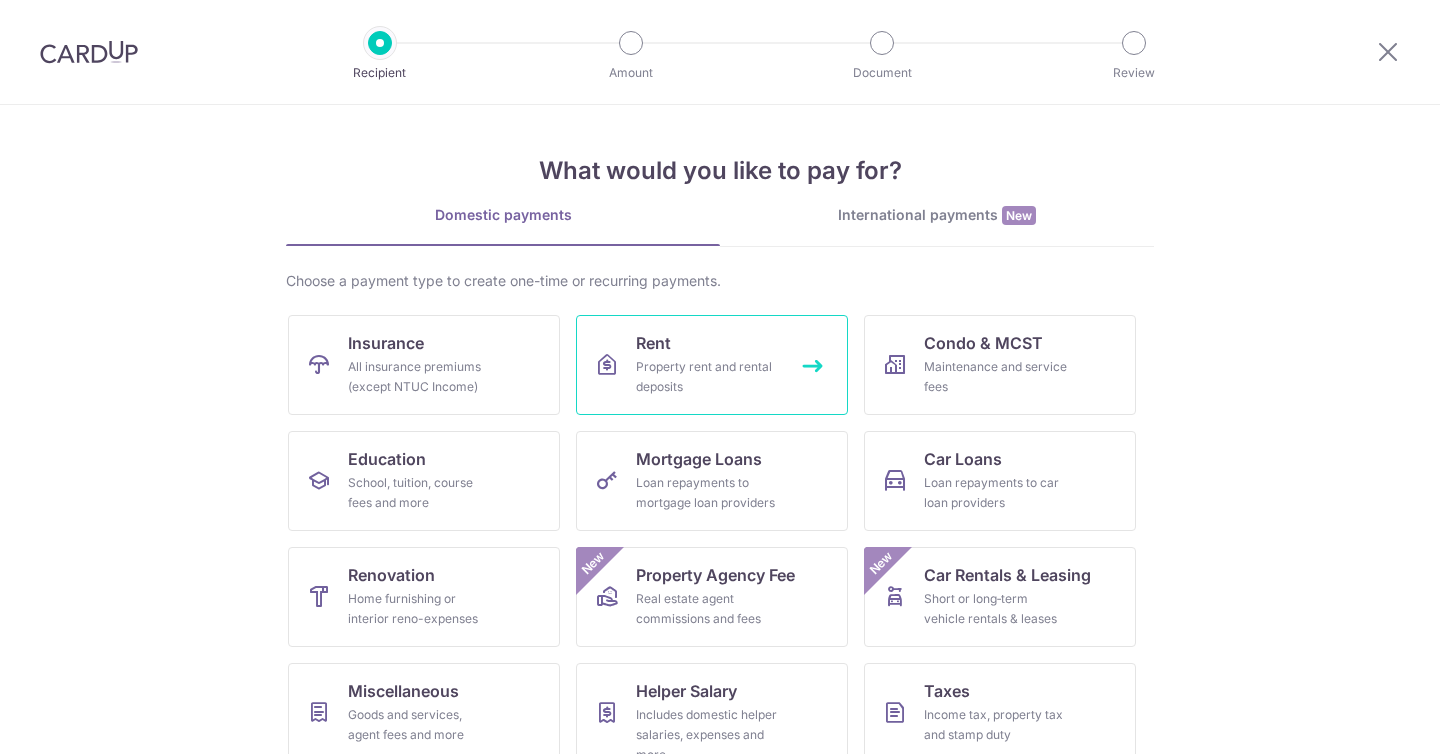 scroll, scrollTop: 0, scrollLeft: 0, axis: both 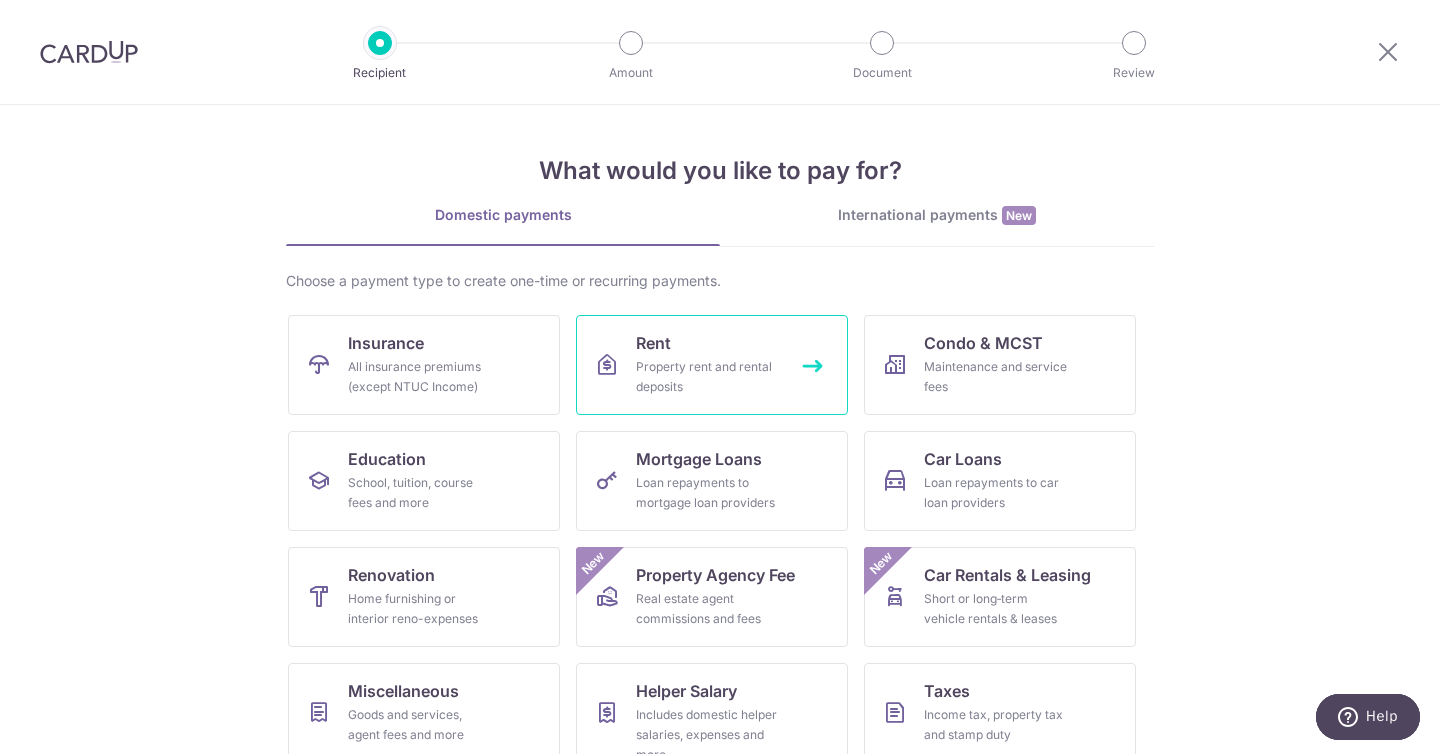 click on "Rent Property rent and rental deposits" at bounding box center (712, 365) 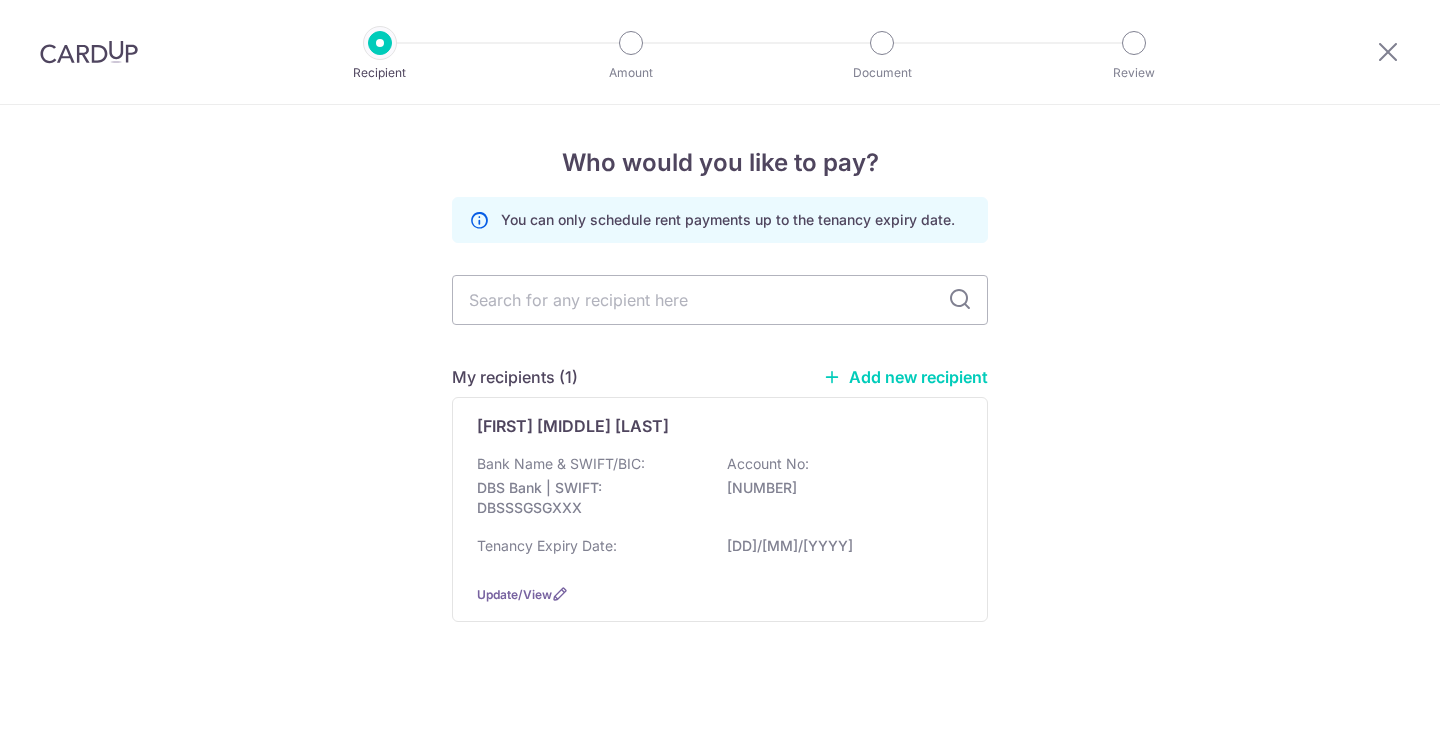 scroll, scrollTop: 0, scrollLeft: 0, axis: both 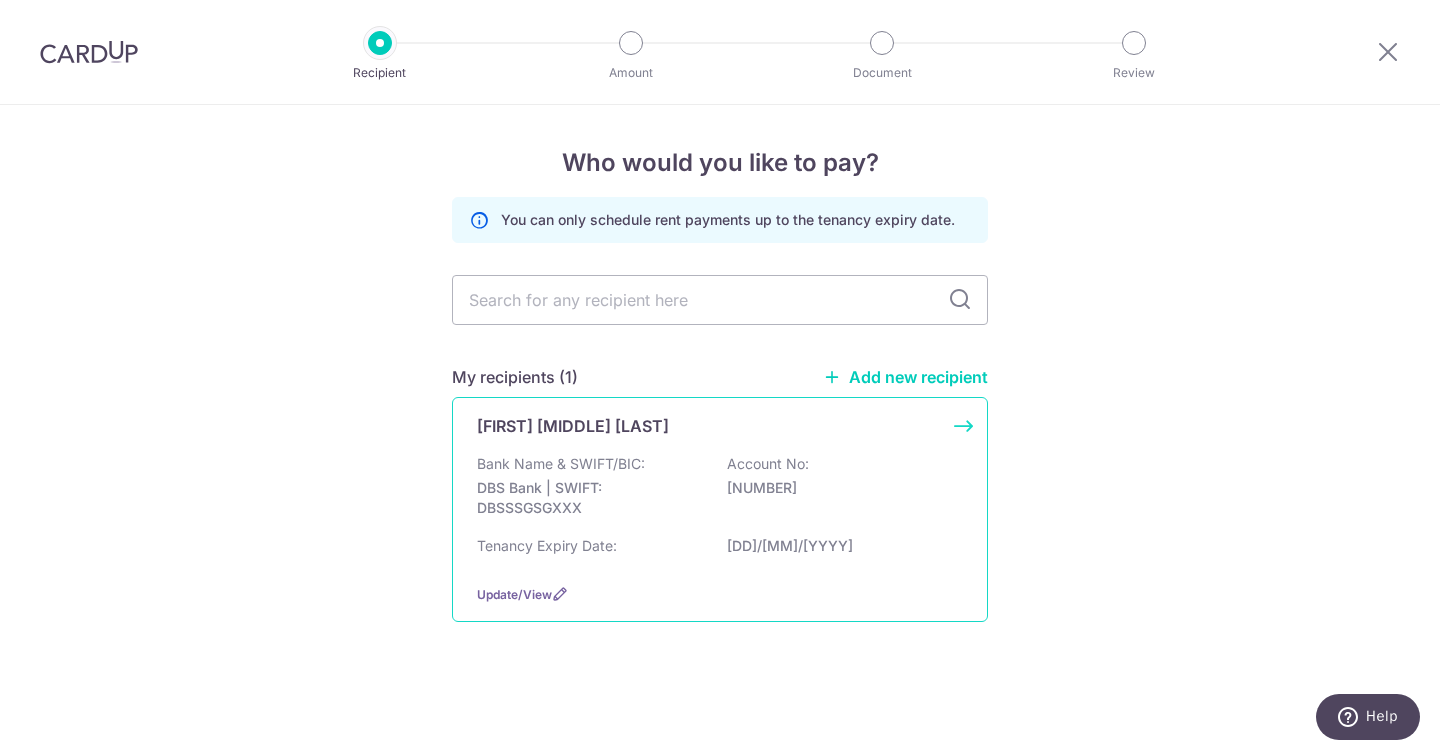 click on "DBS Bank | SWIFT: DBSSSGSGXXX" at bounding box center (589, 498) 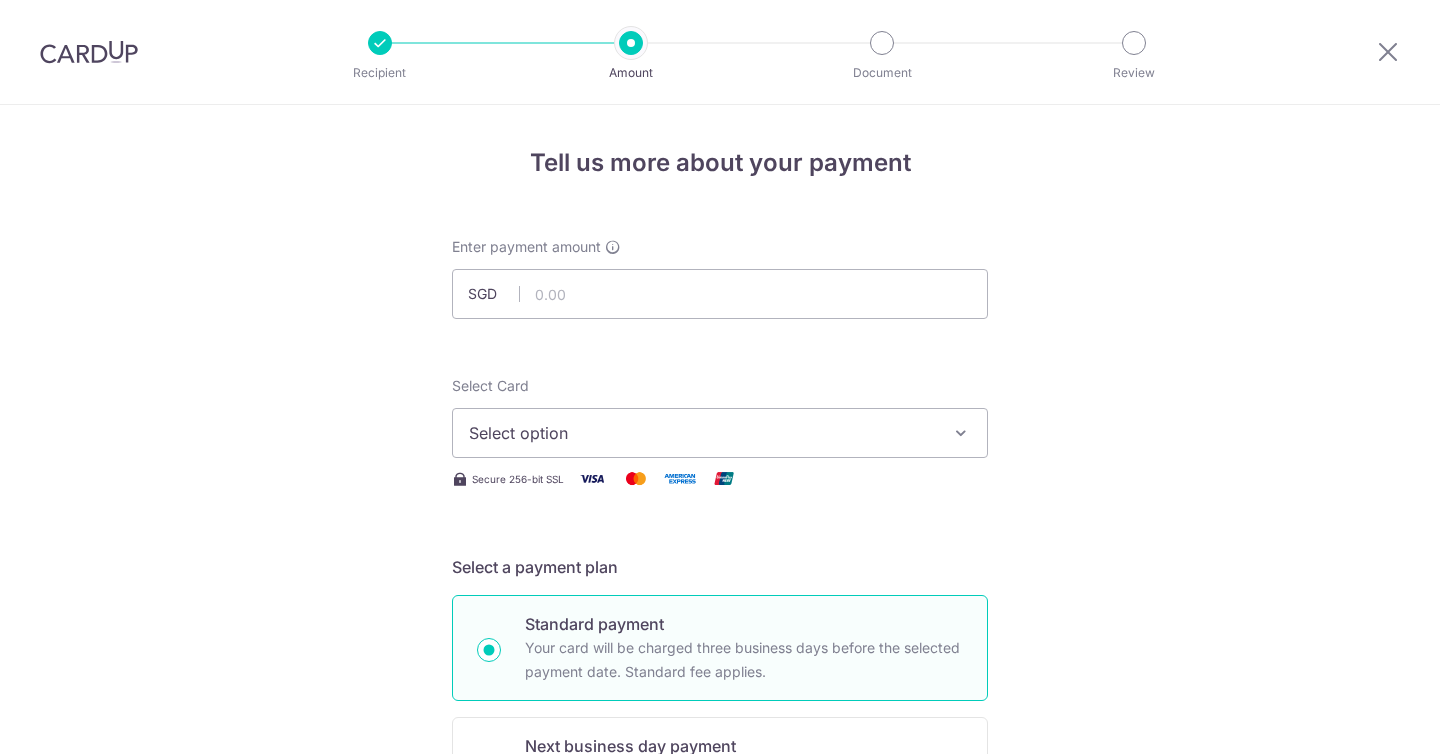 scroll, scrollTop: 0, scrollLeft: 0, axis: both 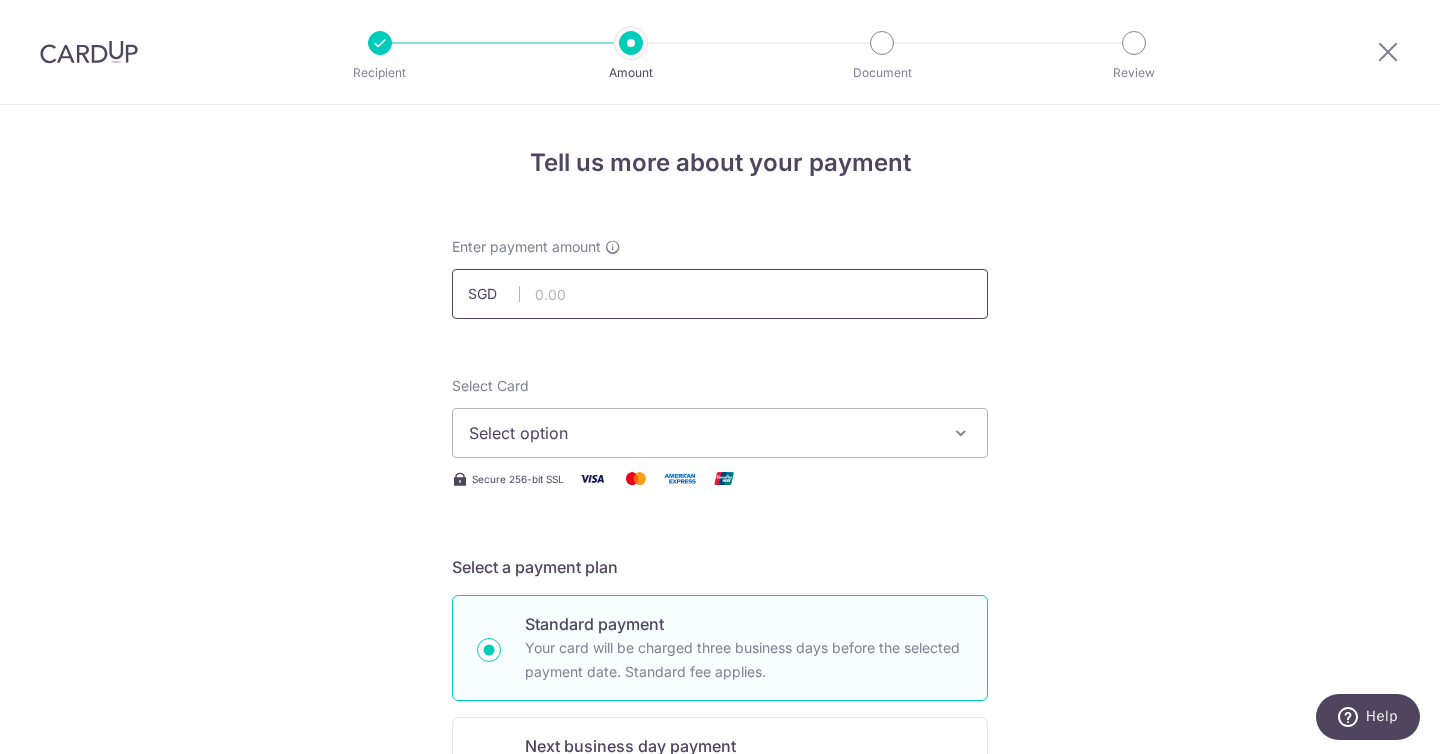 click at bounding box center [720, 294] 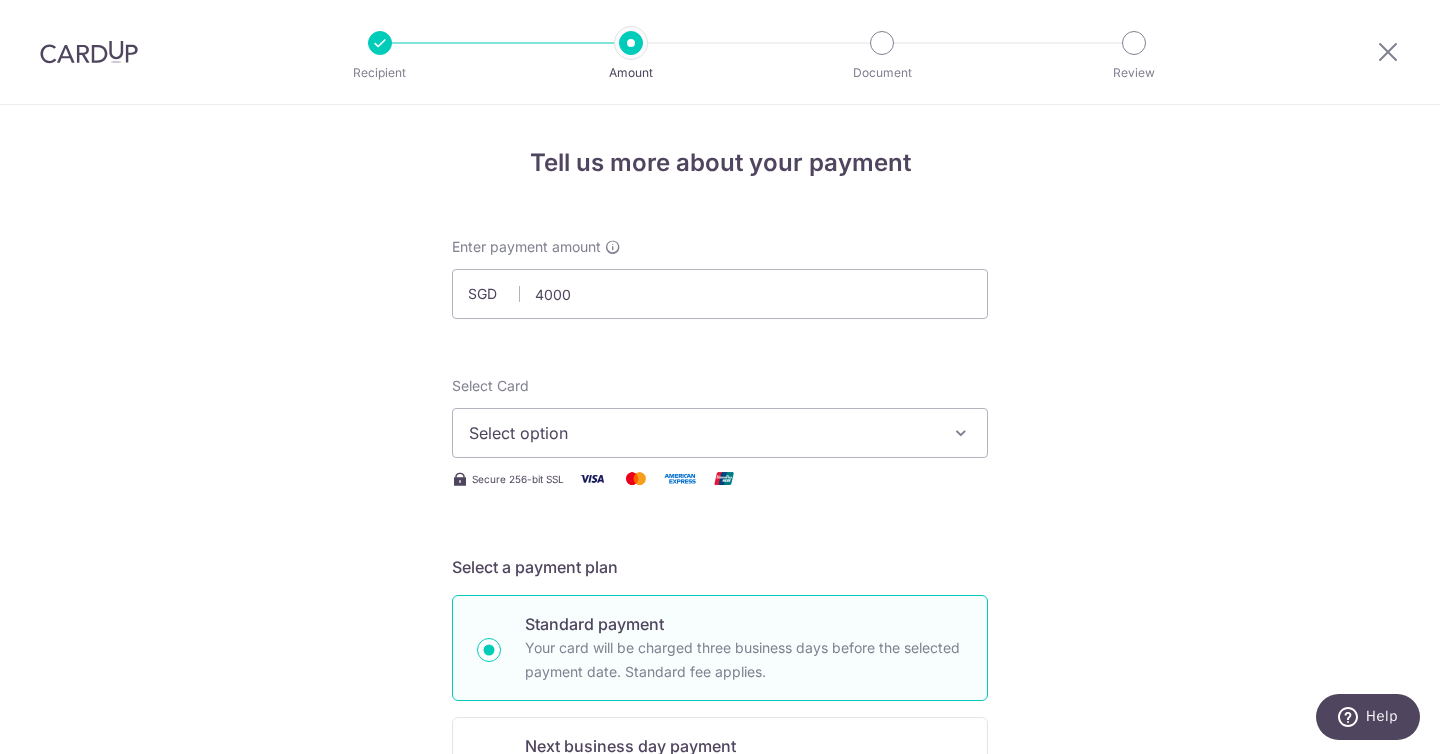 type on "4,000.00" 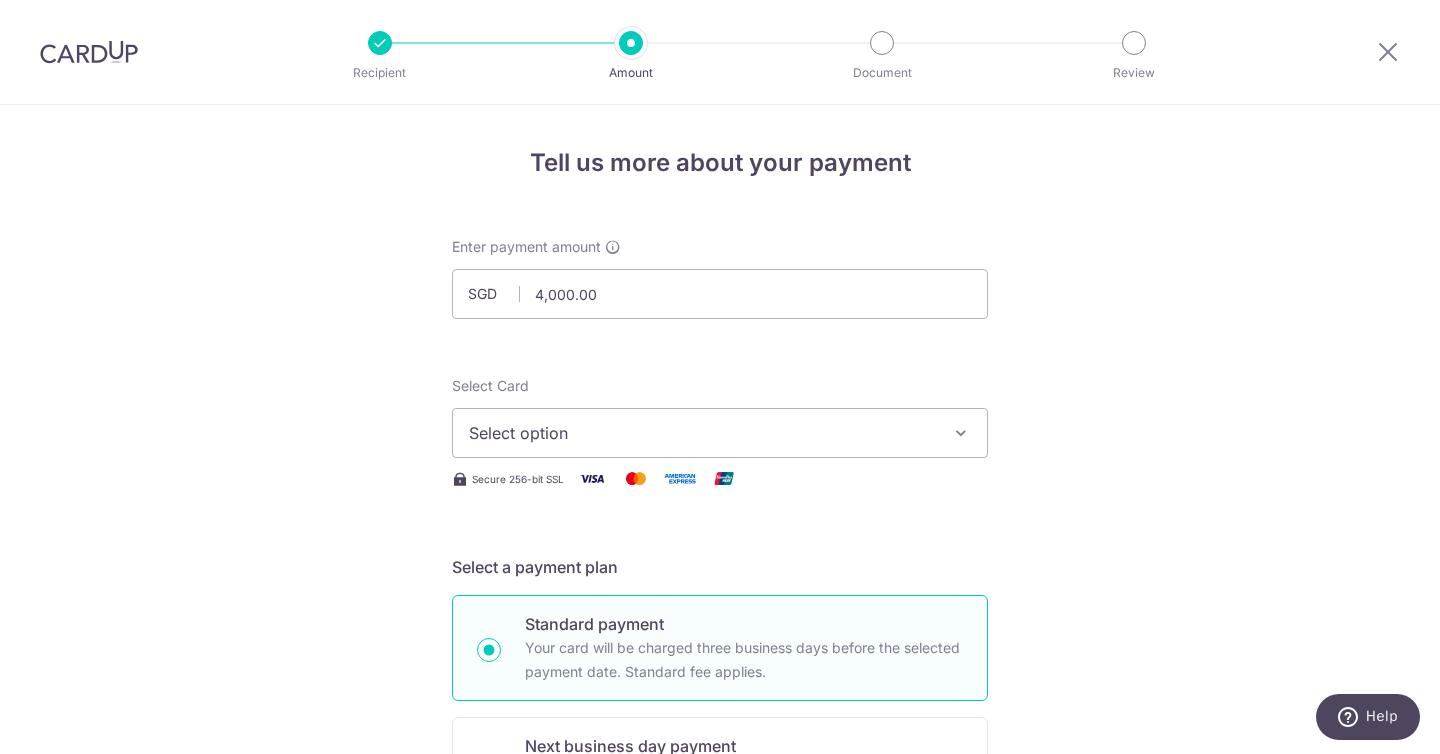 click on "Select option" at bounding box center [702, 433] 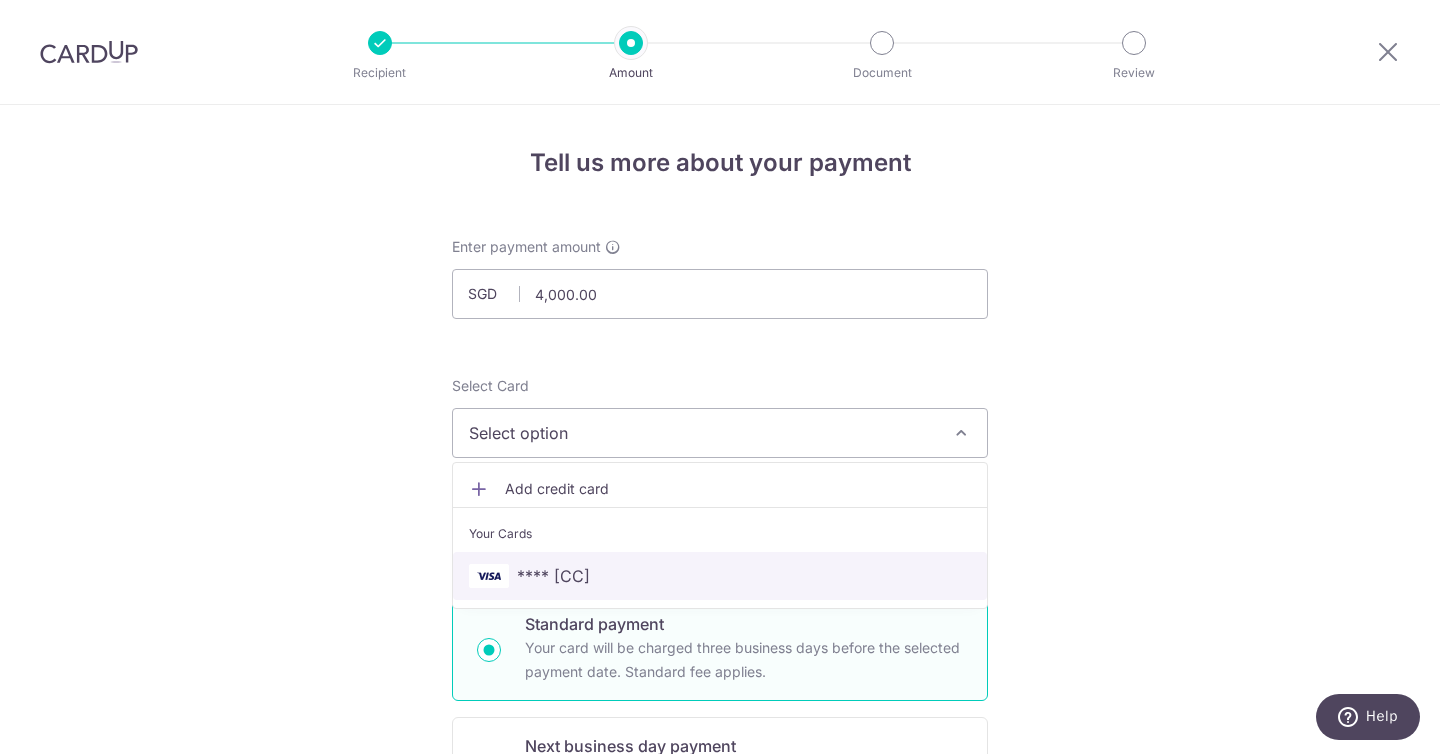 click on "**** [LAST]" at bounding box center (553, 576) 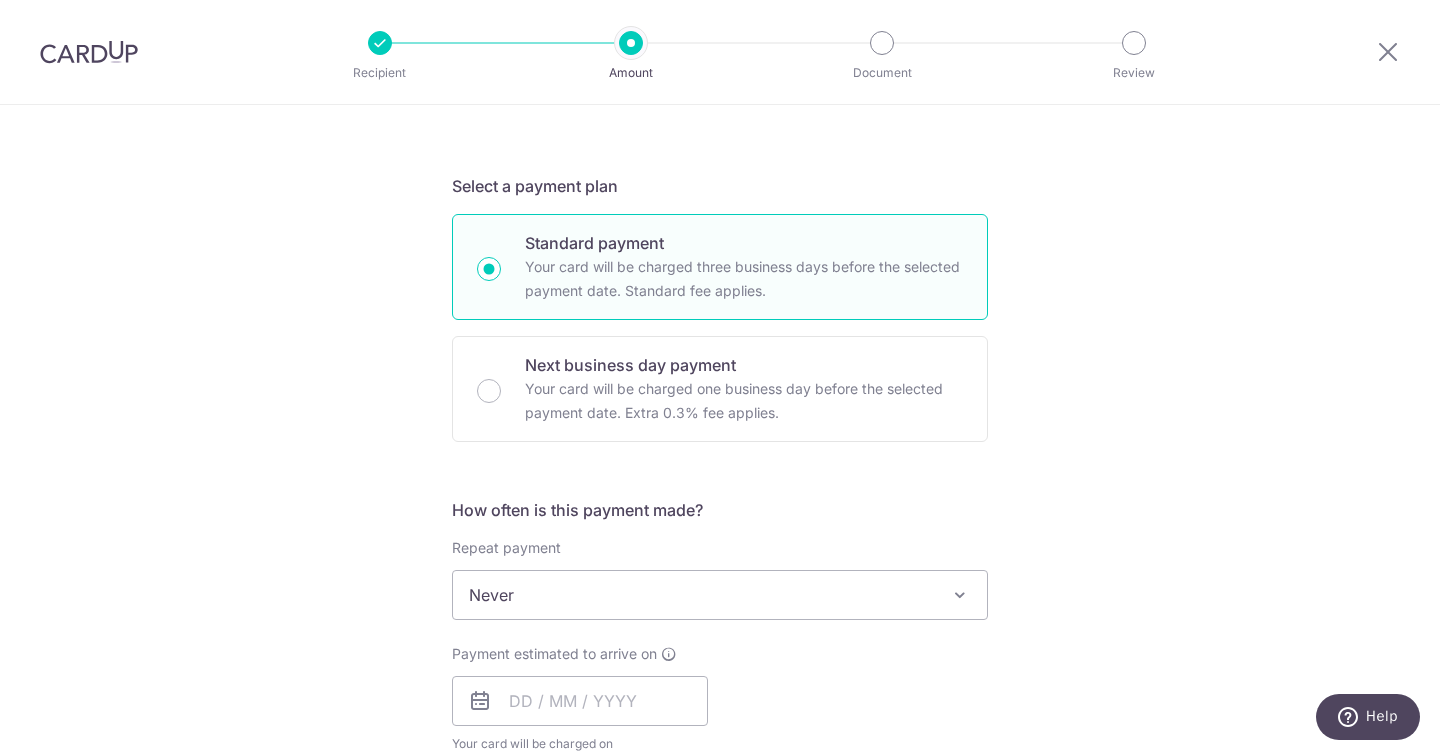 scroll, scrollTop: 398, scrollLeft: 0, axis: vertical 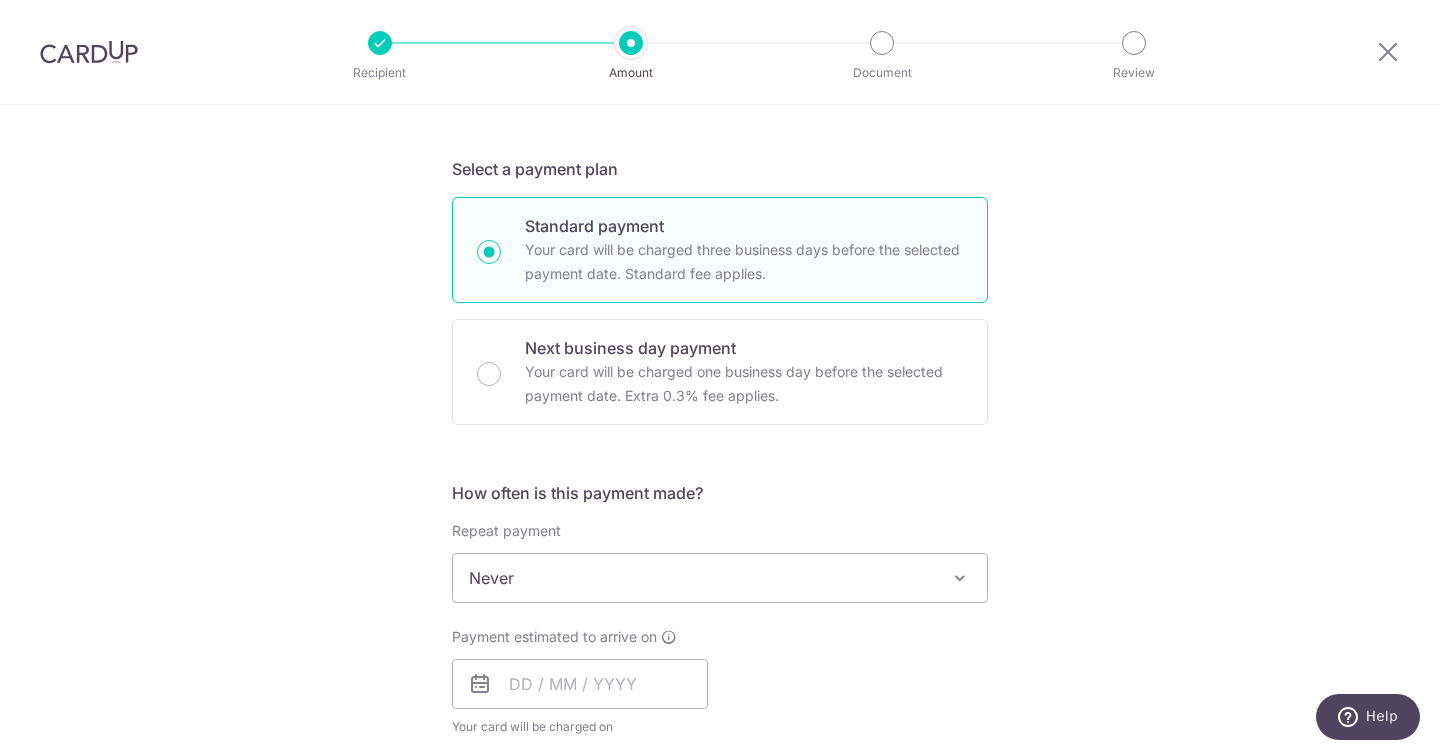 click on "Never" at bounding box center [720, 578] 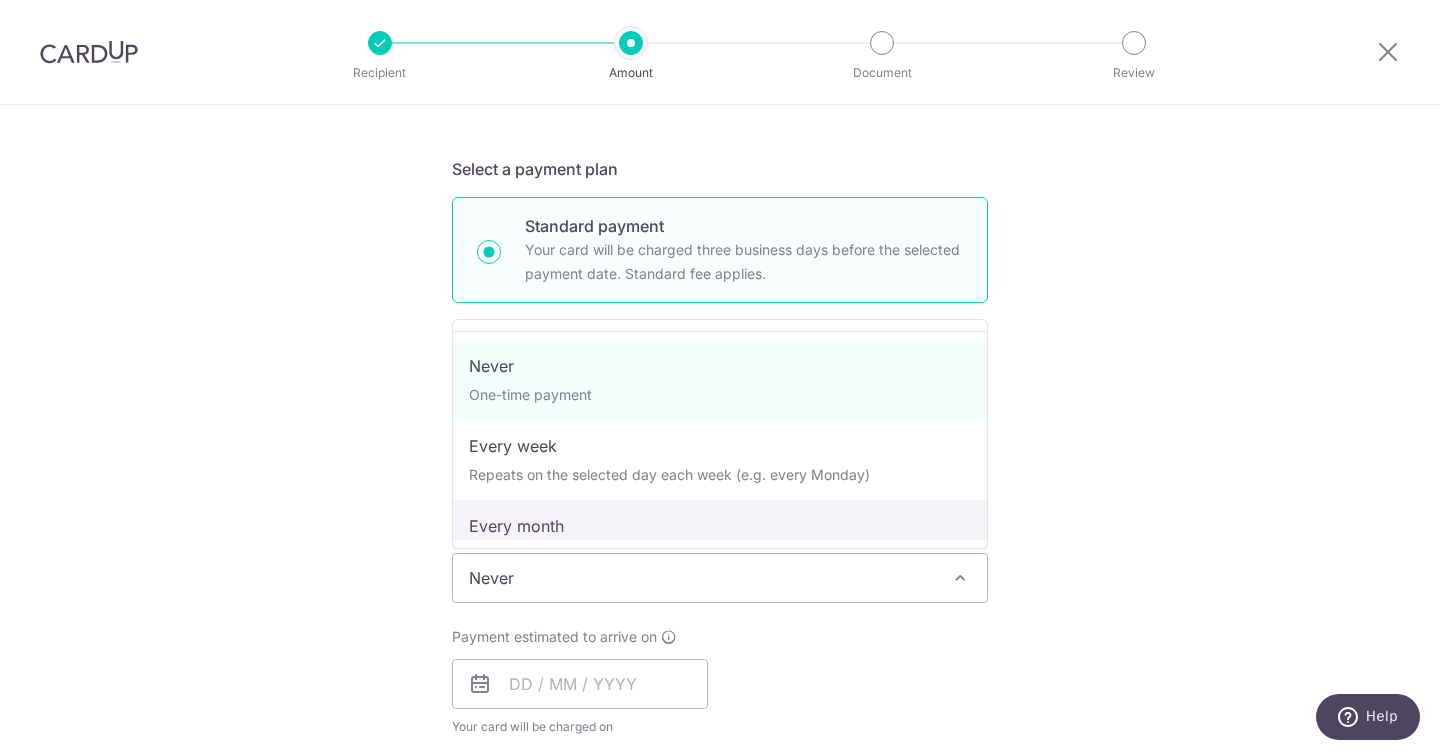 select on "3" 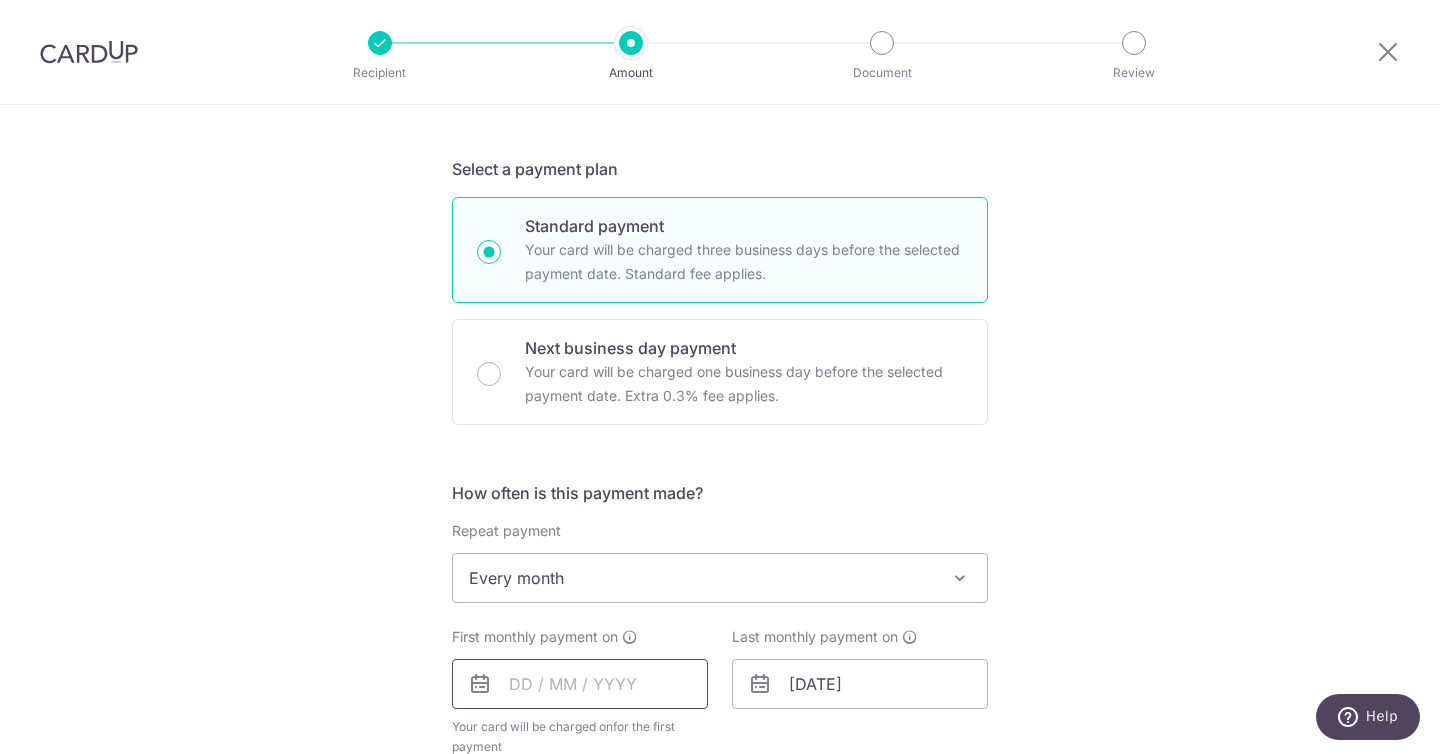 click at bounding box center (580, 684) 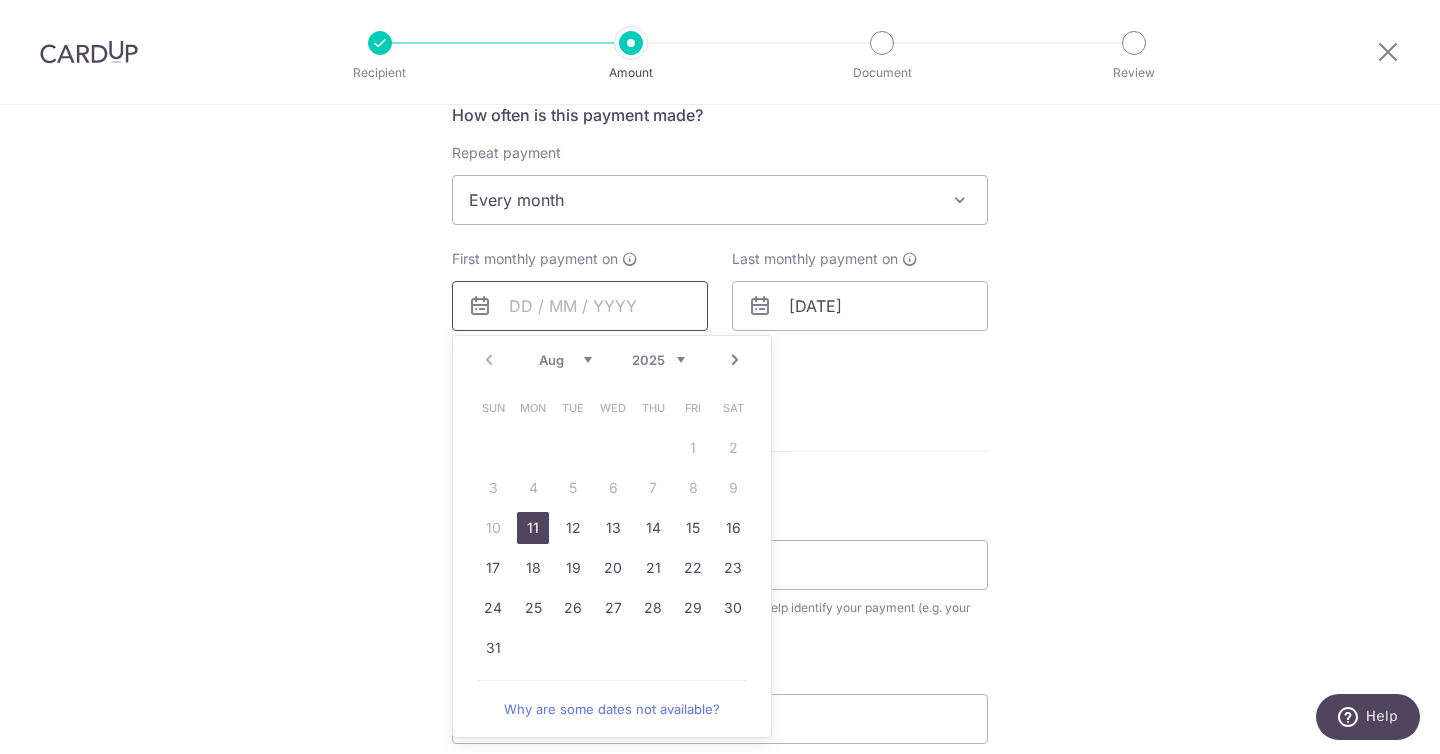 scroll, scrollTop: 864, scrollLeft: 0, axis: vertical 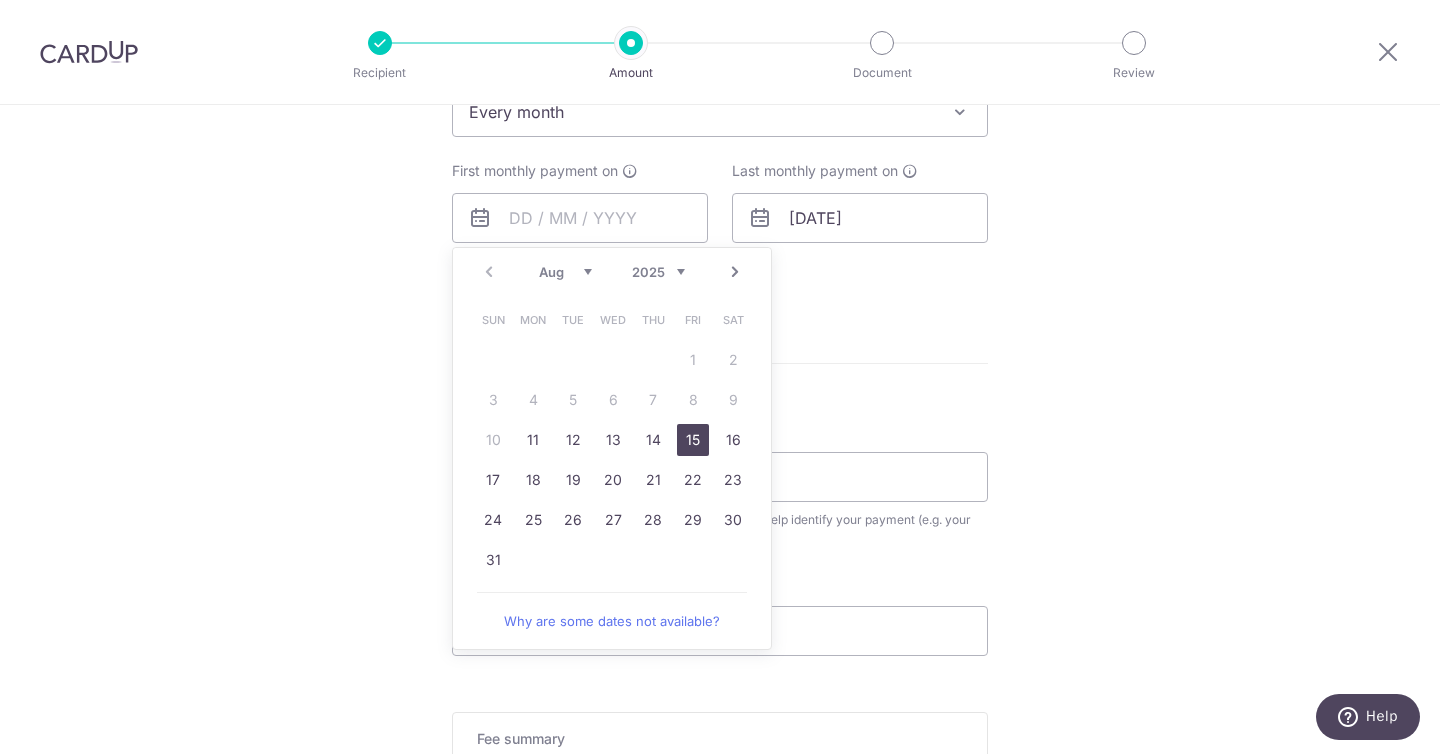 click on "15" at bounding box center (693, 440) 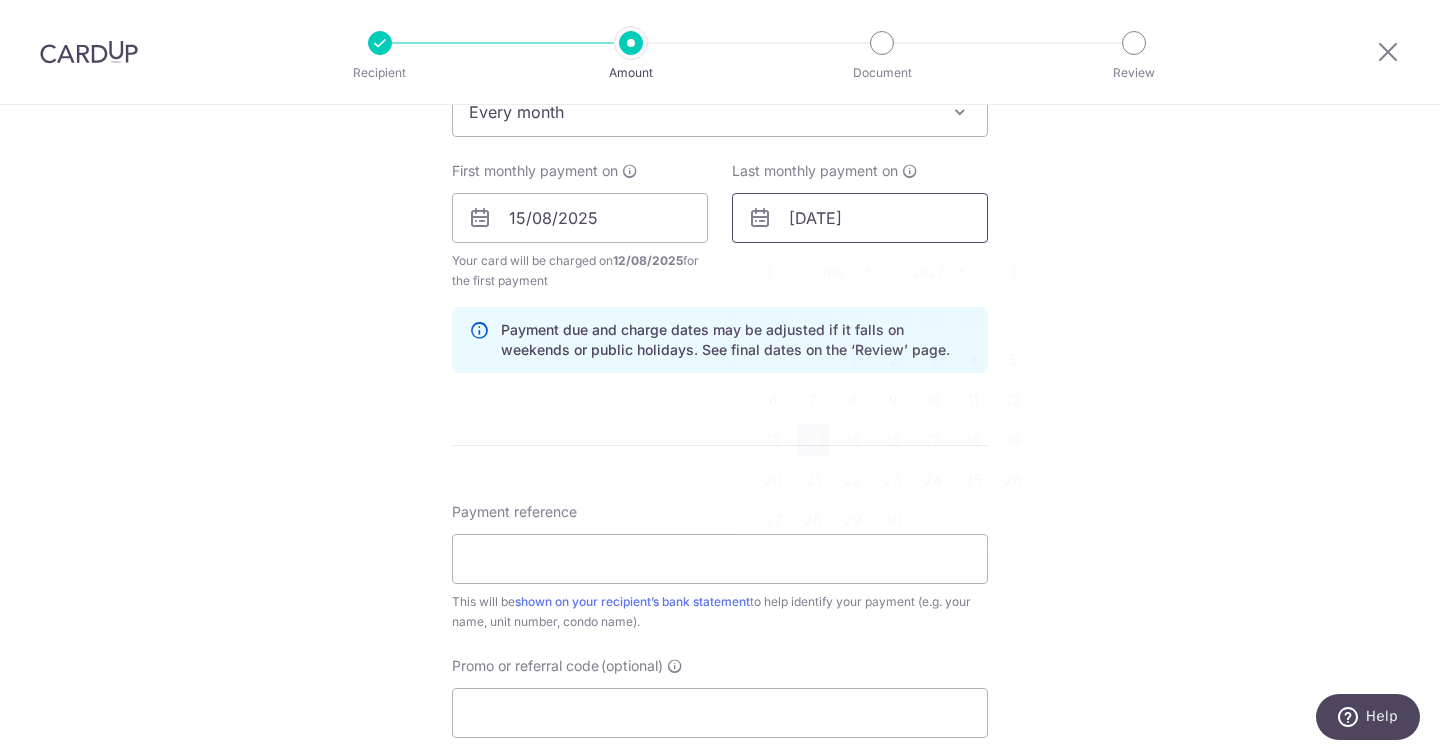 click on "14/06/2027" at bounding box center [860, 218] 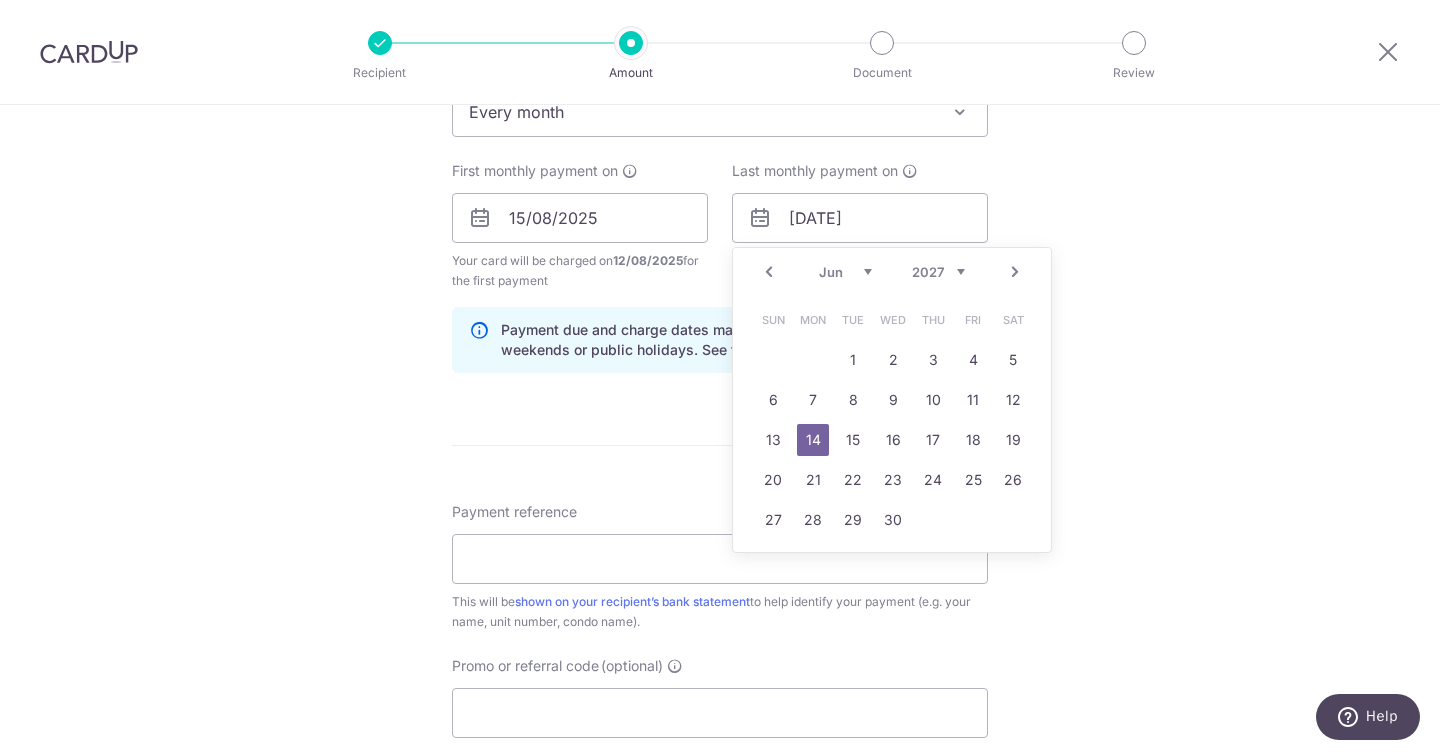 click on "Prev" at bounding box center [769, 272] 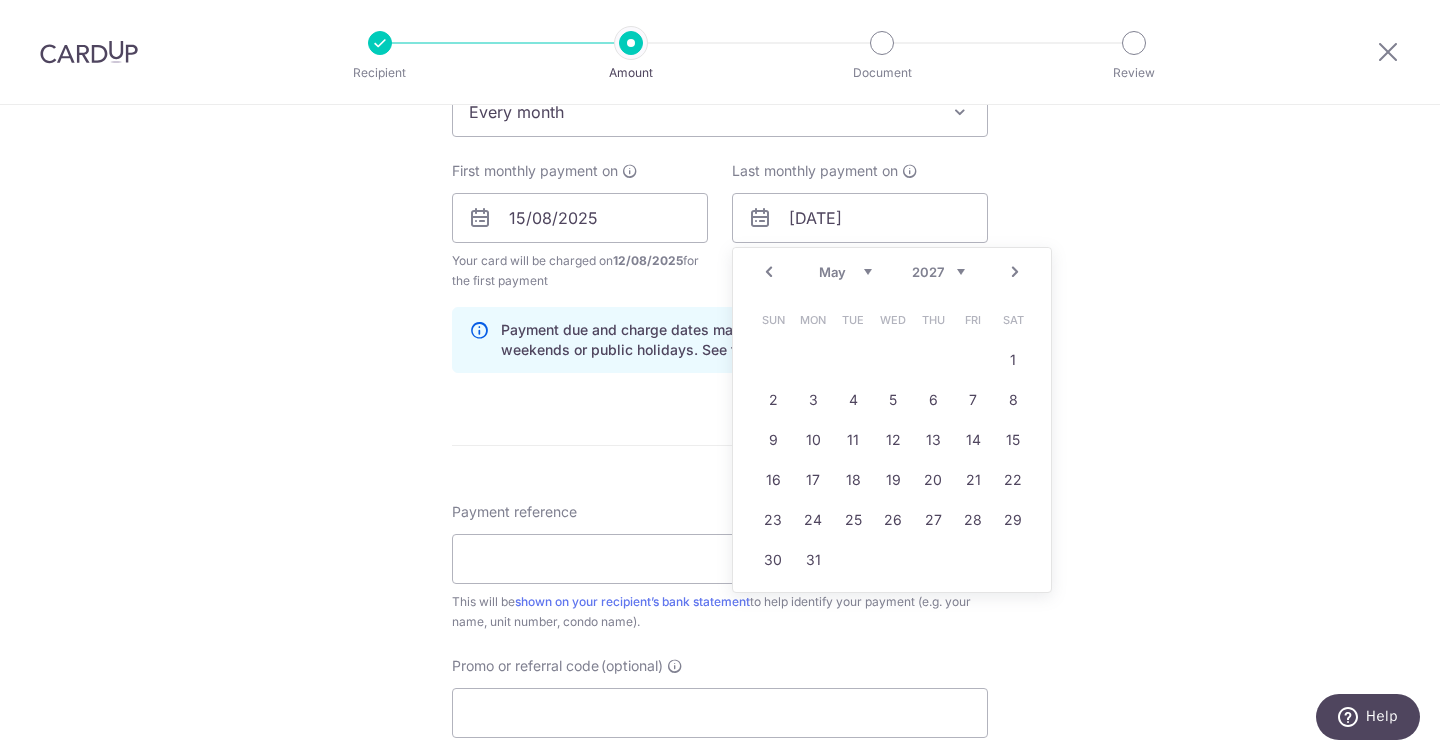 click on "Prev" at bounding box center (769, 272) 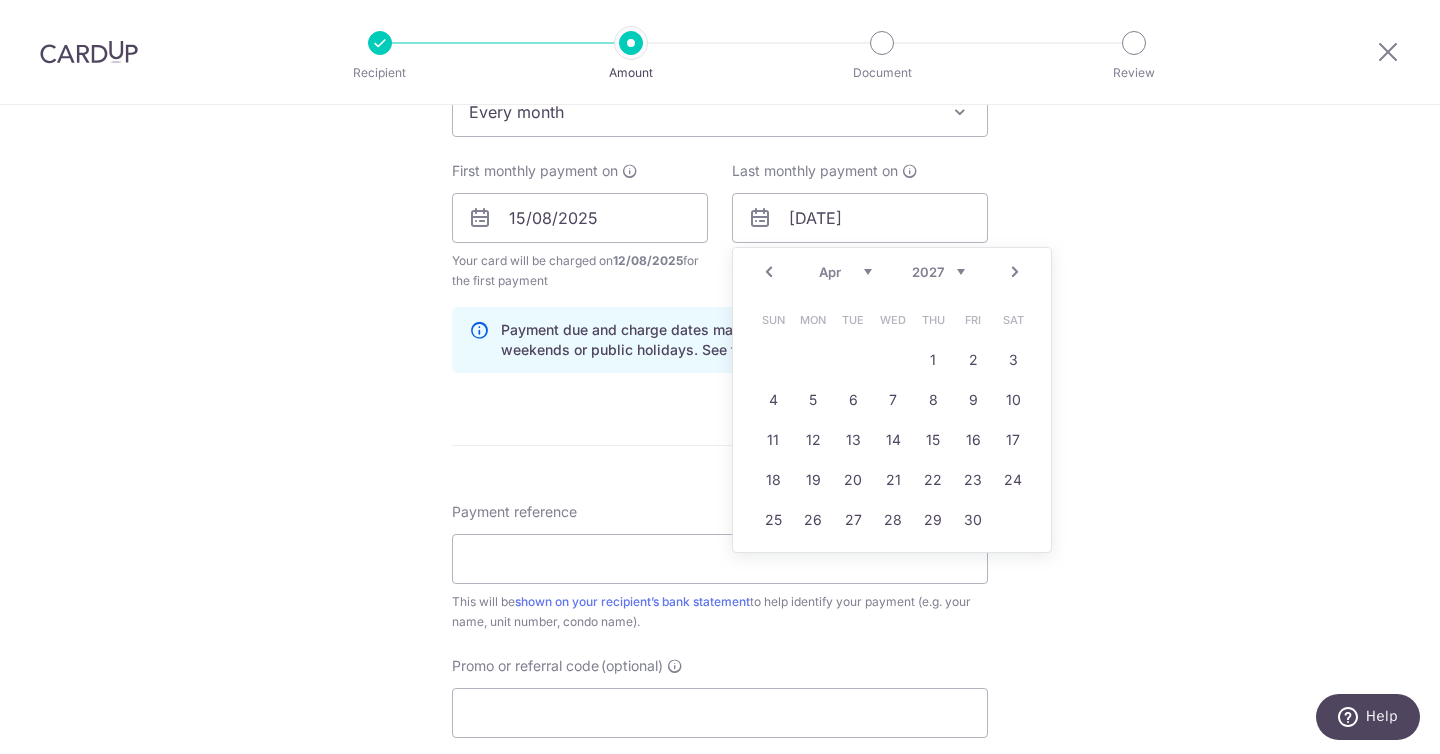 click on "Prev" at bounding box center [769, 272] 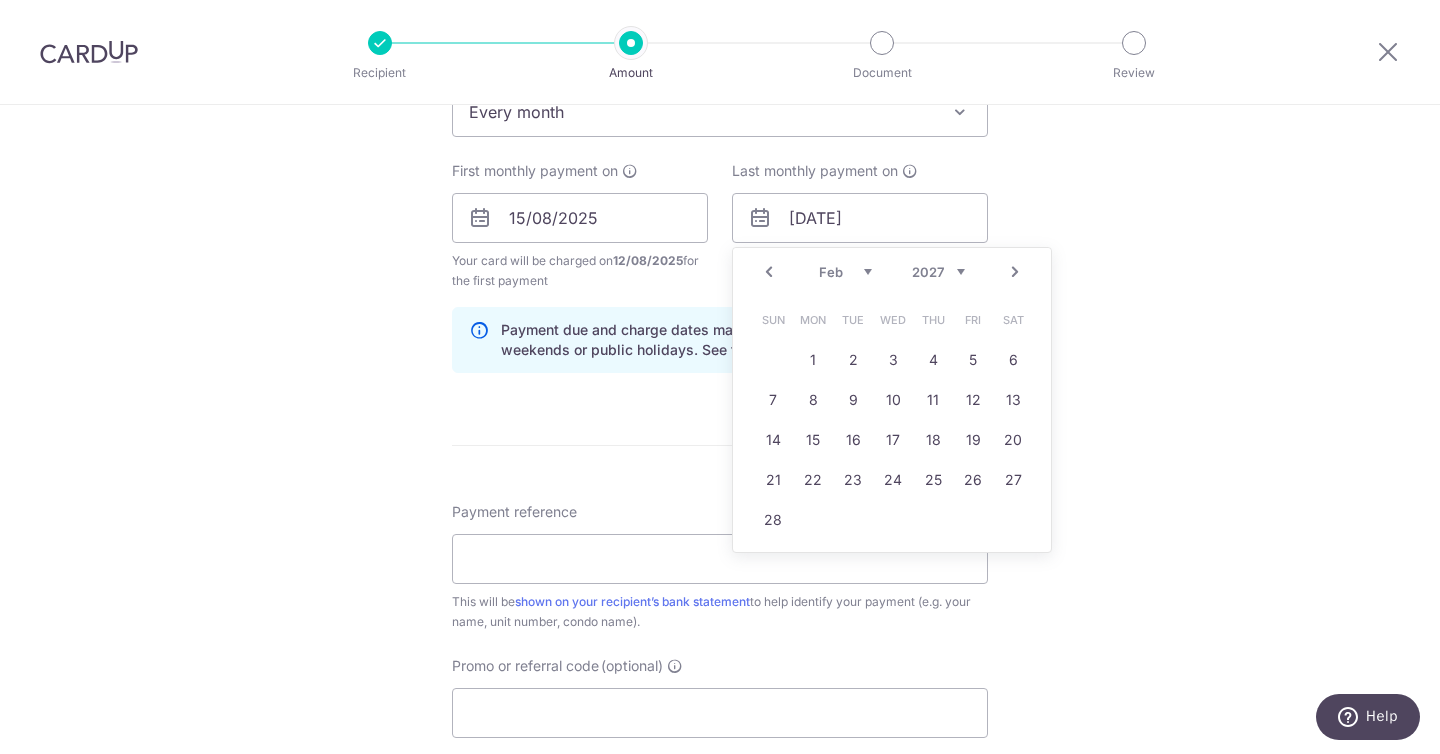 click on "Prev" at bounding box center (769, 272) 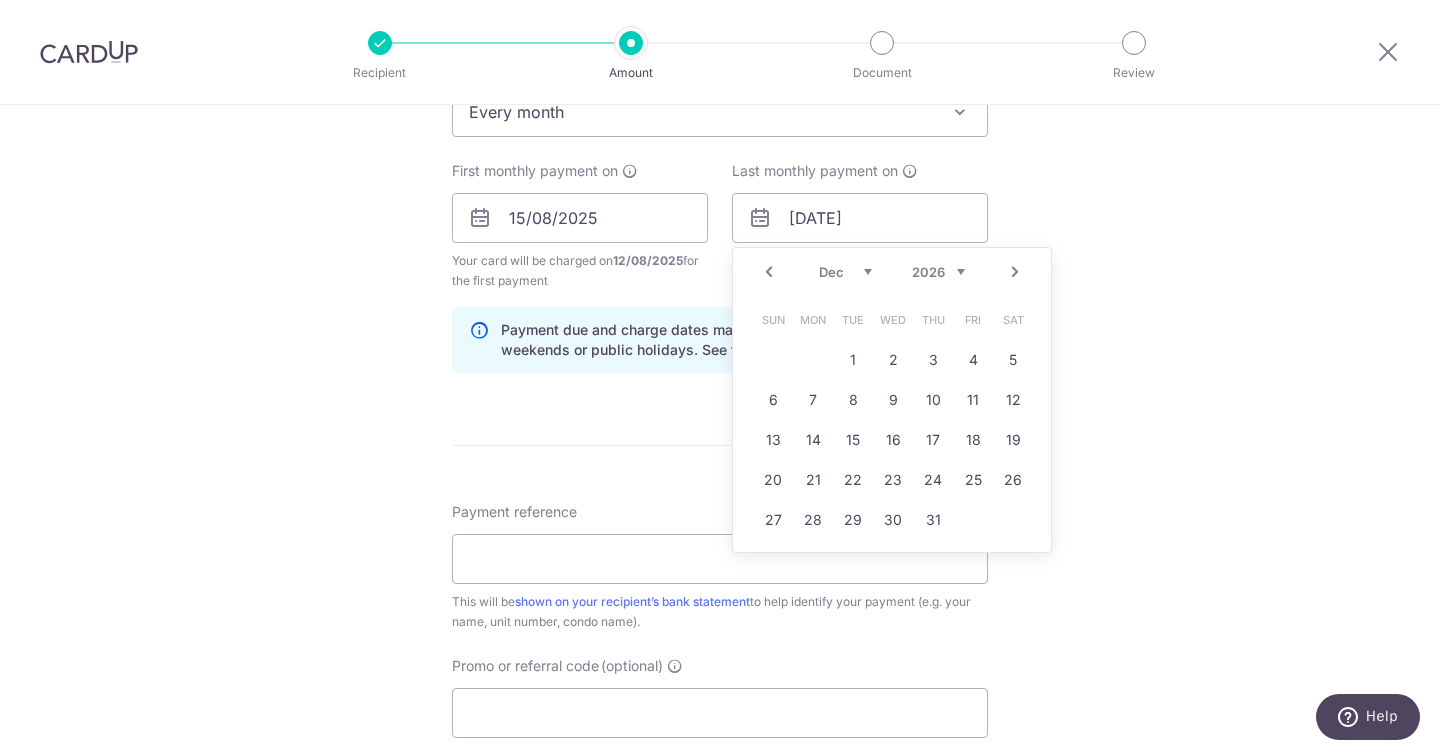 click on "Prev" at bounding box center (769, 272) 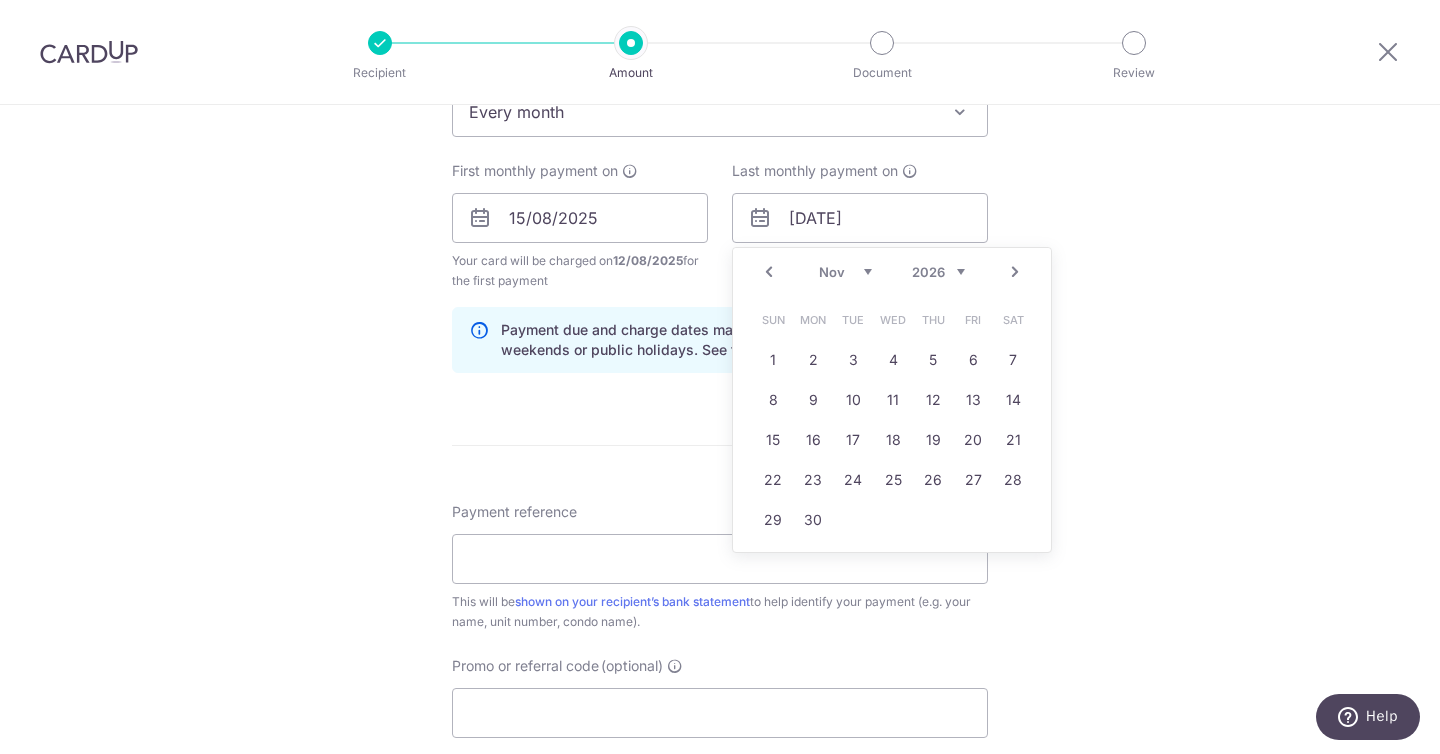 click on "Prev" at bounding box center (769, 272) 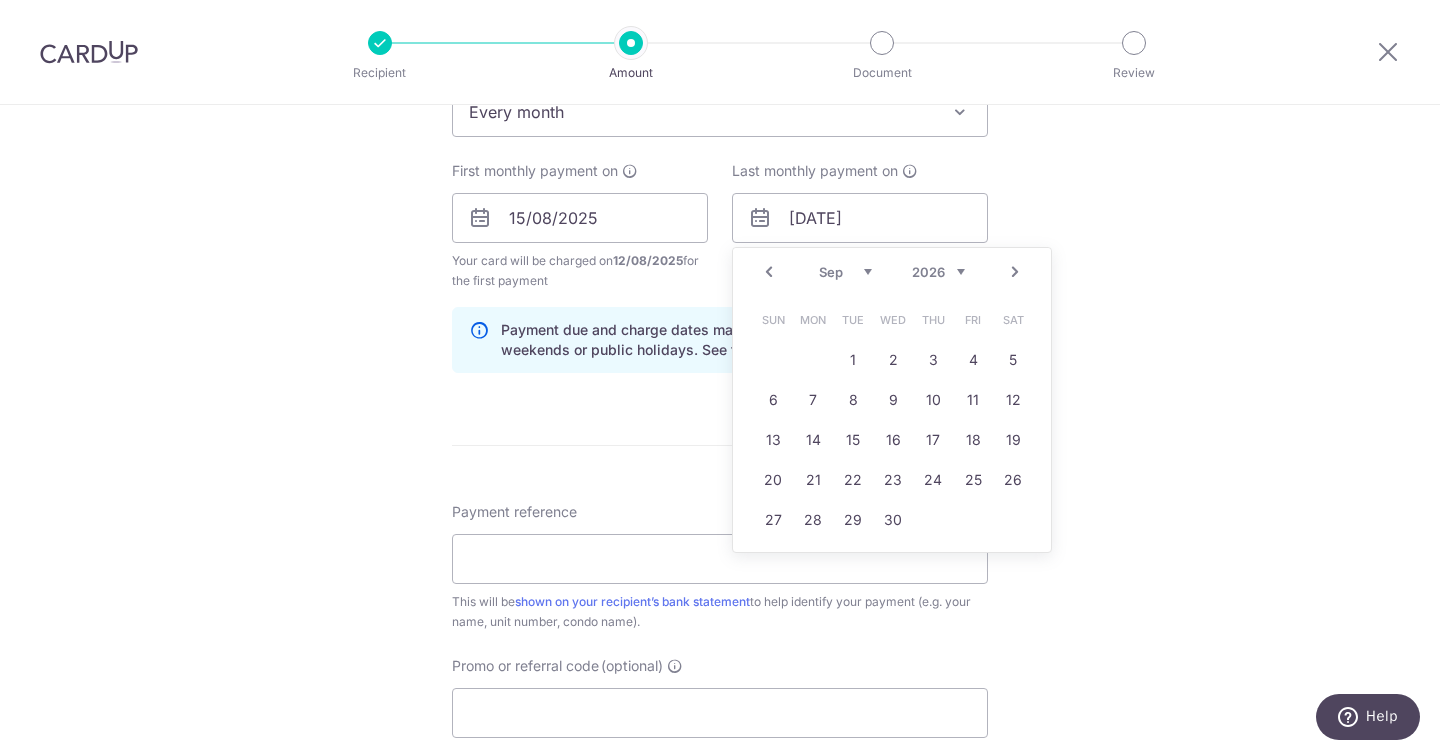 click on "Prev" at bounding box center (769, 272) 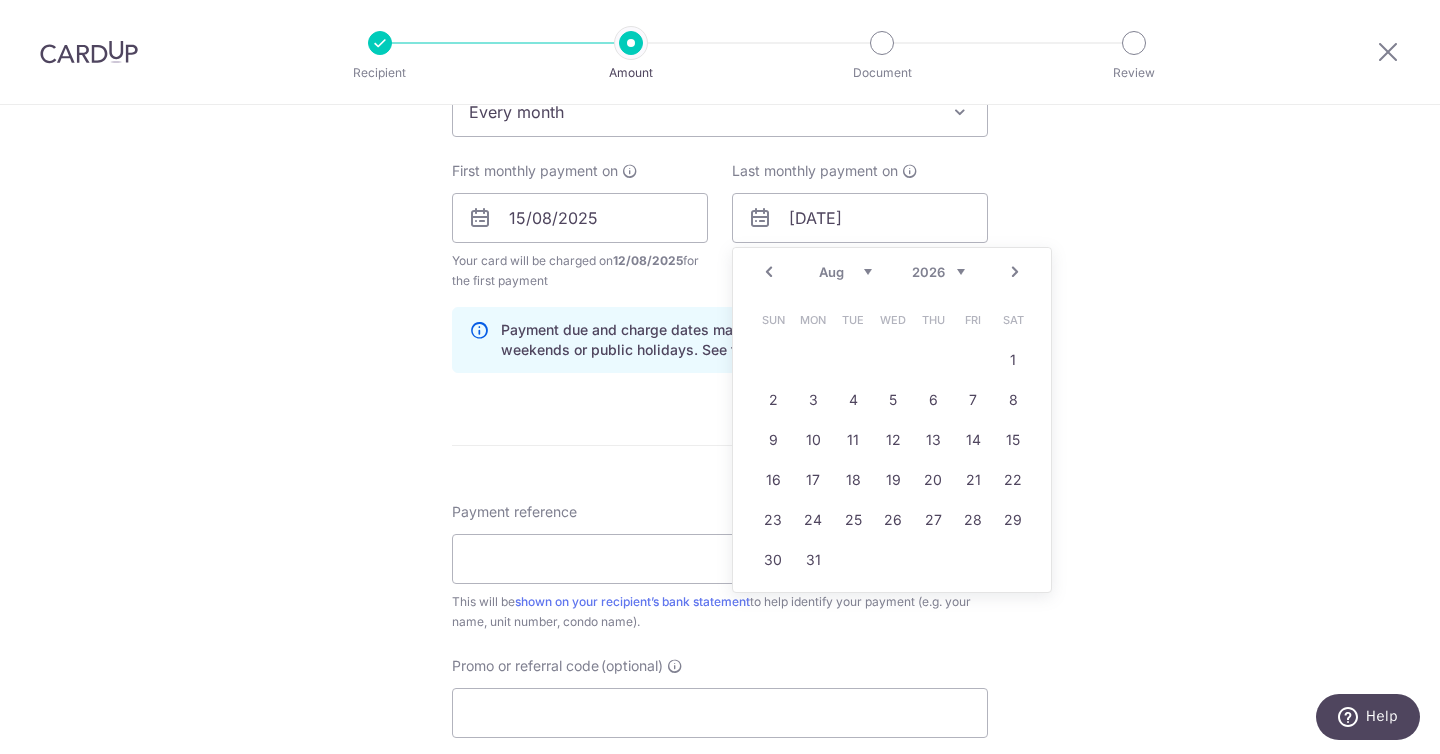 click on "Prev" at bounding box center (769, 272) 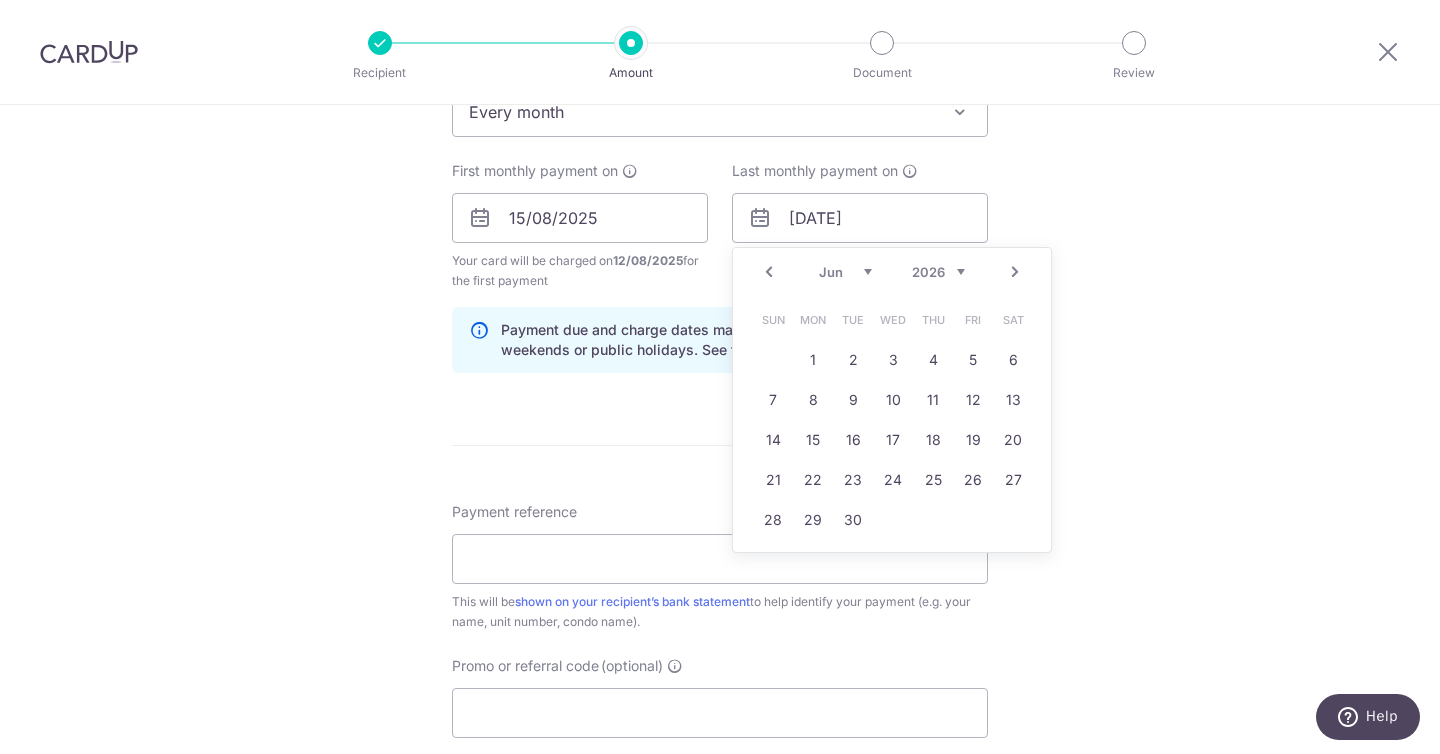 click on "Prev" at bounding box center (769, 272) 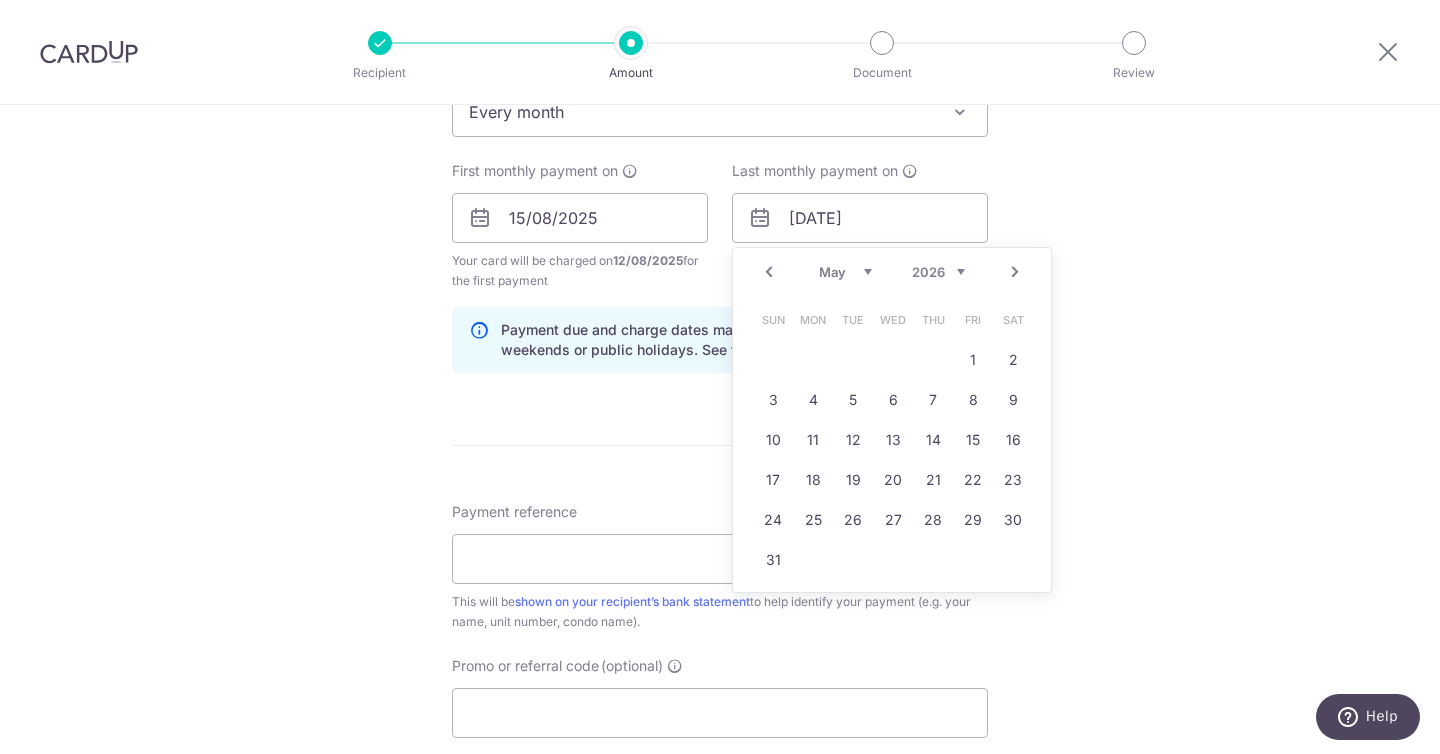 click on "Prev" at bounding box center [769, 272] 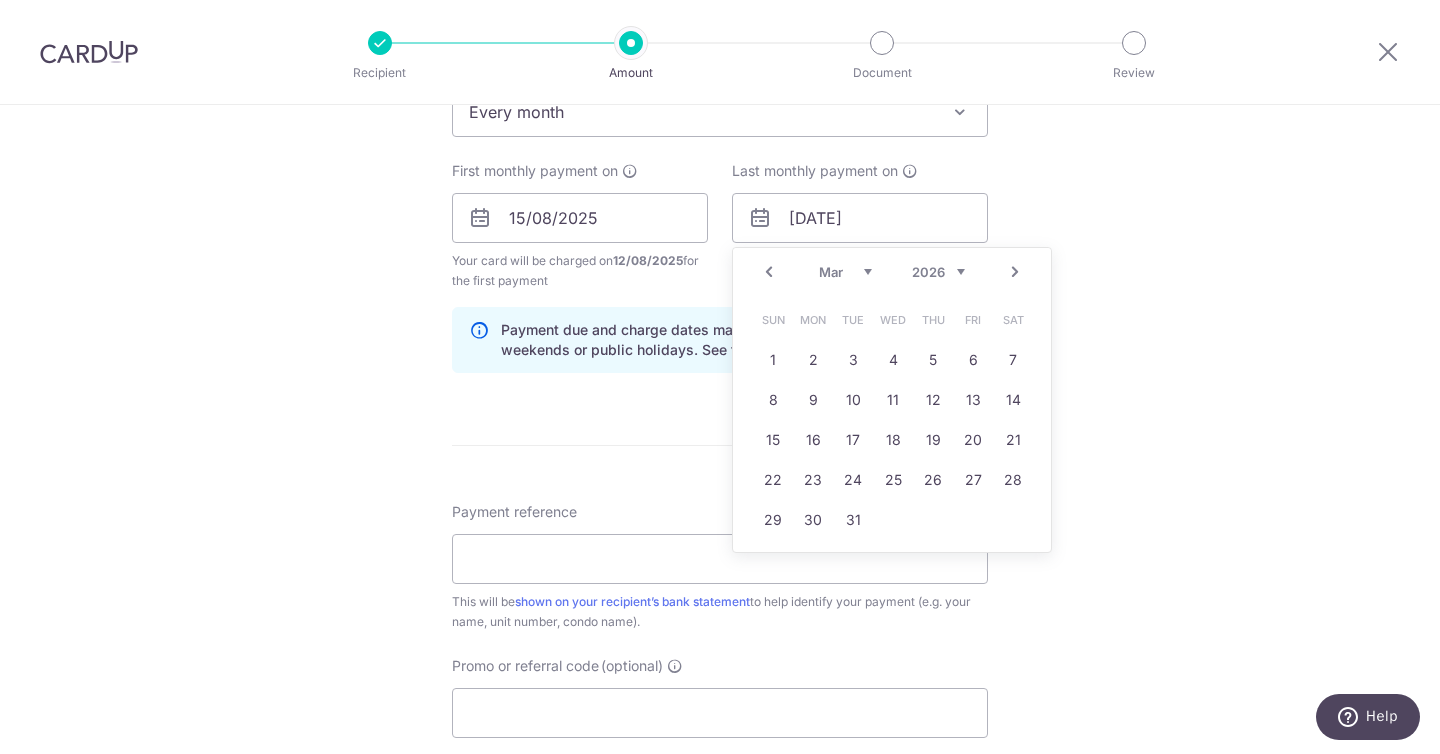 click on "Prev" at bounding box center [769, 272] 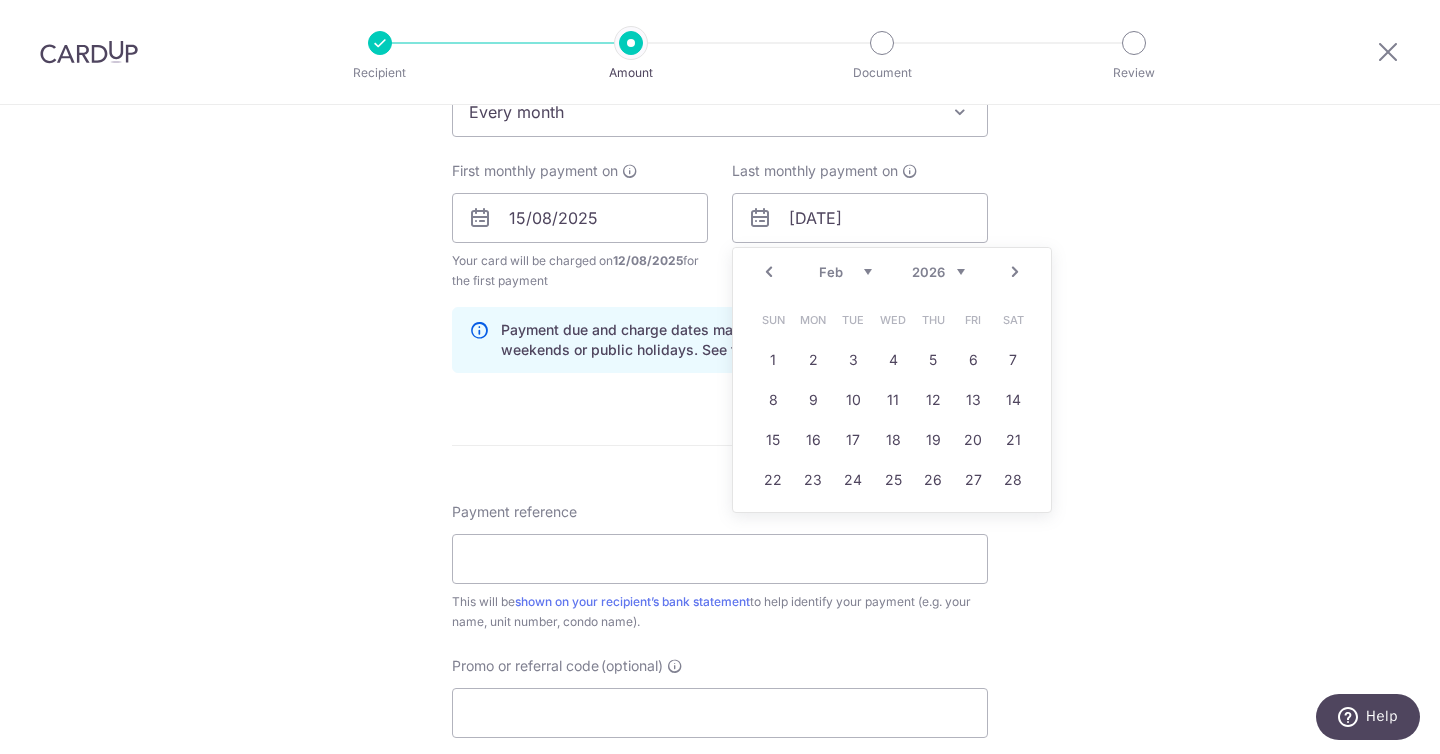 click on "Prev" at bounding box center [769, 272] 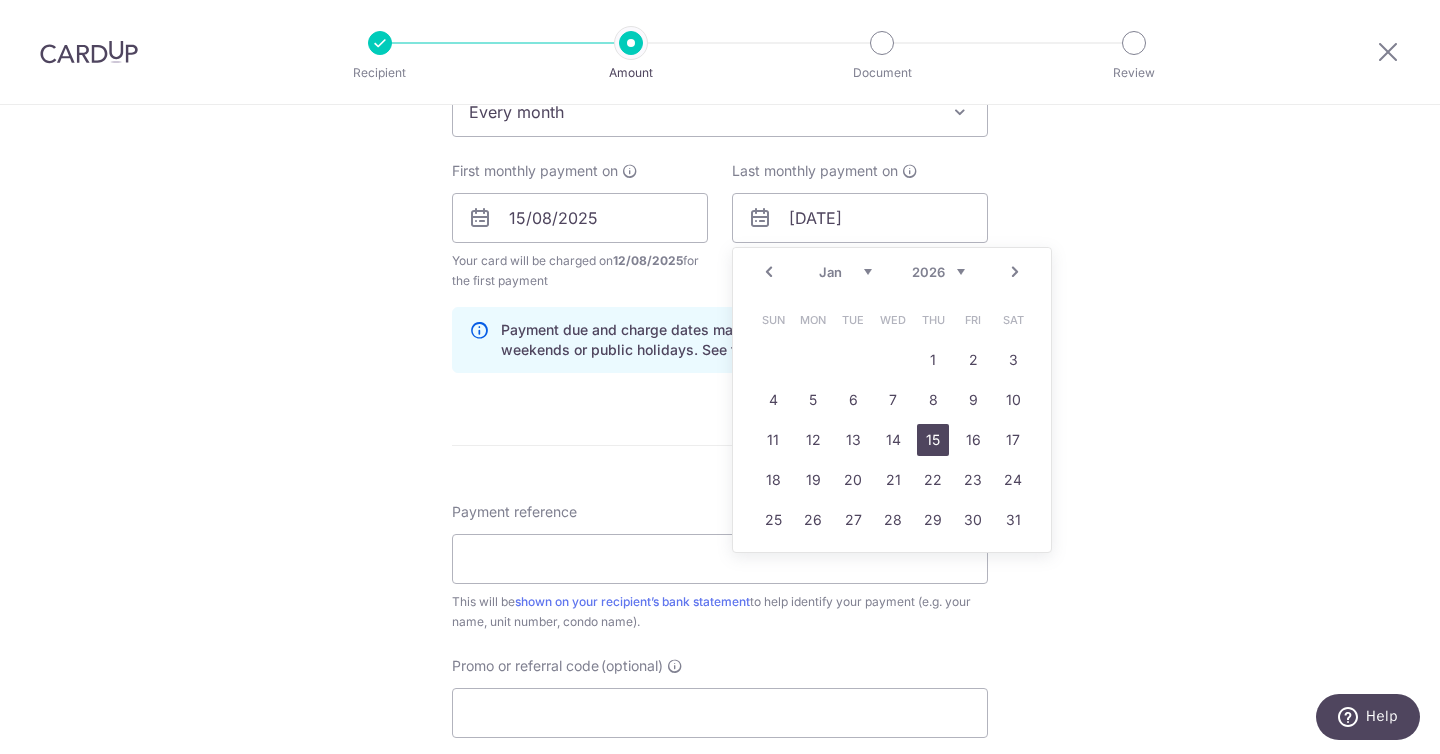 click on "15" at bounding box center (933, 440) 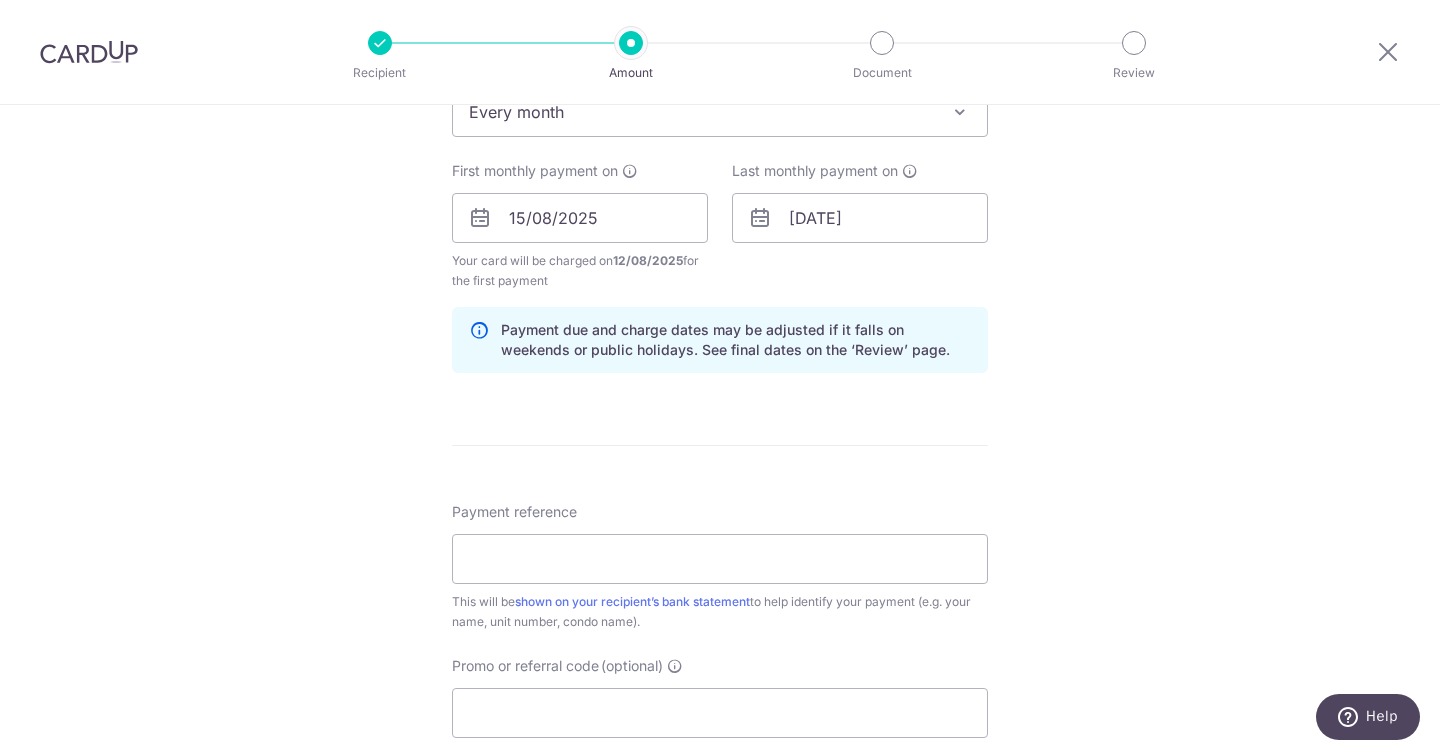 click on "Tell us more about your payment
Enter payment amount
SGD
4,000.00
4000.00
Select Card
**** 3796
Add credit card
Your Cards
**** 3796
Secure 256-bit SSL
Text
New card details
Card
Secure 256-bit SSL" at bounding box center (720, 196) 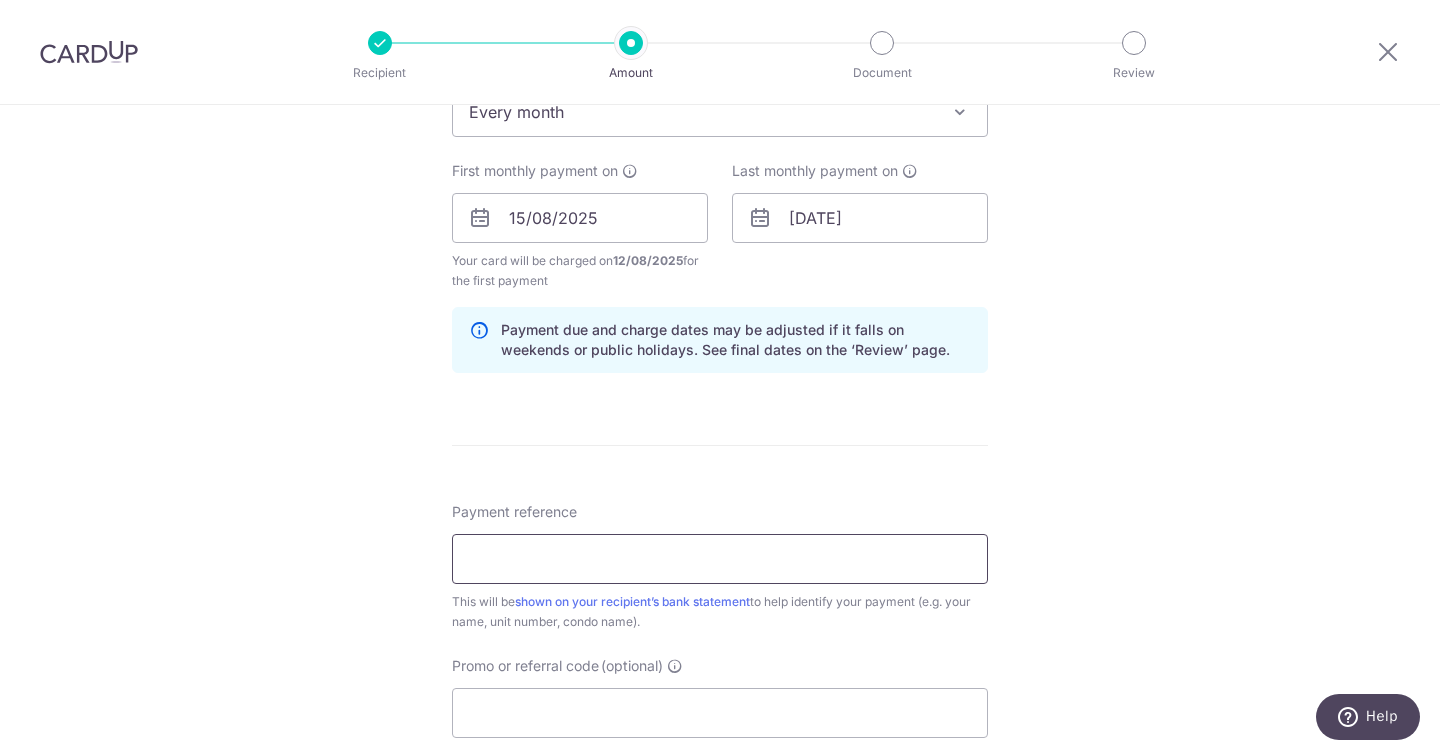 click on "Payment reference" at bounding box center [720, 559] 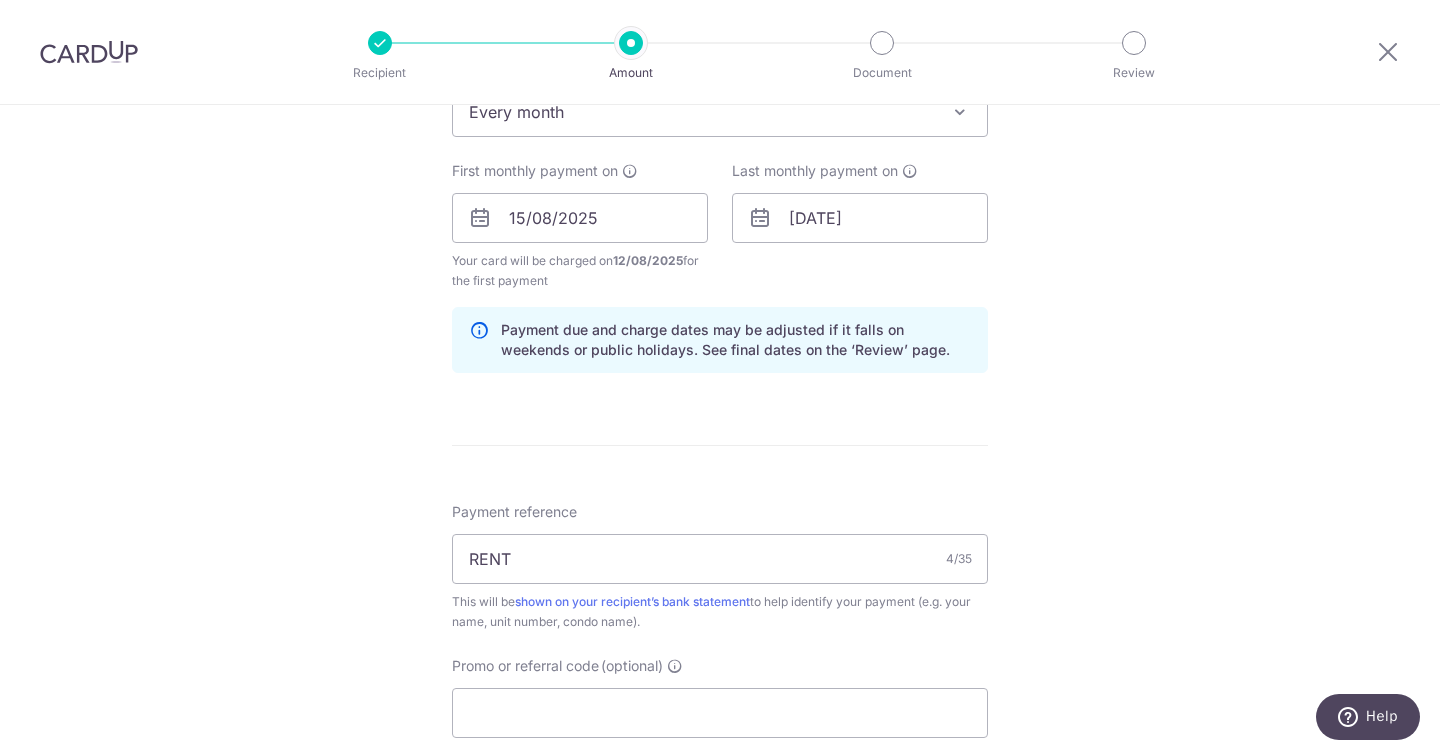 click on "Tell us more about your payment
Enter payment amount
SGD
4,000.00
4000.00
Select Card
**** 3796
Add credit card
Your Cards
**** 3796
Secure 256-bit SSL
Text
New card details
Card
Secure 256-bit SSL" at bounding box center (720, 196) 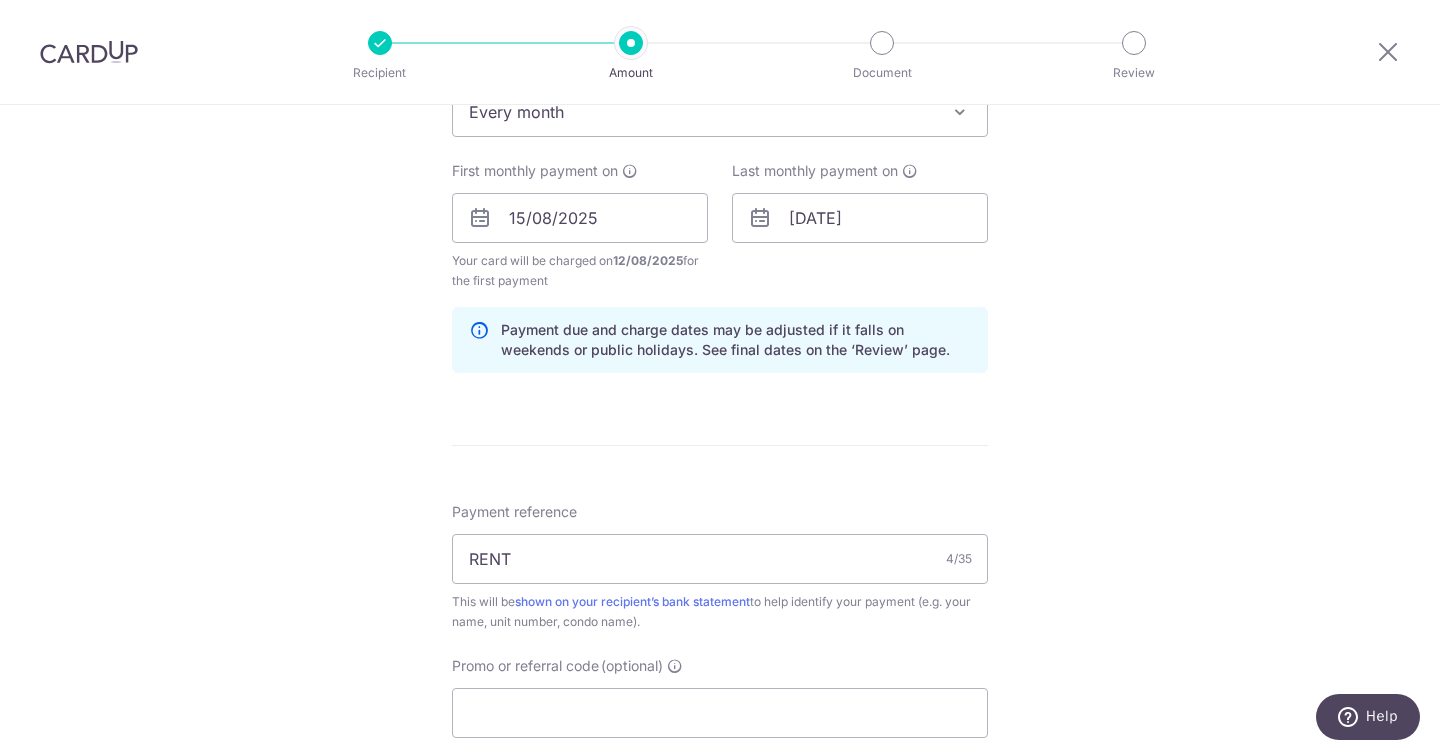 scroll, scrollTop: 1114, scrollLeft: 0, axis: vertical 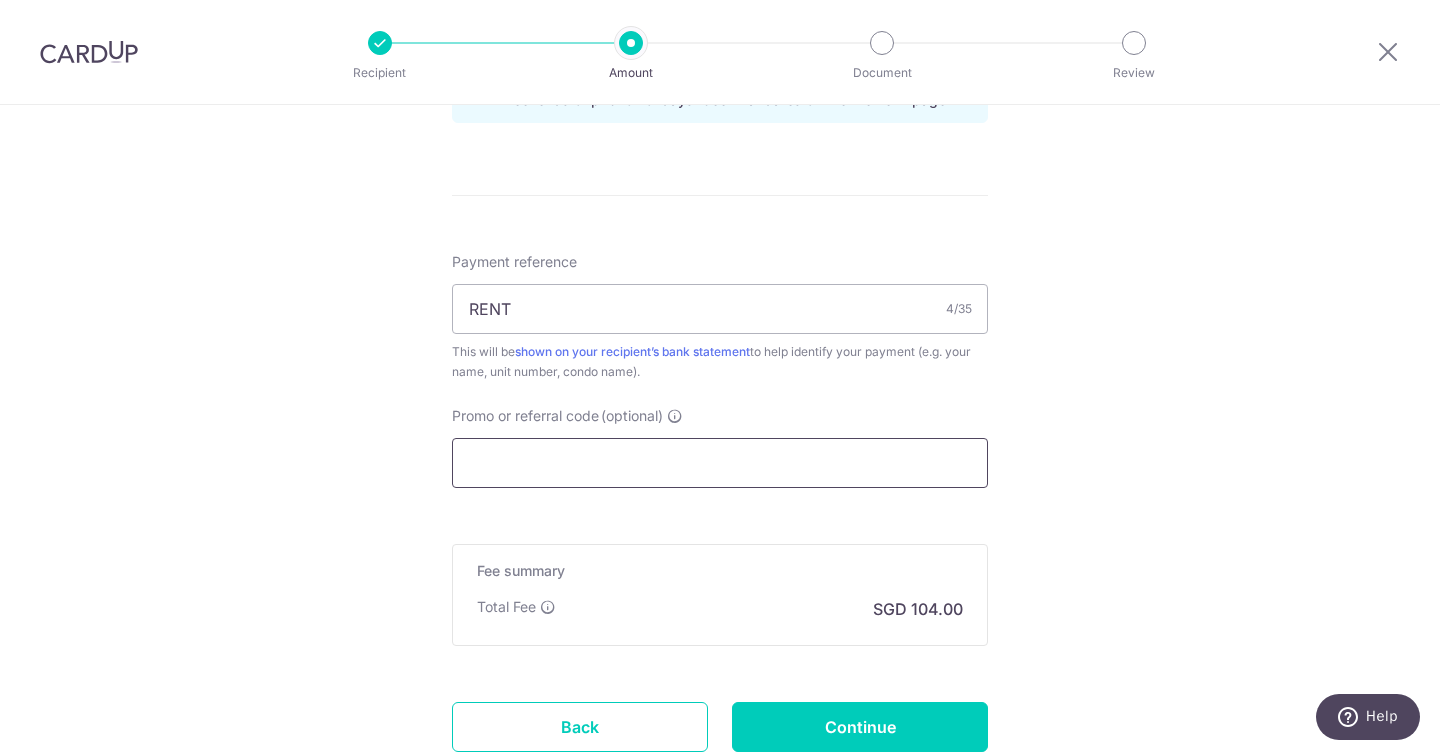 click on "Promo or referral code
(optional)" at bounding box center [720, 463] 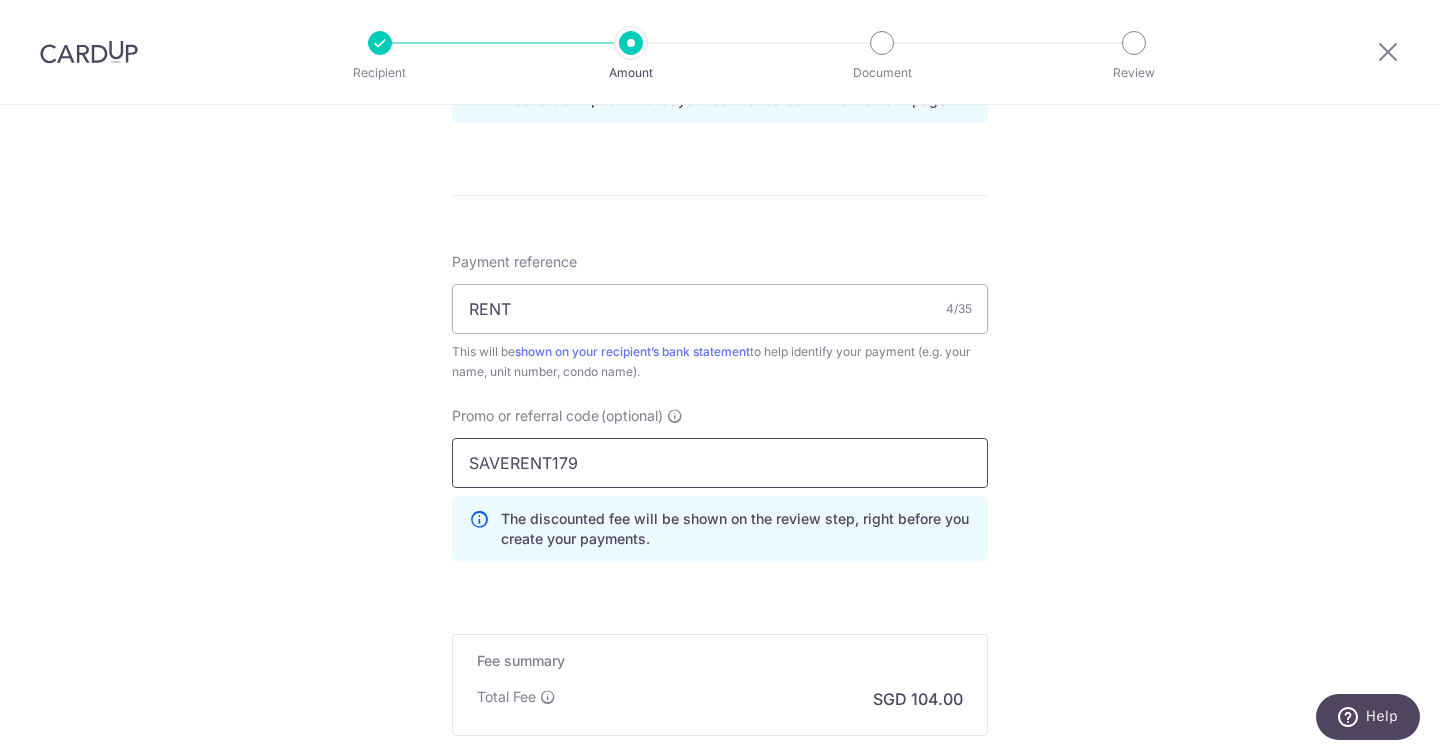 type on "SAVERENT179" 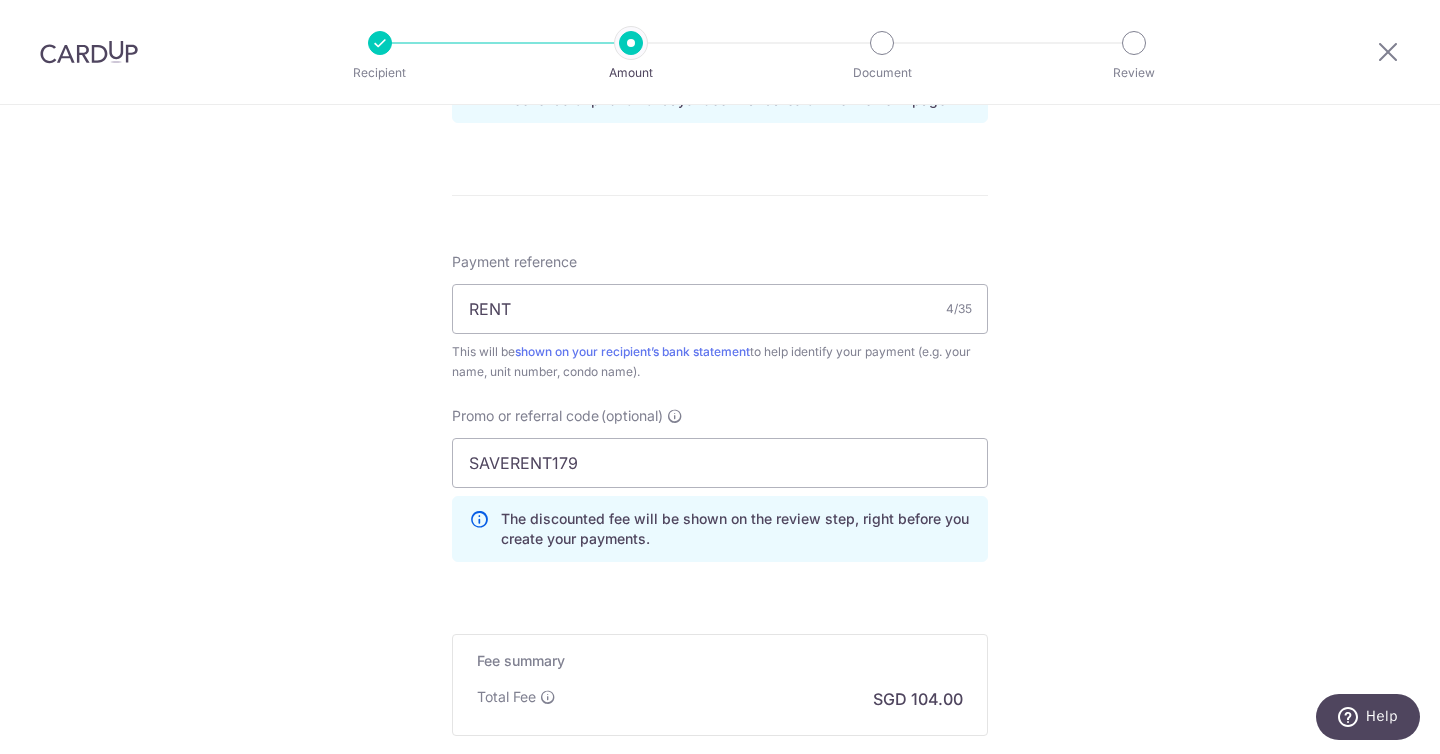 click on "The discounted fee will be shown on the review step, right before you create your payments." at bounding box center (720, 529) 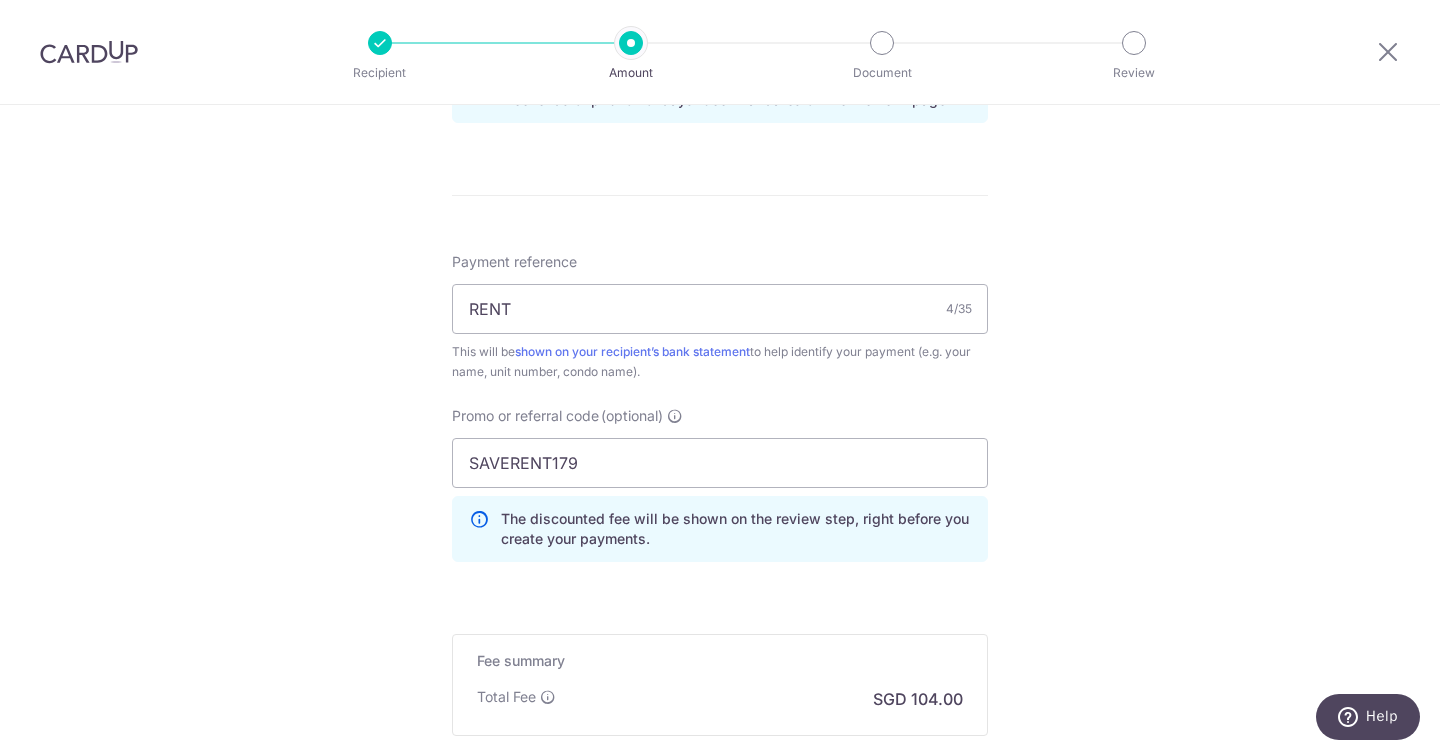 scroll, scrollTop: 1352, scrollLeft: 0, axis: vertical 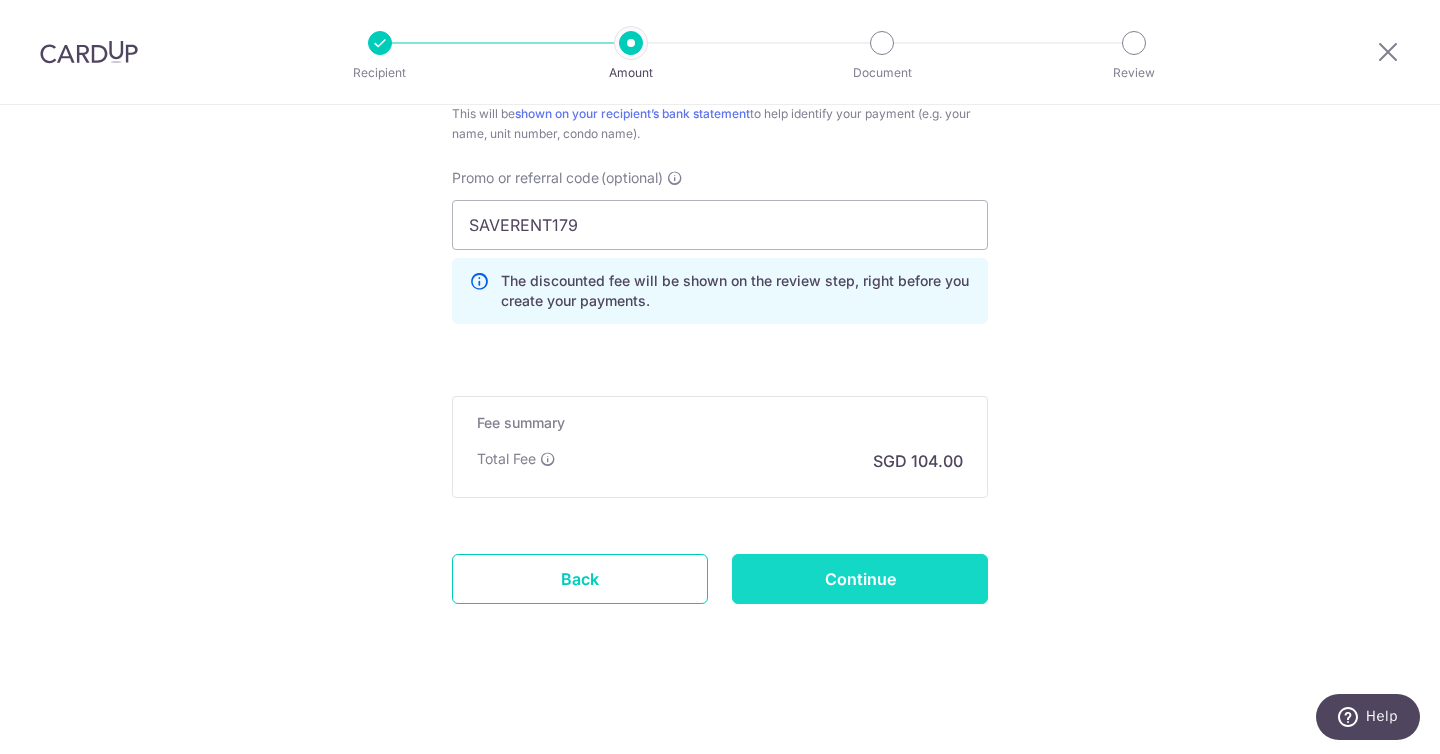 click on "Continue" at bounding box center [860, 579] 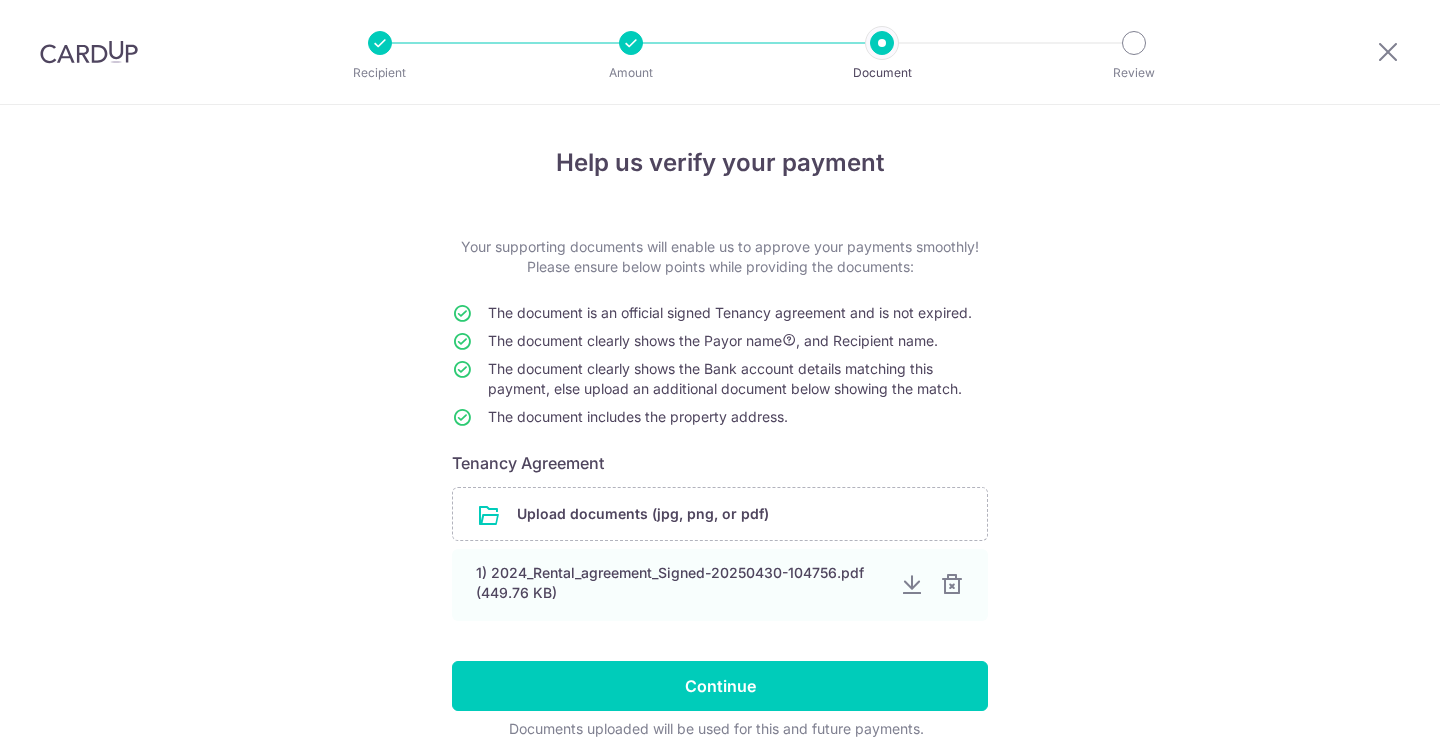 scroll, scrollTop: 0, scrollLeft: 0, axis: both 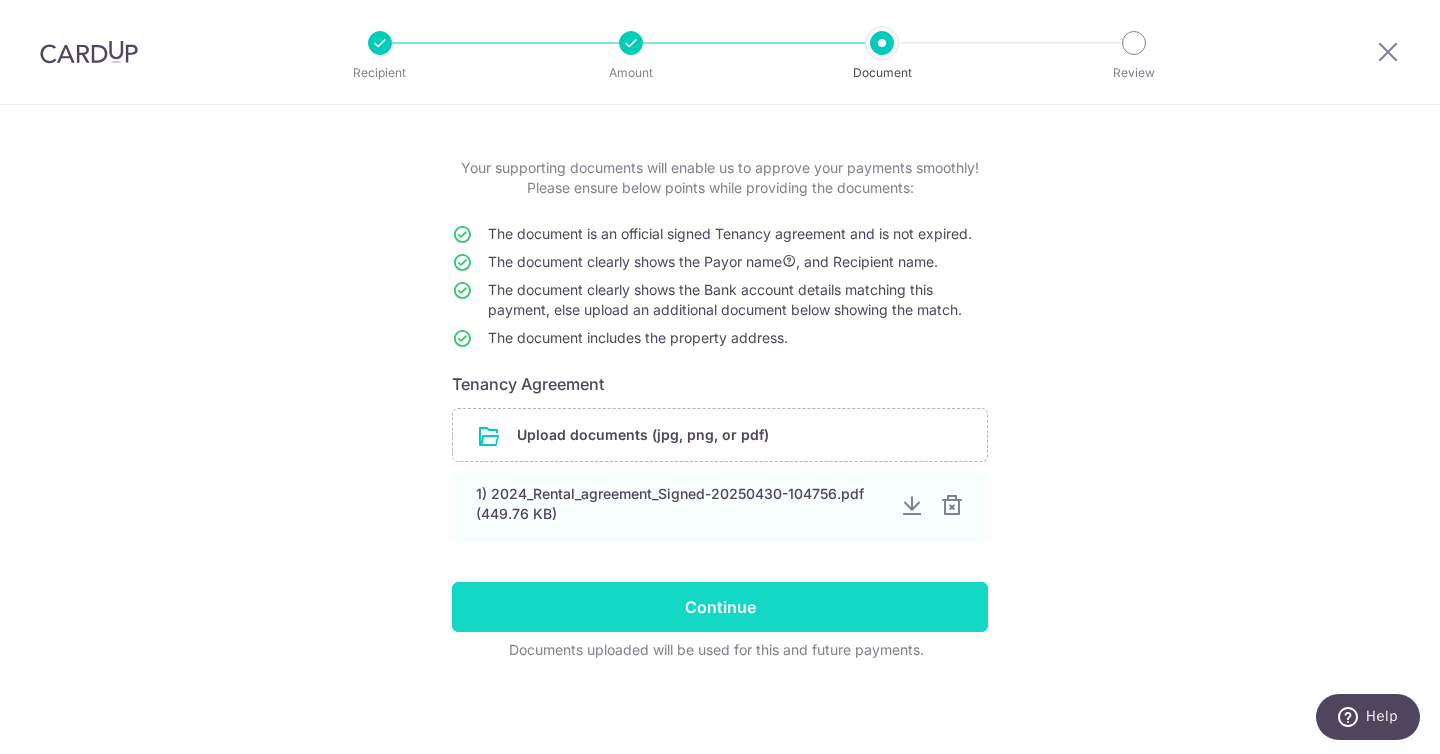 click on "Continue" at bounding box center (720, 607) 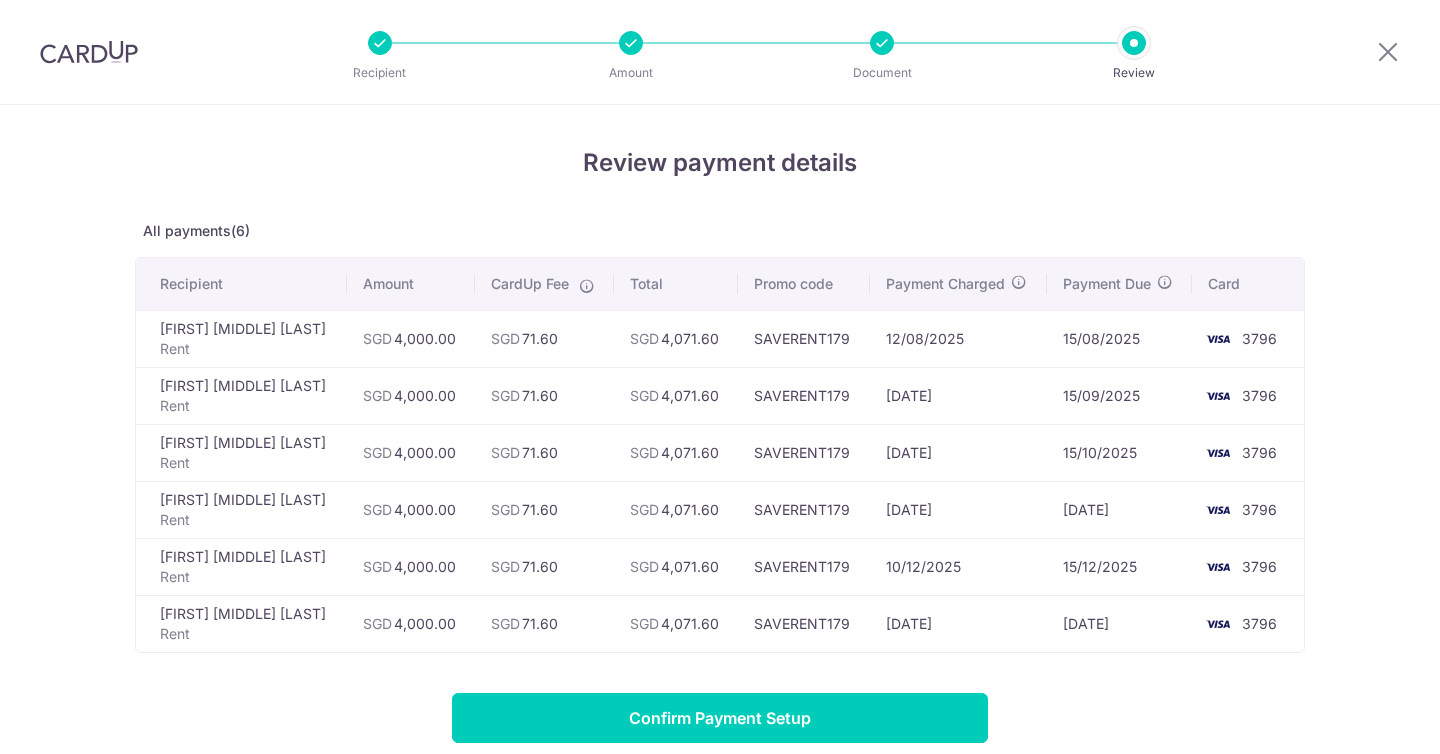 scroll, scrollTop: 0, scrollLeft: 0, axis: both 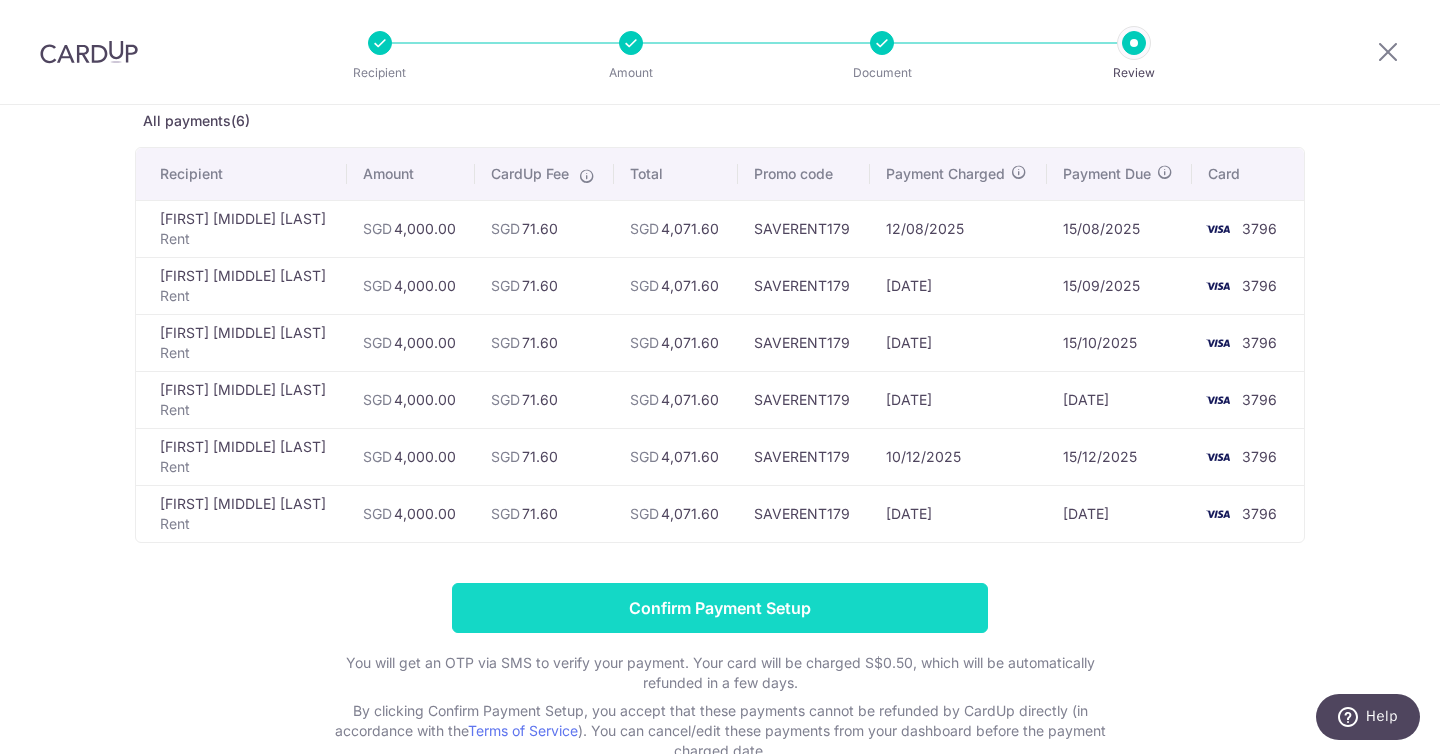 click on "Confirm Payment Setup" at bounding box center [720, 608] 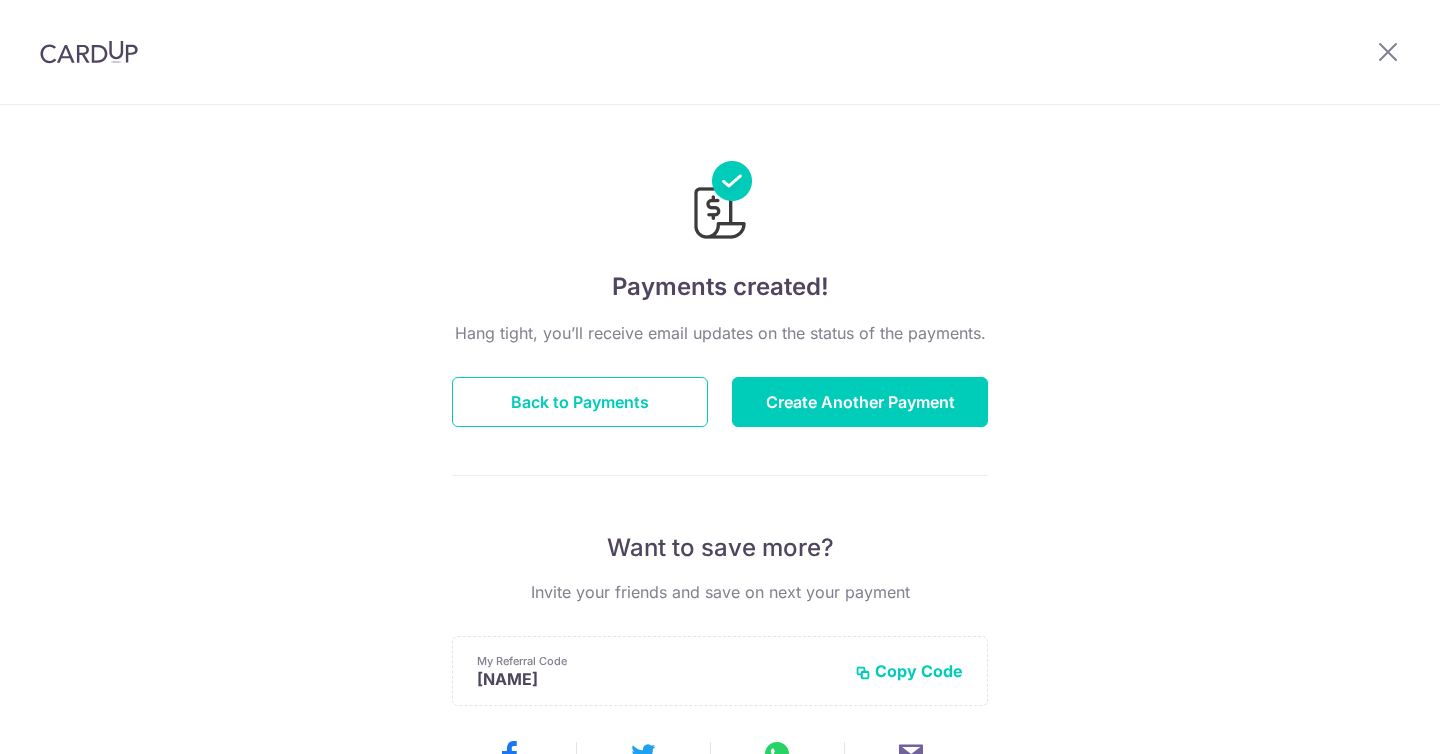 scroll, scrollTop: 0, scrollLeft: 0, axis: both 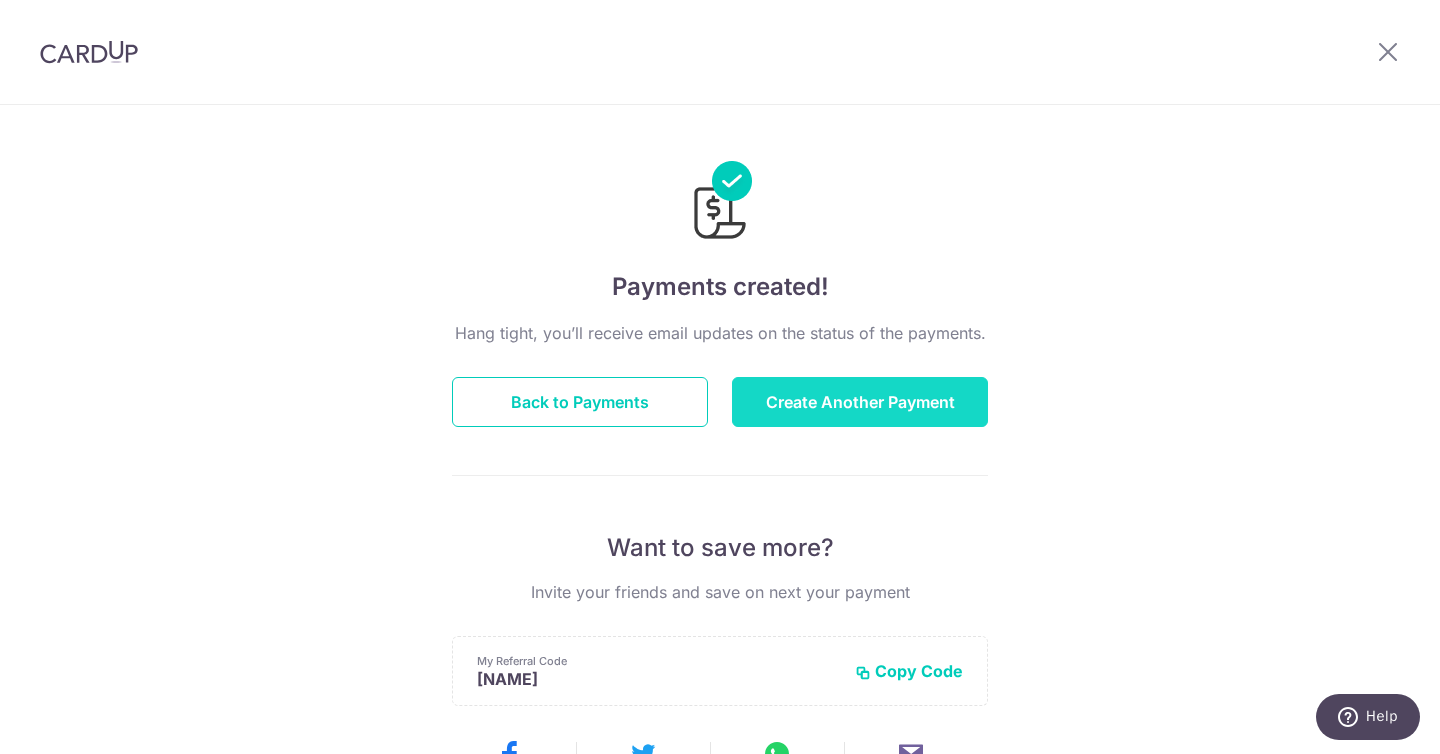 click on "Create Another Payment" at bounding box center [860, 402] 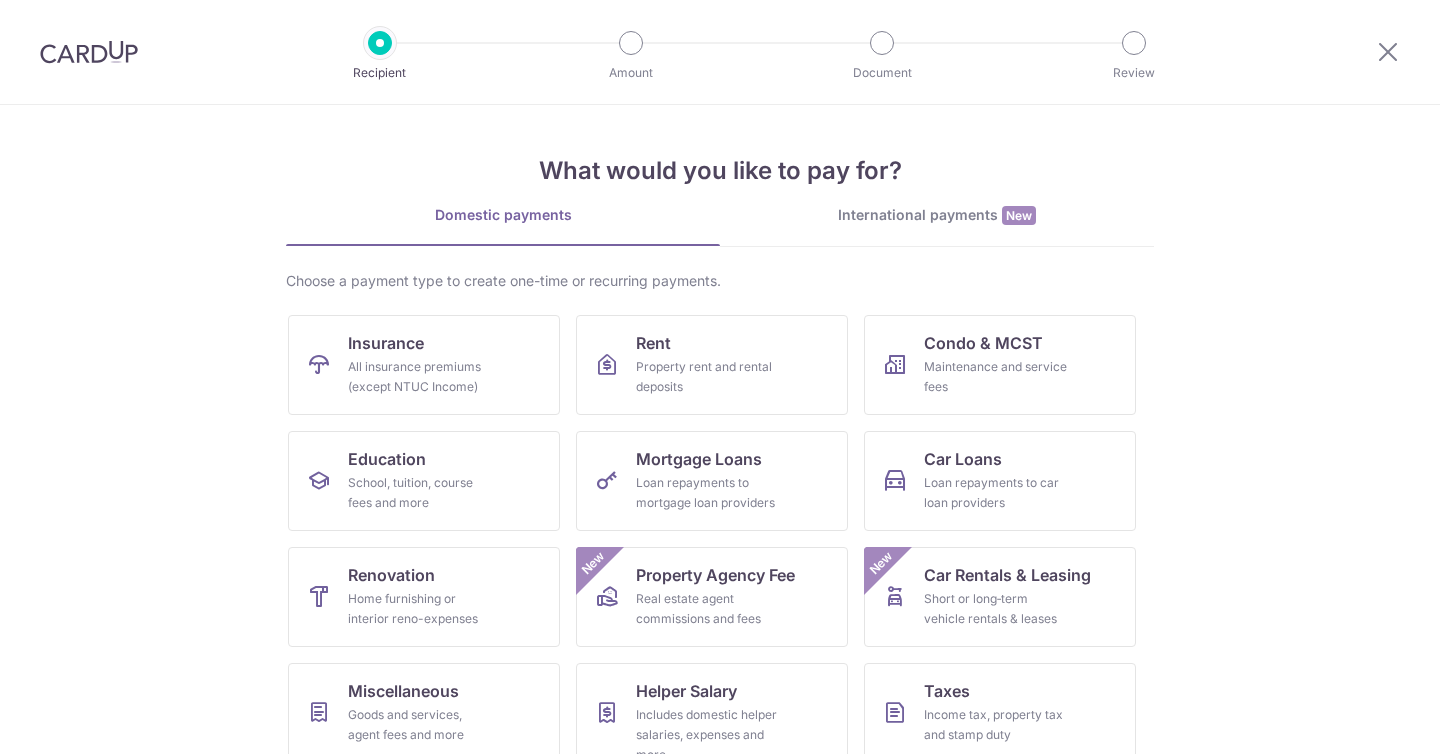 scroll, scrollTop: 0, scrollLeft: 0, axis: both 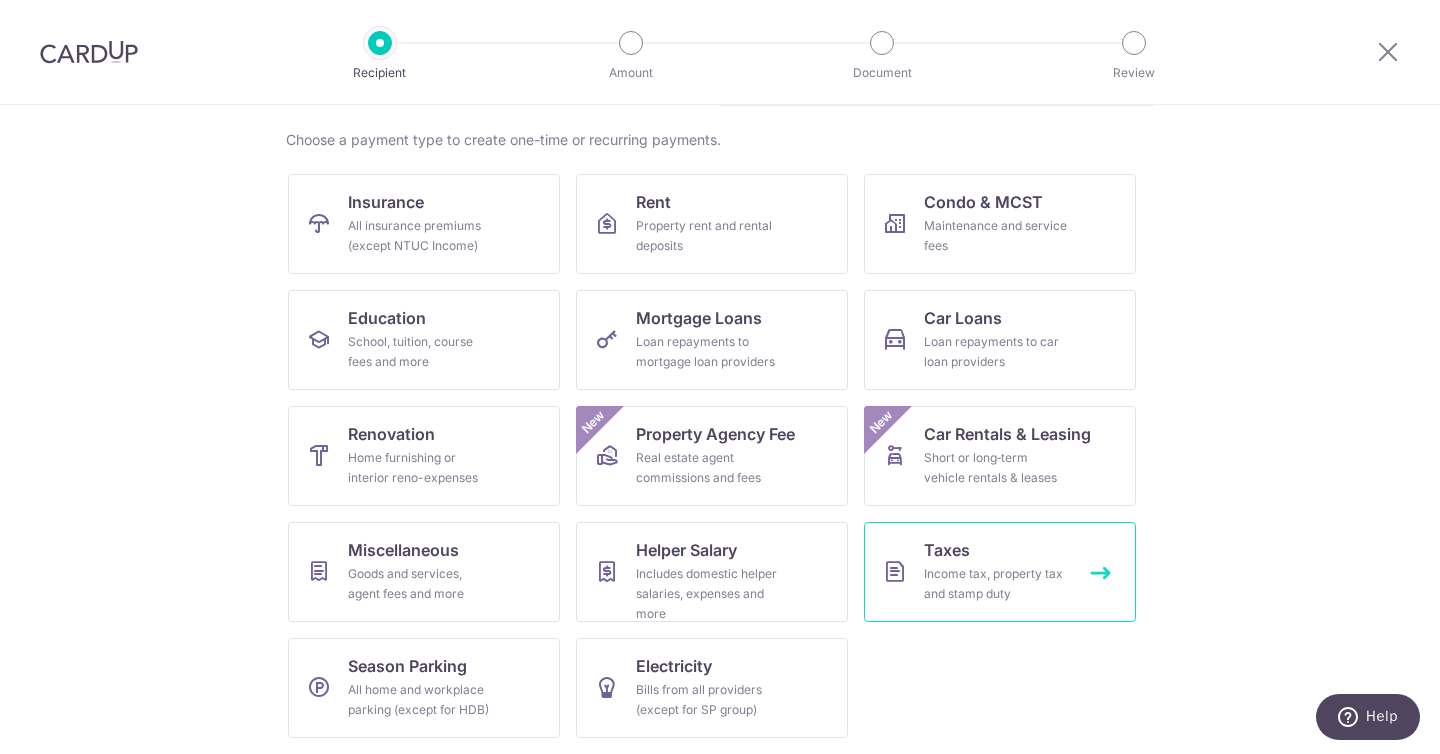 click on "Taxes Income tax, property tax and stamp duty" at bounding box center (1000, 572) 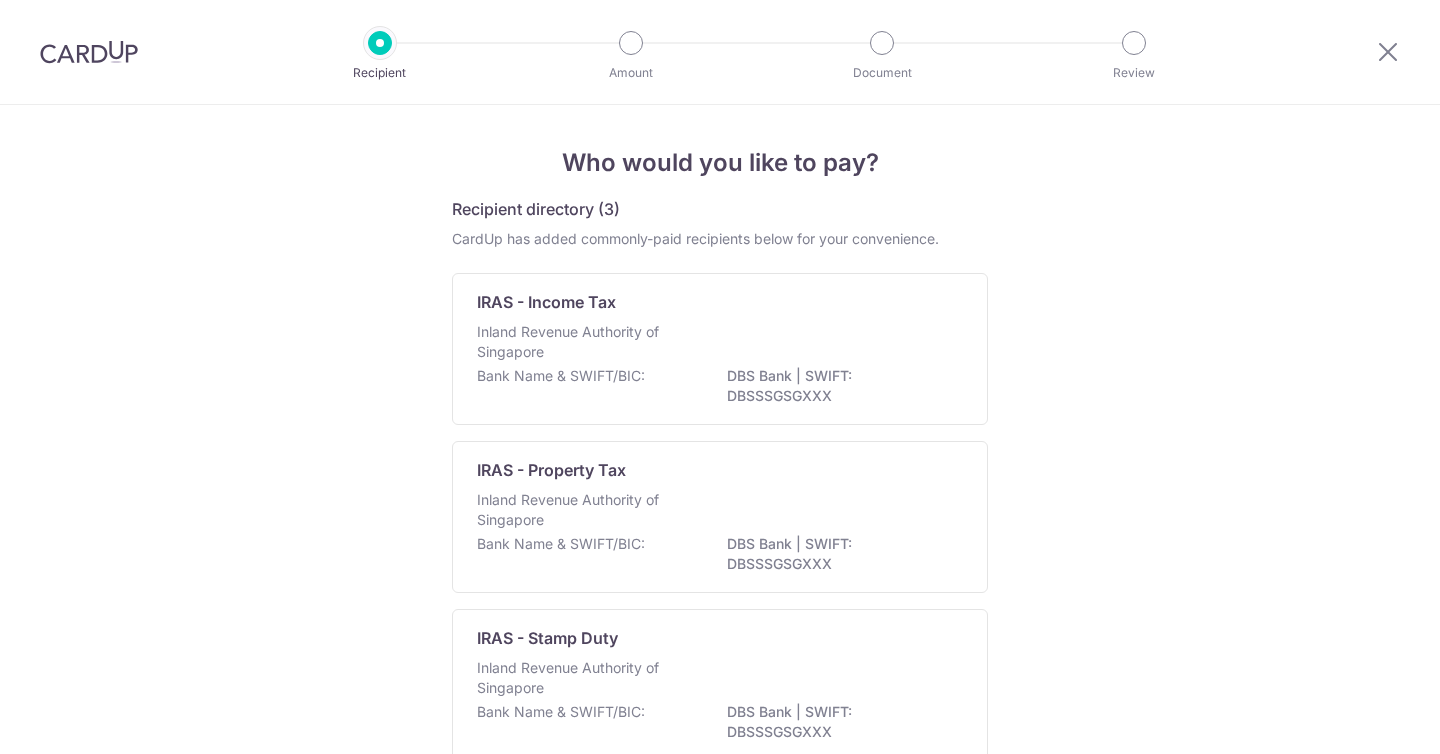 scroll, scrollTop: 0, scrollLeft: 0, axis: both 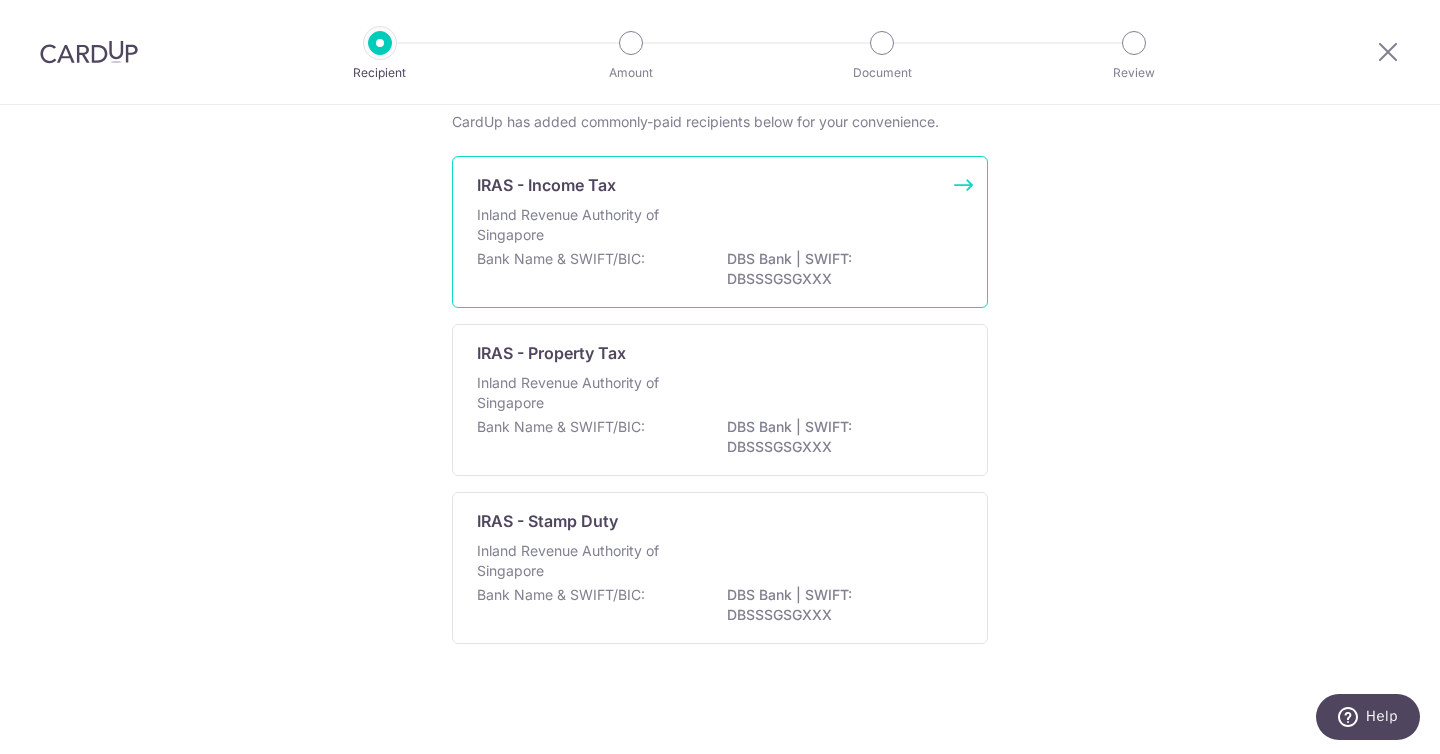 click on "Inland Revenue Authority of Singapore" at bounding box center (583, 225) 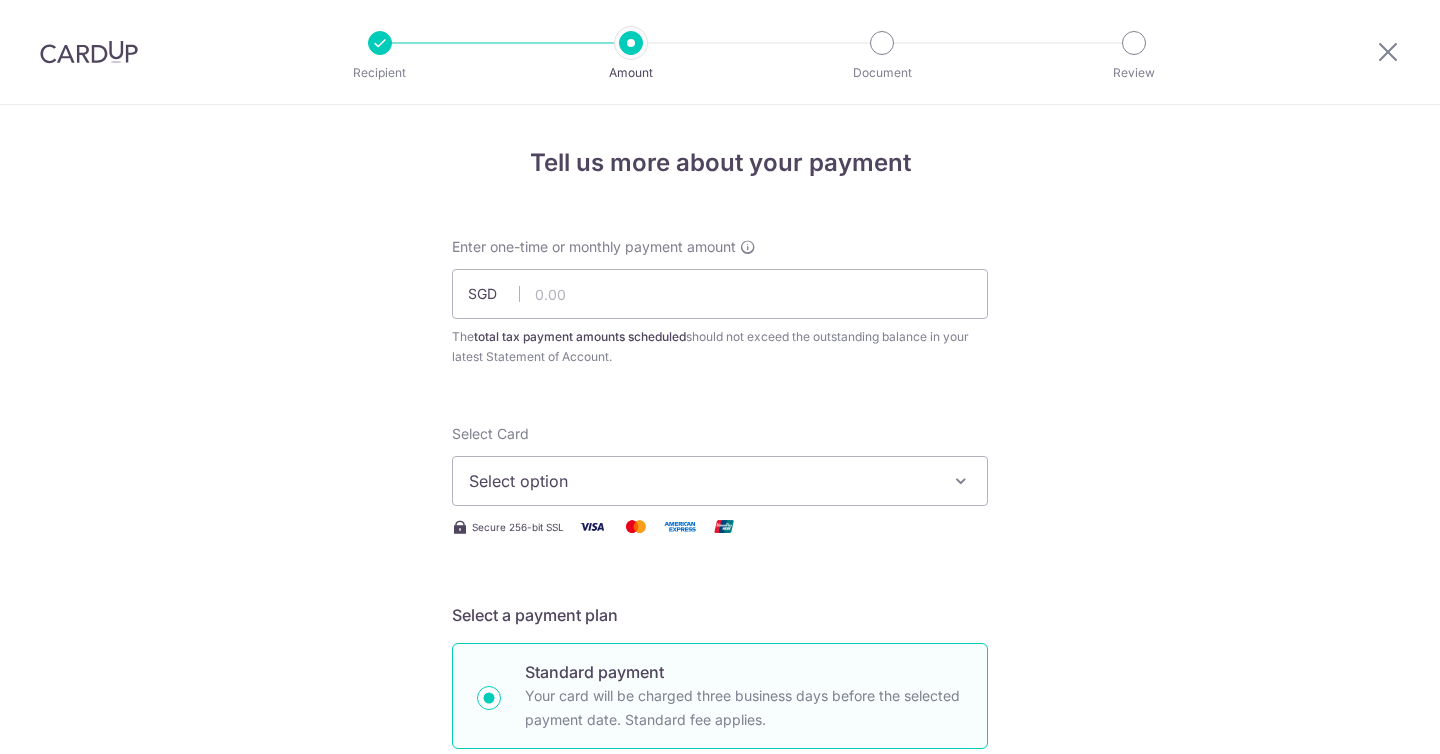 scroll, scrollTop: 0, scrollLeft: 0, axis: both 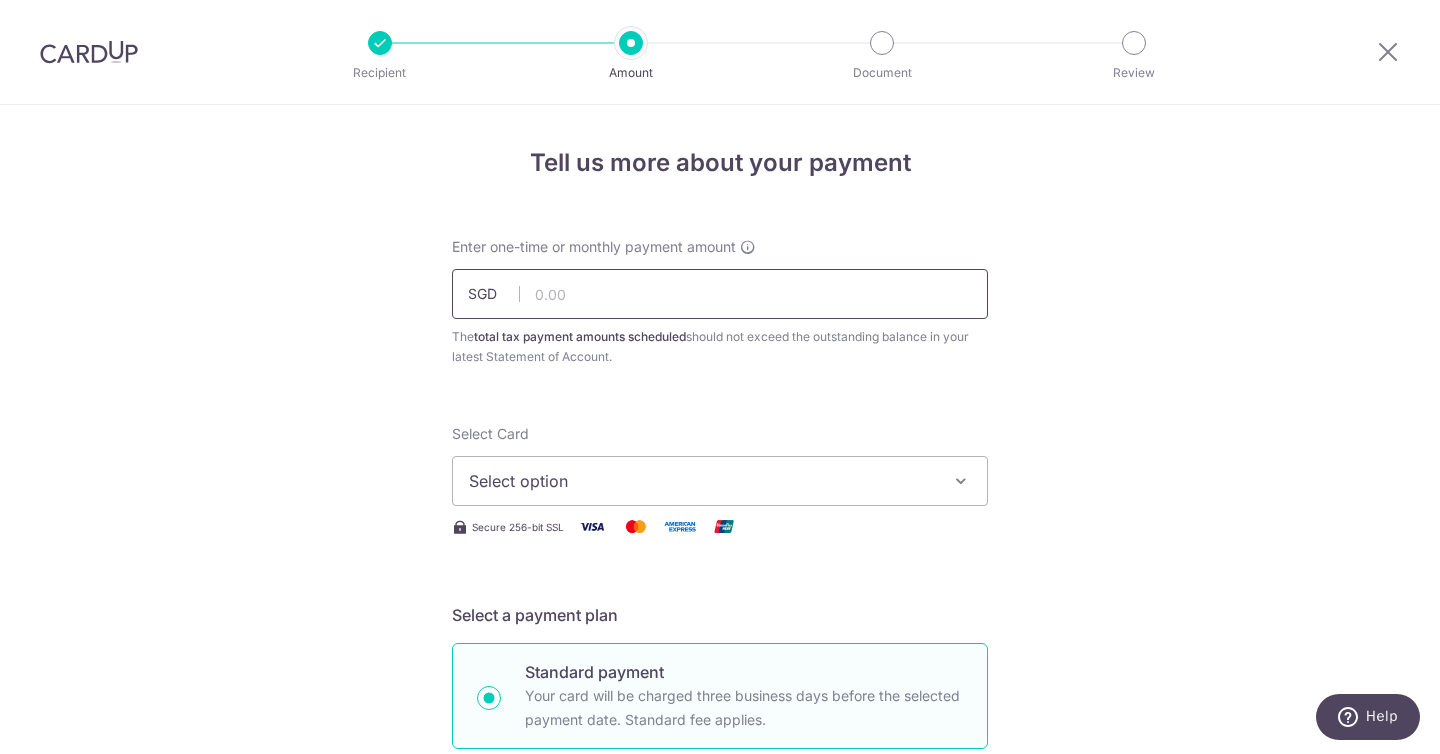 click at bounding box center (720, 294) 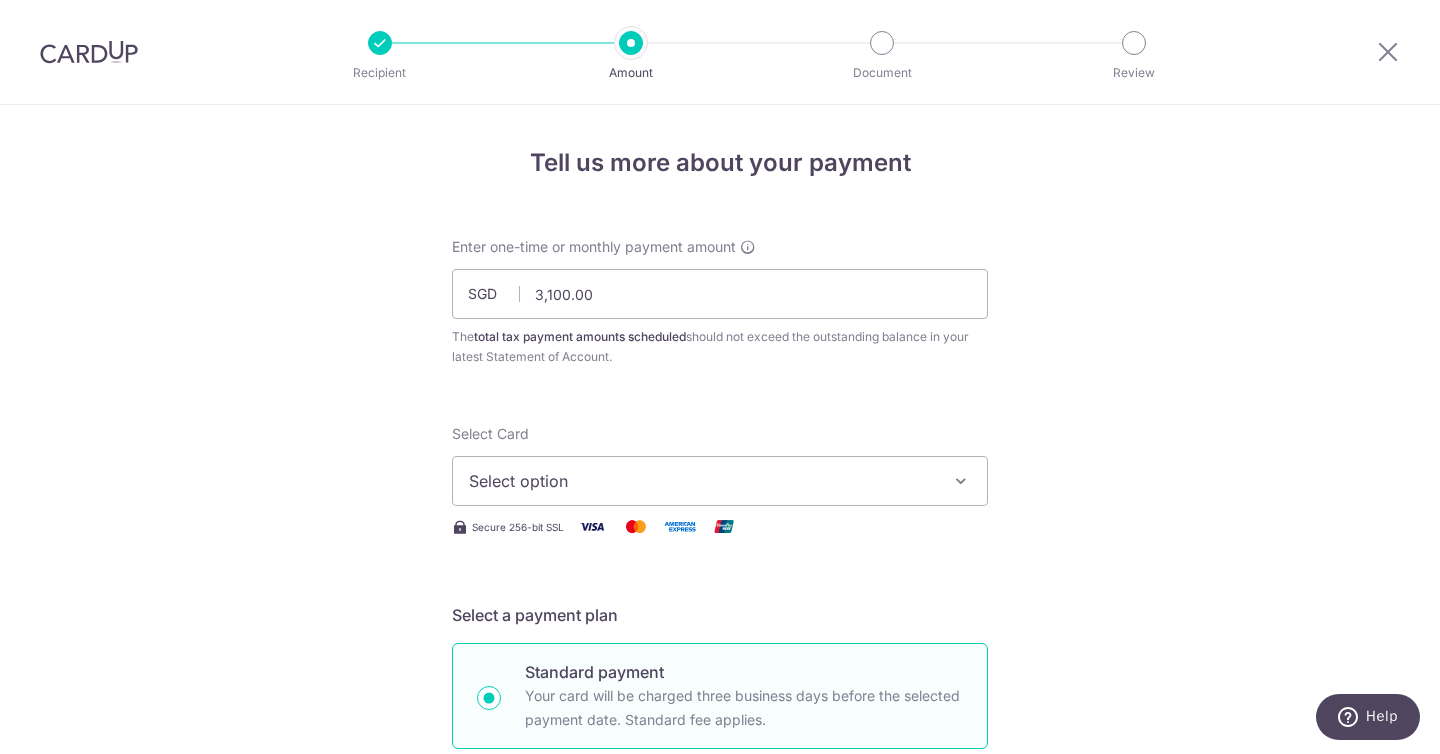 click on "Tell us more about your payment
Enter one-time or monthly payment amount
SGD
3,100.00
3100.00
The  total tax payment amounts scheduled  should not exceed the outstanding balance in your latest Statement of Account.
Select Card
Select option
Add credit card
Your Cards
**** 3796
Secure 256-bit SSL
Text" at bounding box center [720, 1033] 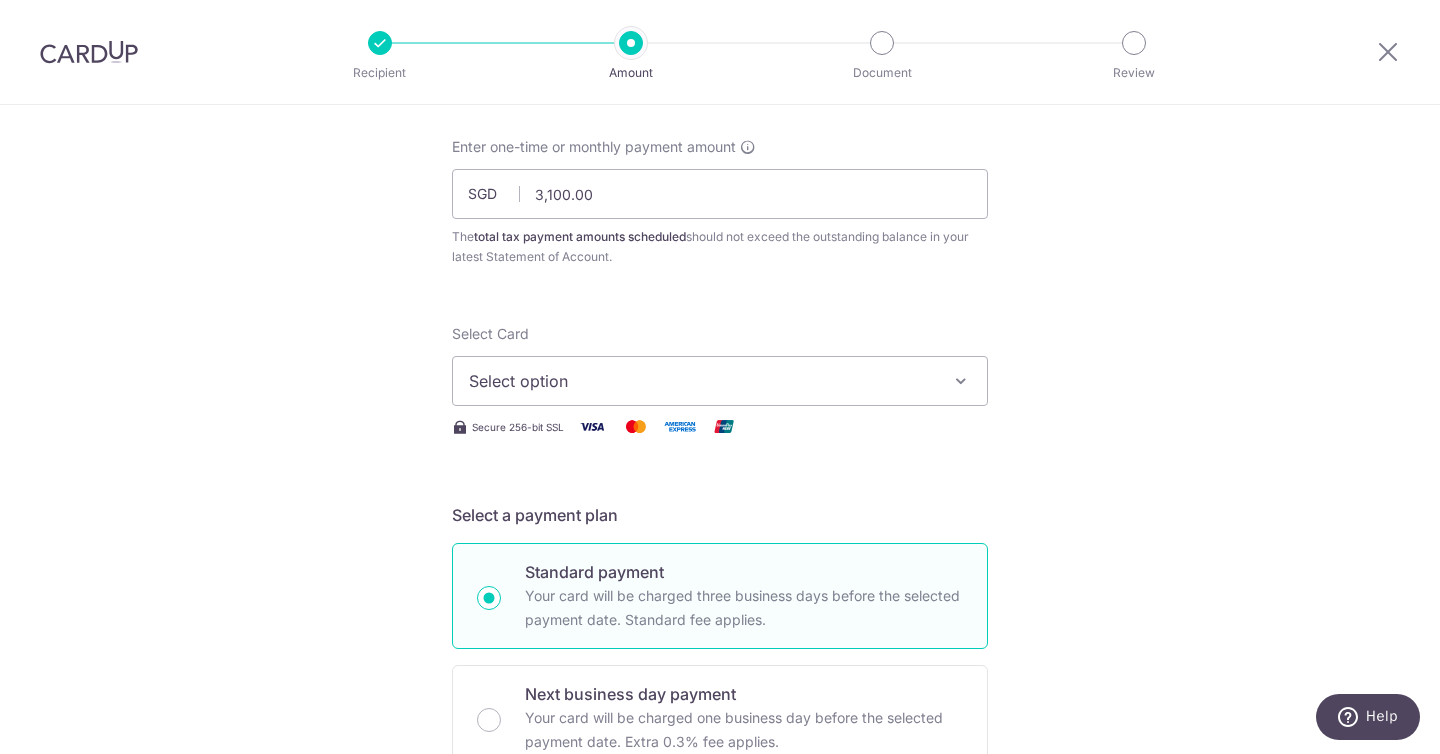 scroll, scrollTop: 113, scrollLeft: 0, axis: vertical 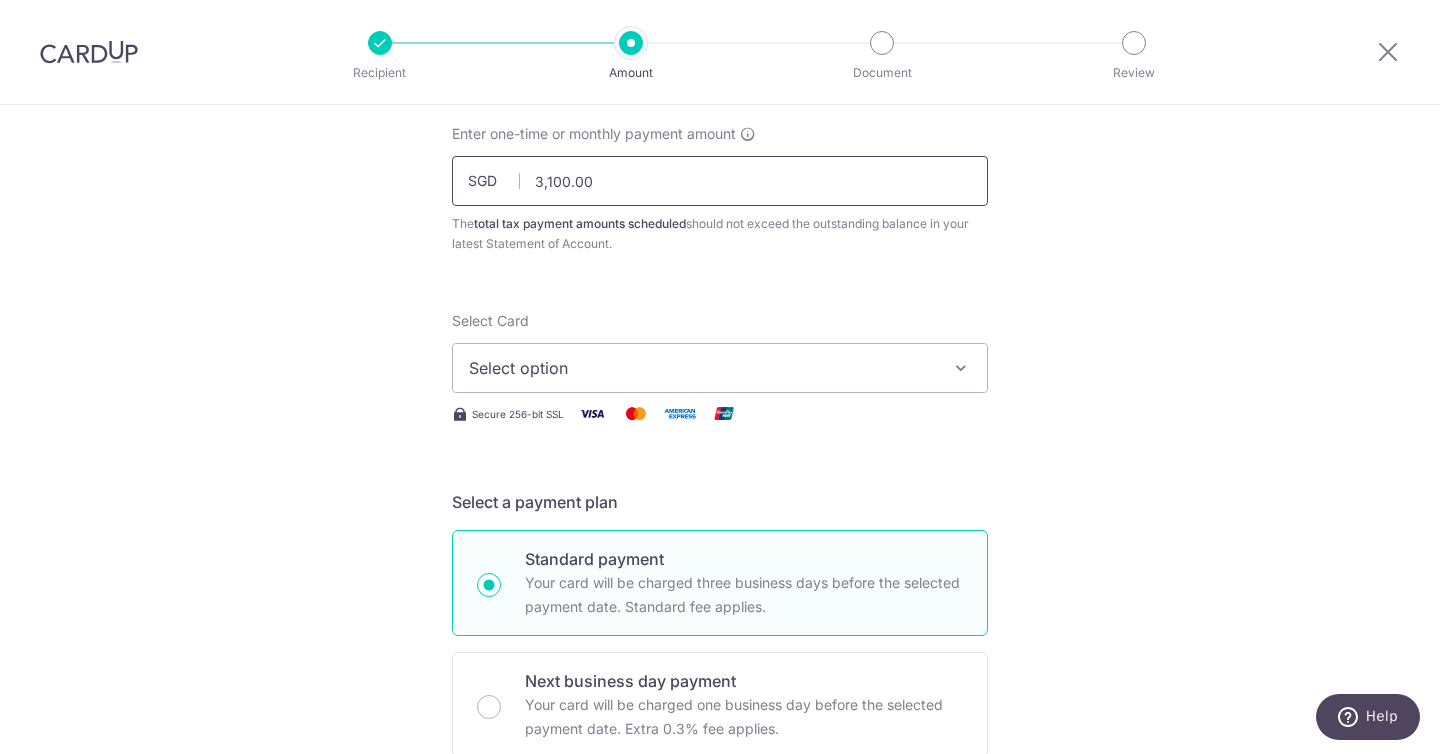 click on "3,100.00" at bounding box center (720, 181) 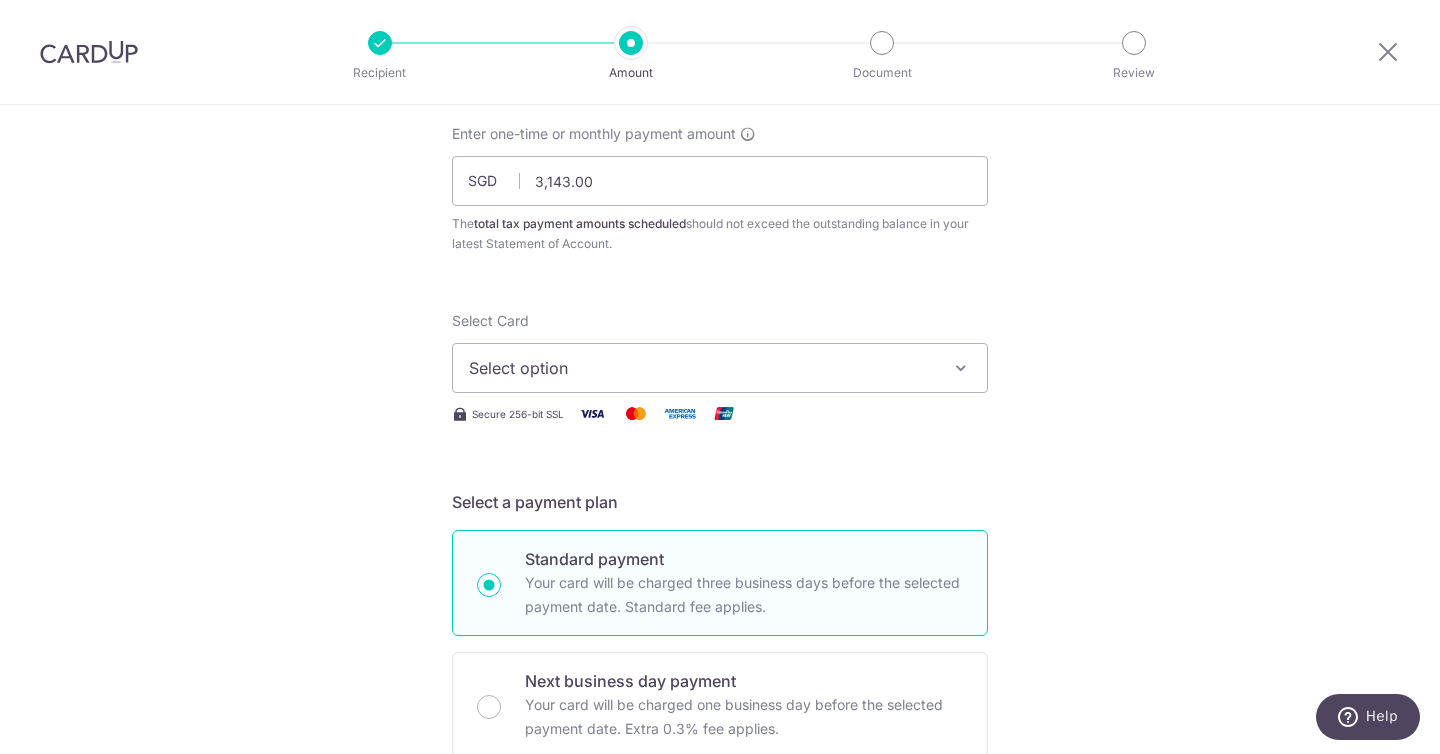 click on "Enter one-time or monthly payment amount
SGD
3,143.00
3143.00
The  total tax payment amounts scheduled  should not exceed the outstanding balance in your latest Statement of Account.
Select Card
Select option
Add credit card
Your Cards
**** 3796
Secure 256-bit SSL
Text
New card details
Card" at bounding box center (720, 939) 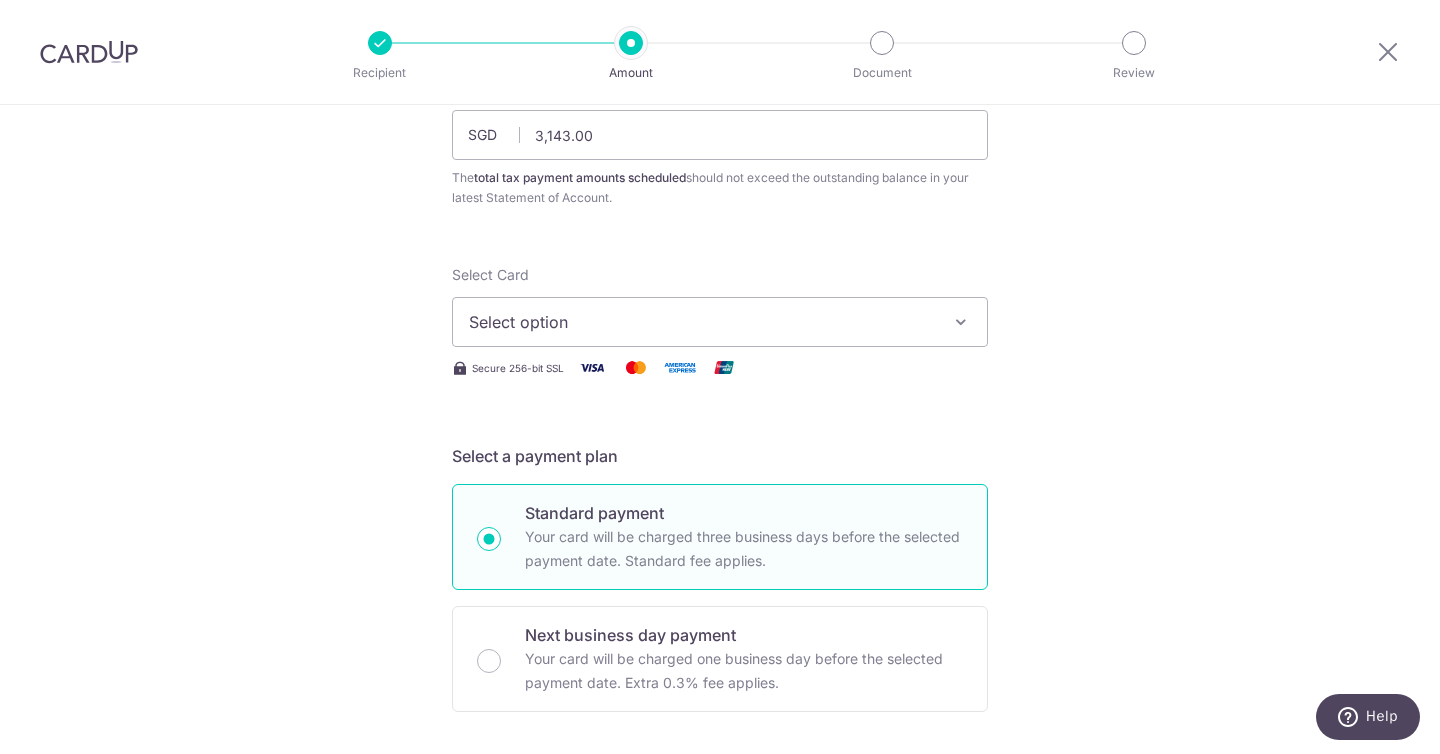 scroll, scrollTop: 170, scrollLeft: 0, axis: vertical 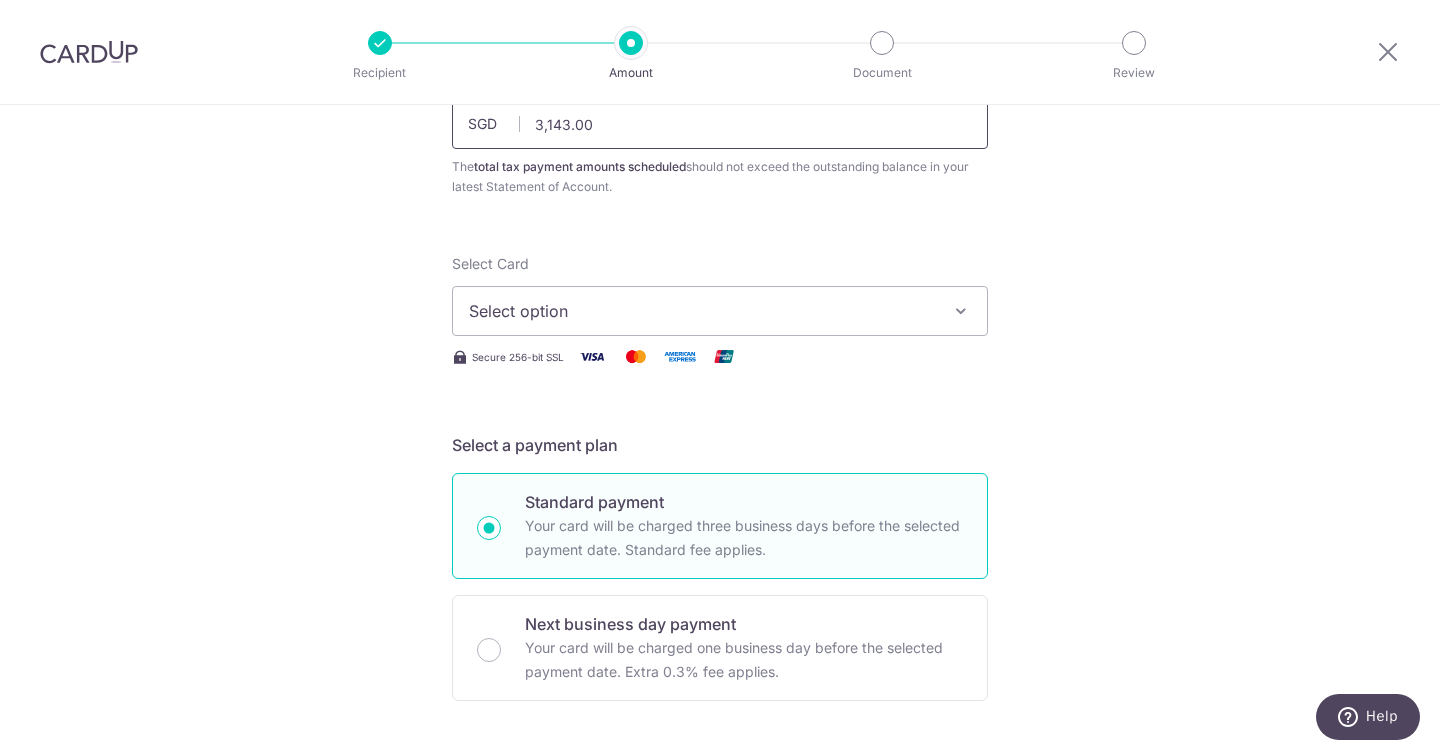 click on "3,143.00" at bounding box center [720, 124] 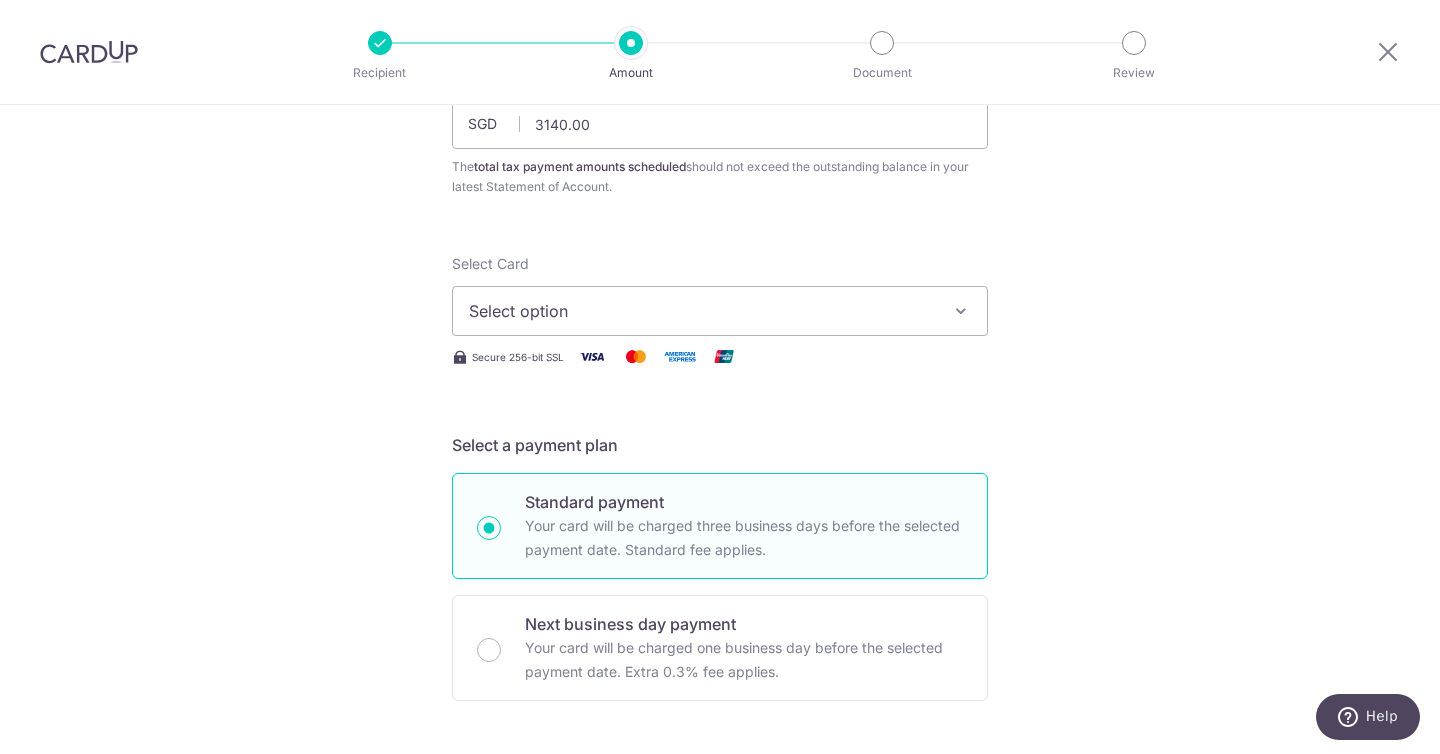 type on "3,140.00" 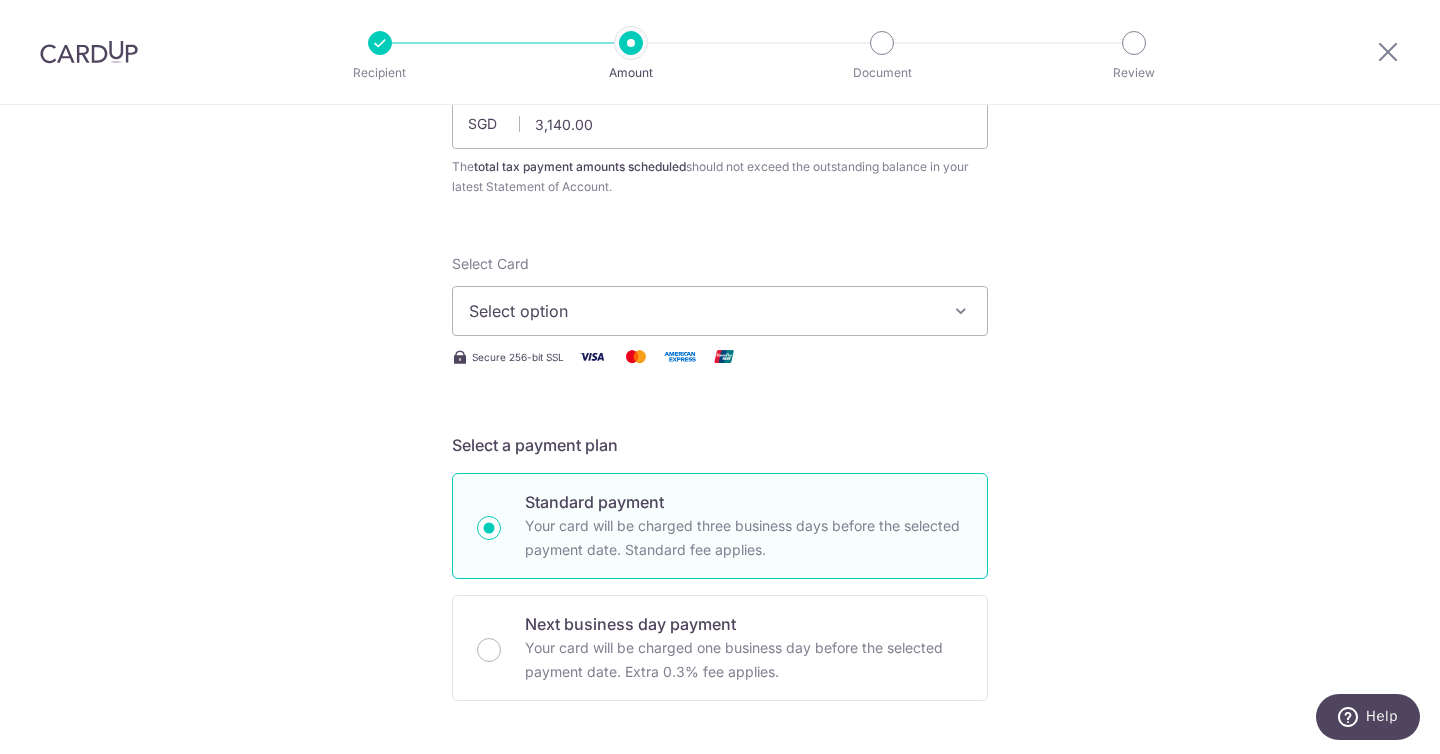 click on "Enter one-time or monthly payment amount
SGD
3,140.00
3140.00
The  total tax payment amounts scheduled  should not exceed the outstanding balance in your latest Statement of Account.
Select Card
Select option
Add credit card
Your Cards
**** 3796
Secure 256-bit SSL
Text
New card details
Card" at bounding box center [720, 882] 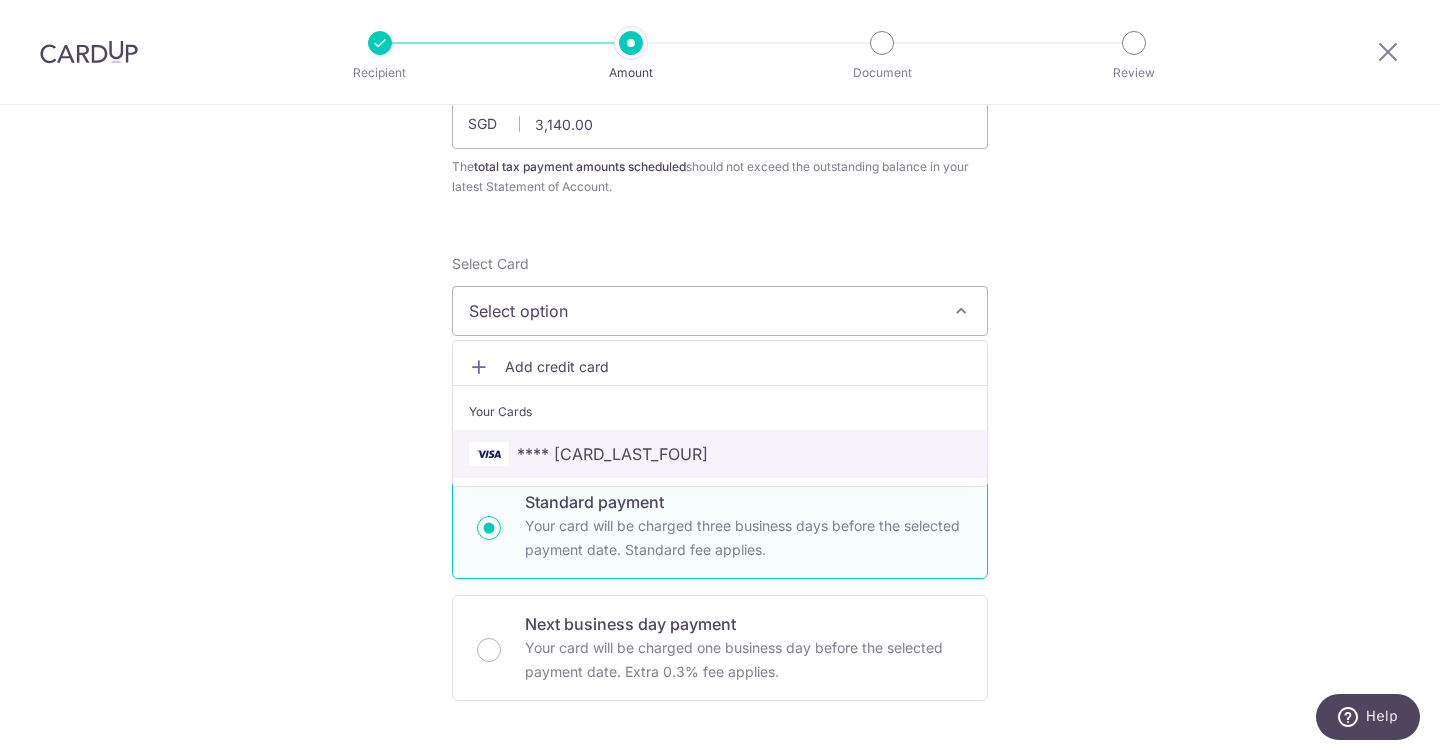 click on "**** 3796" at bounding box center [720, 454] 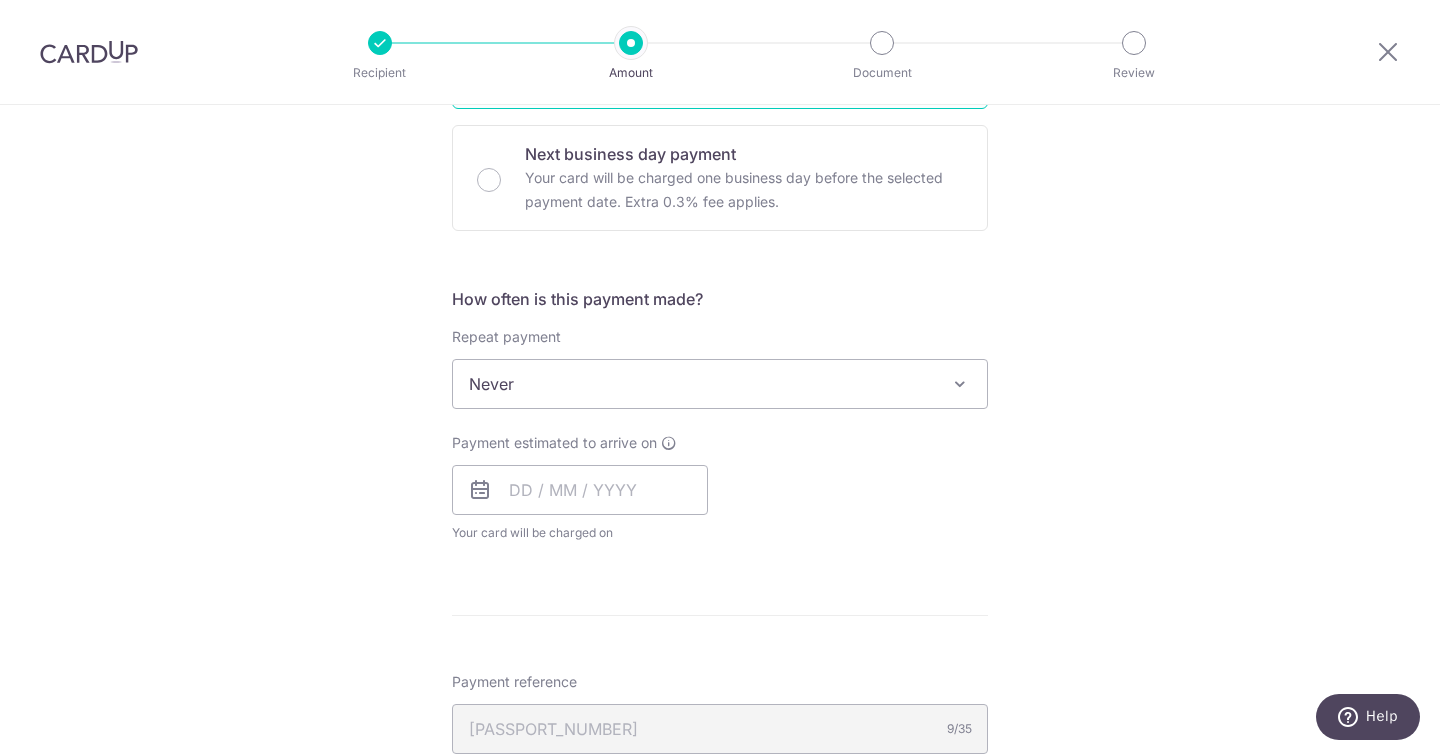 scroll, scrollTop: 626, scrollLeft: 0, axis: vertical 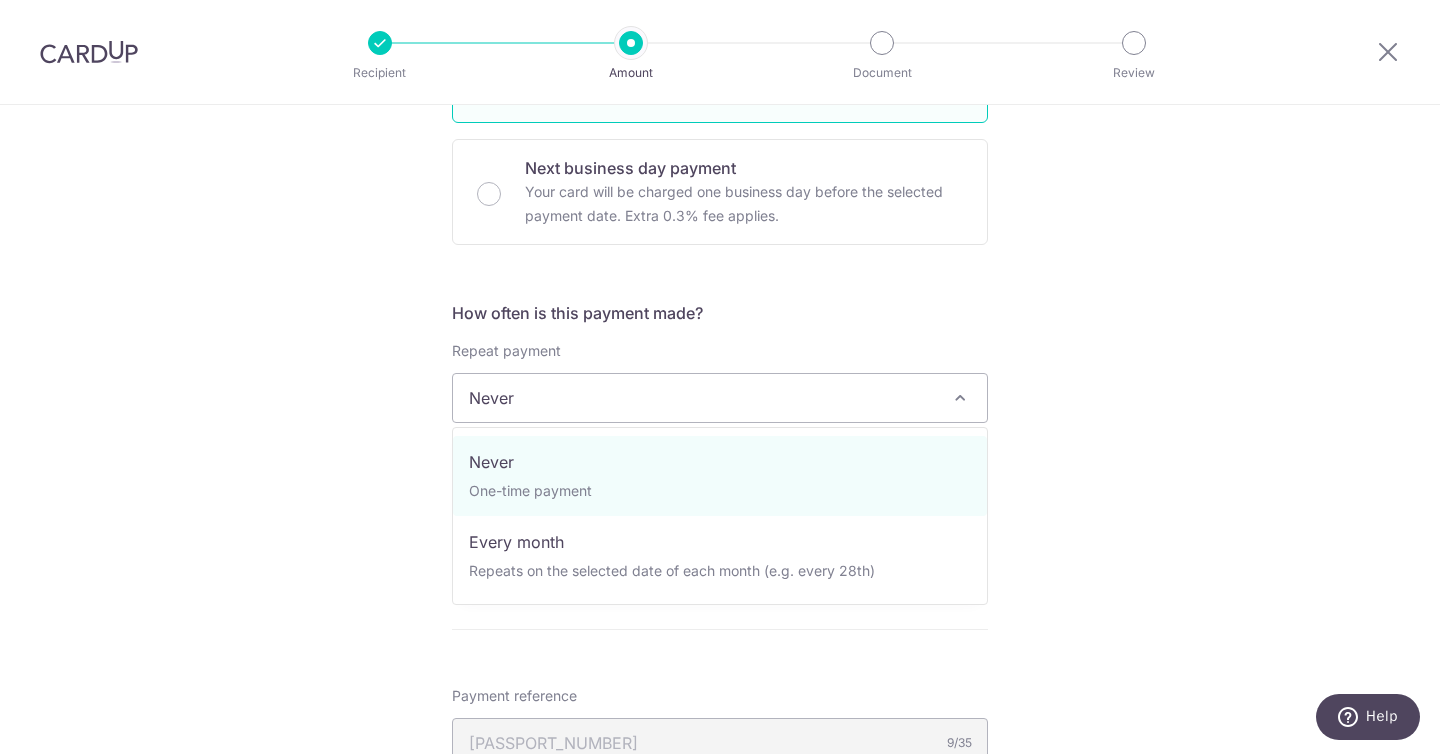click on "Never" at bounding box center [720, 398] 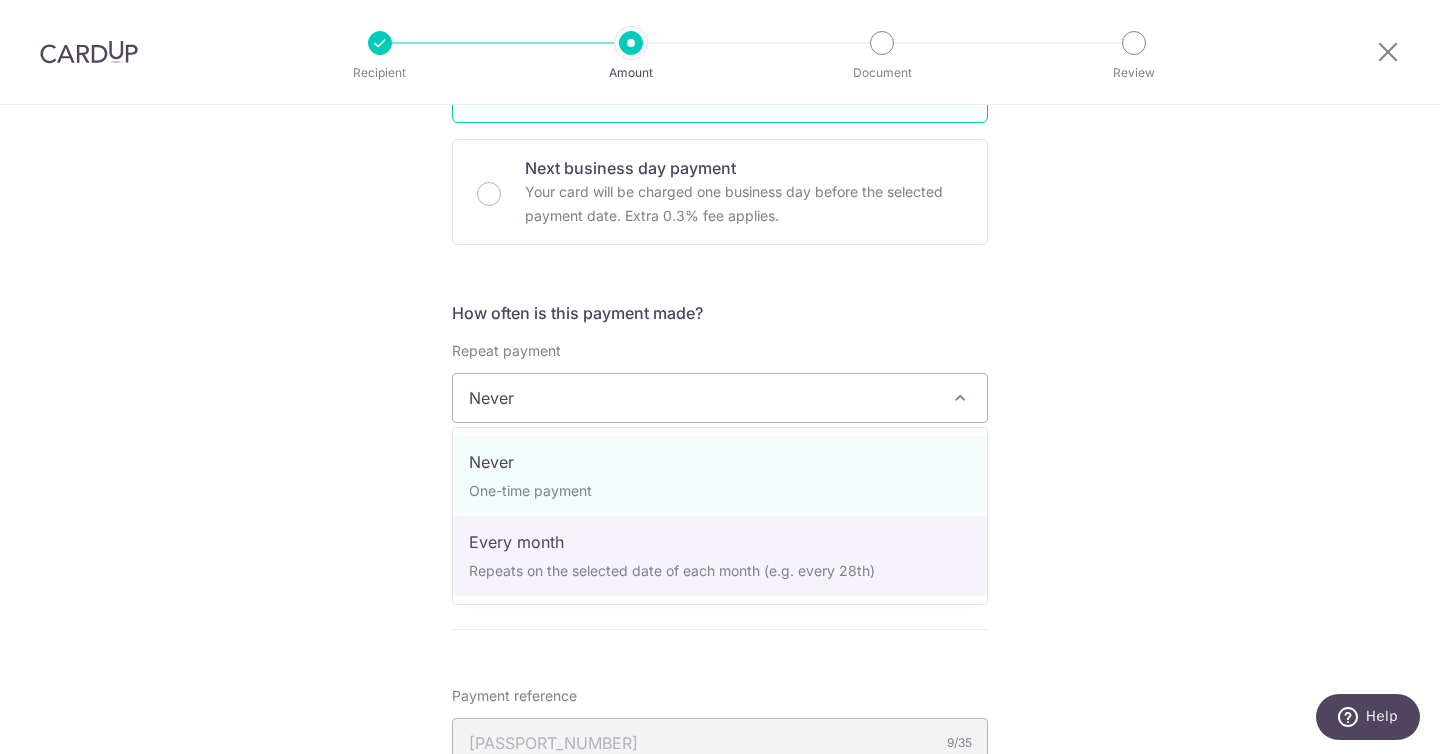 select on "3" 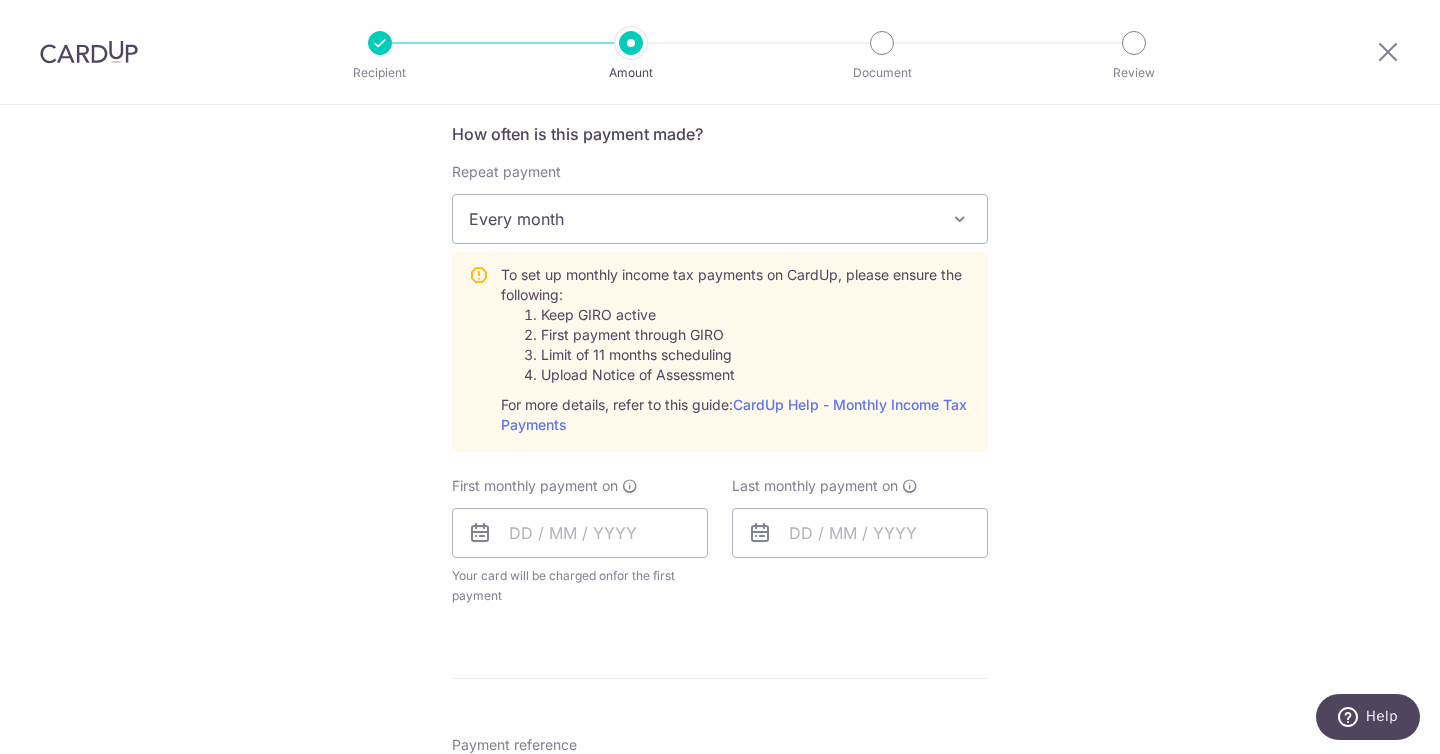 scroll, scrollTop: 863, scrollLeft: 0, axis: vertical 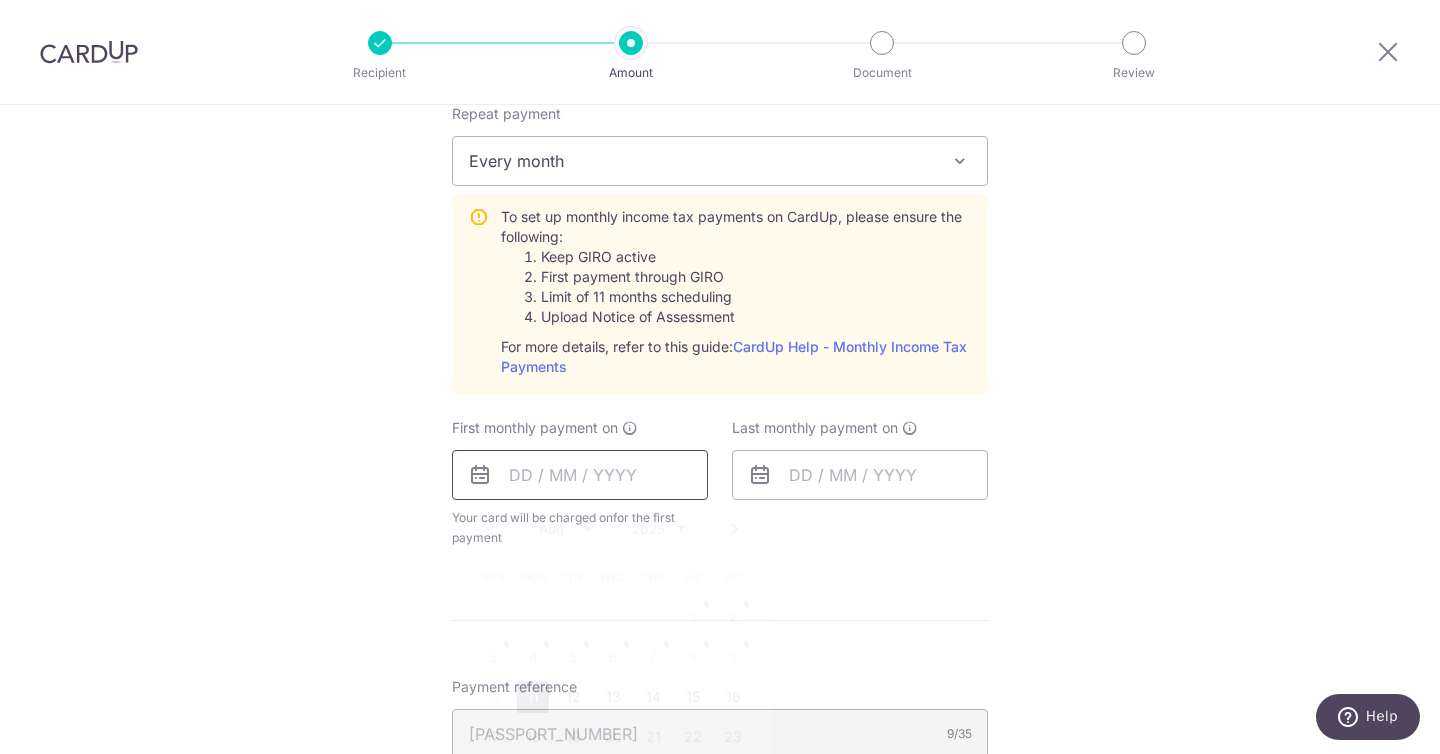 click at bounding box center [580, 475] 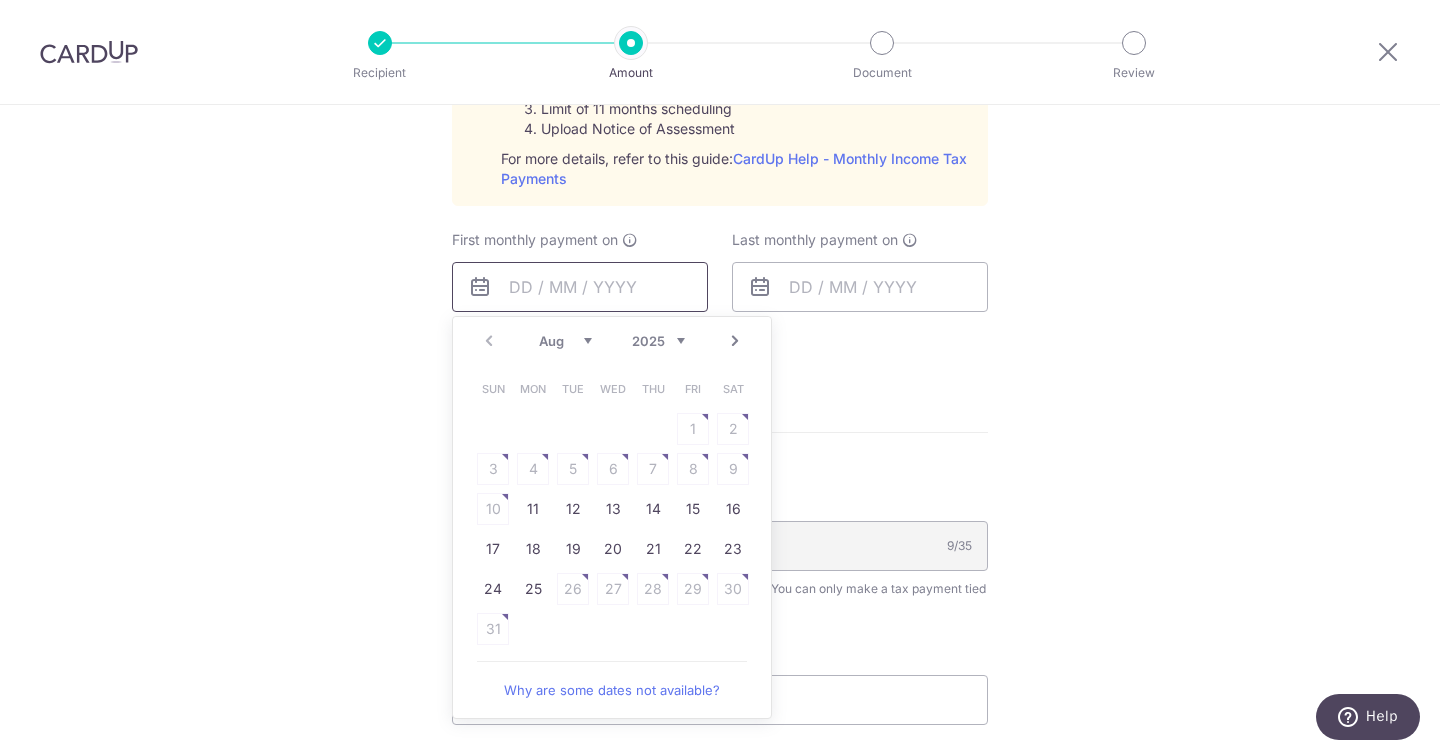 scroll, scrollTop: 1084, scrollLeft: 0, axis: vertical 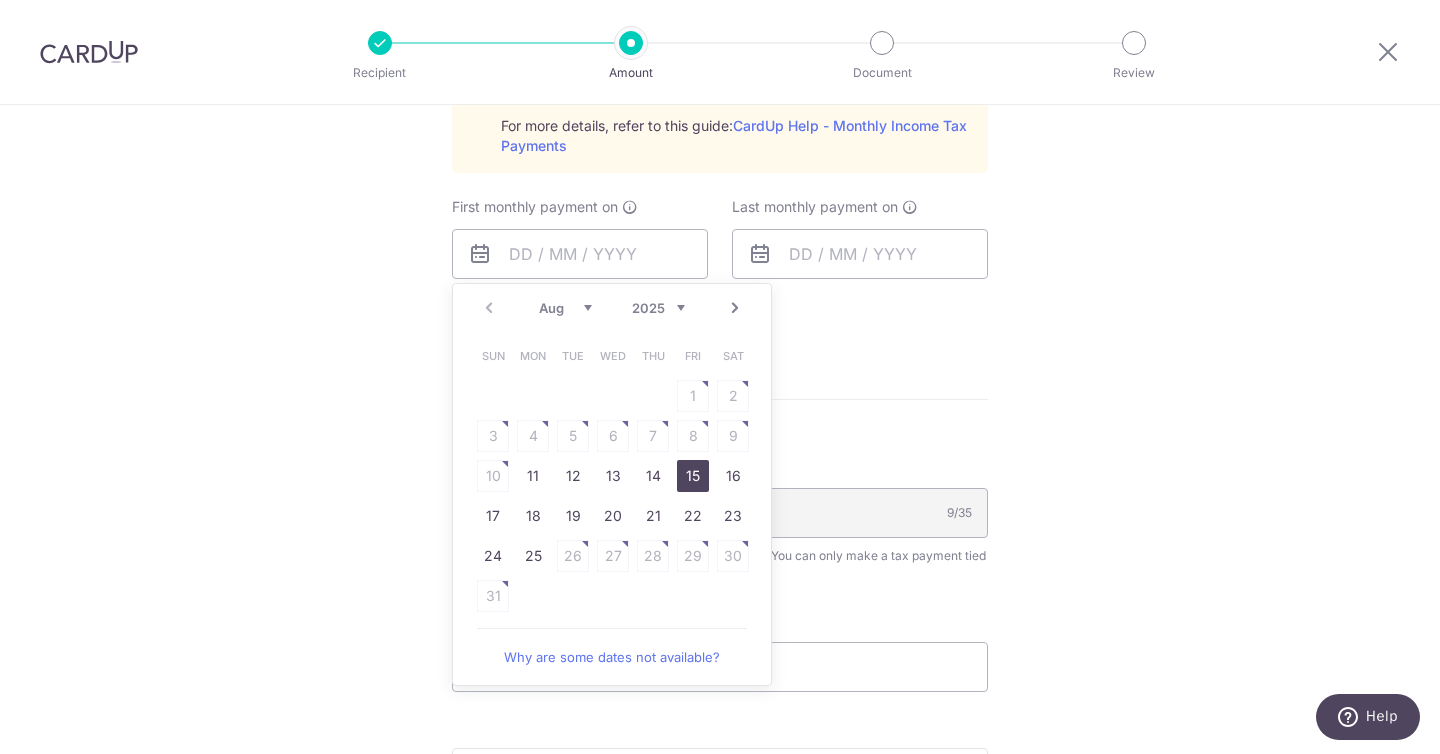 click on "15" at bounding box center (693, 476) 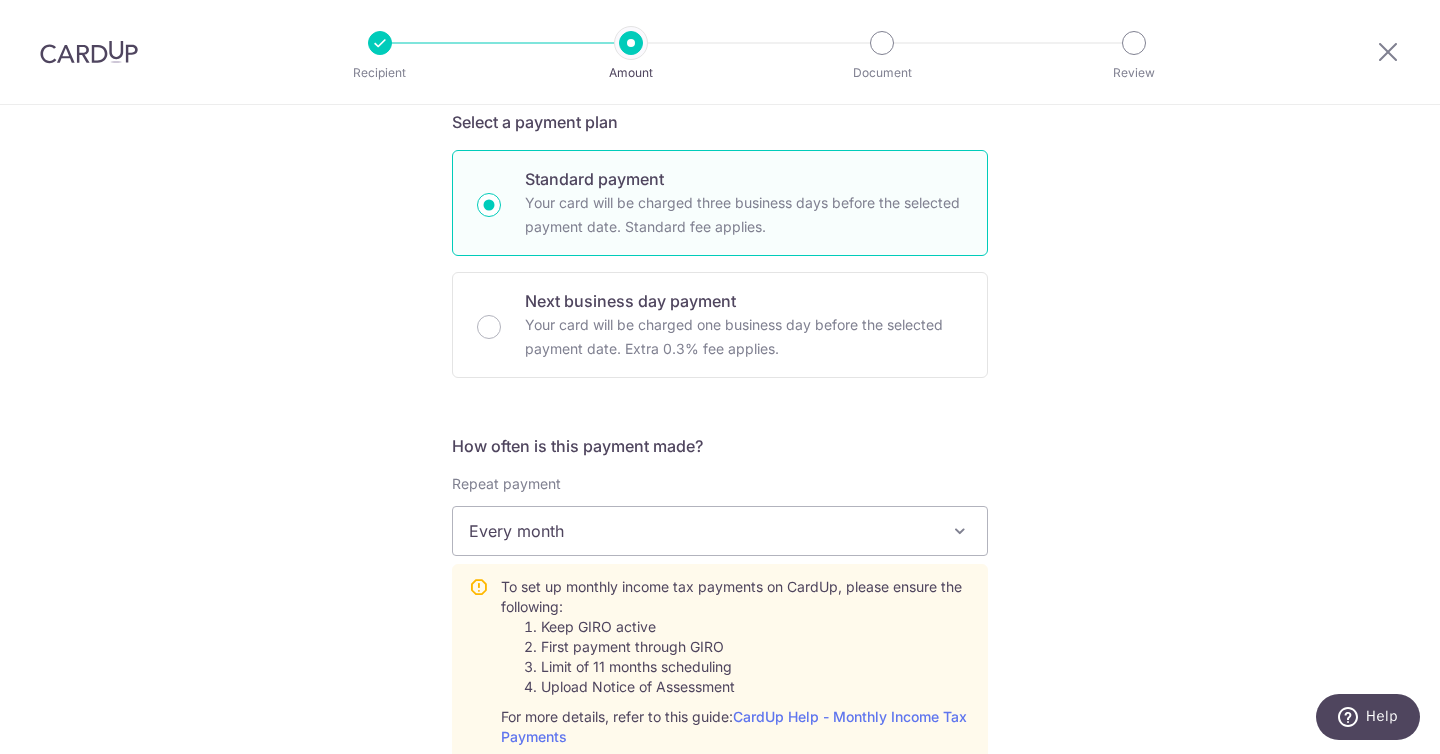 scroll, scrollTop: 611, scrollLeft: 0, axis: vertical 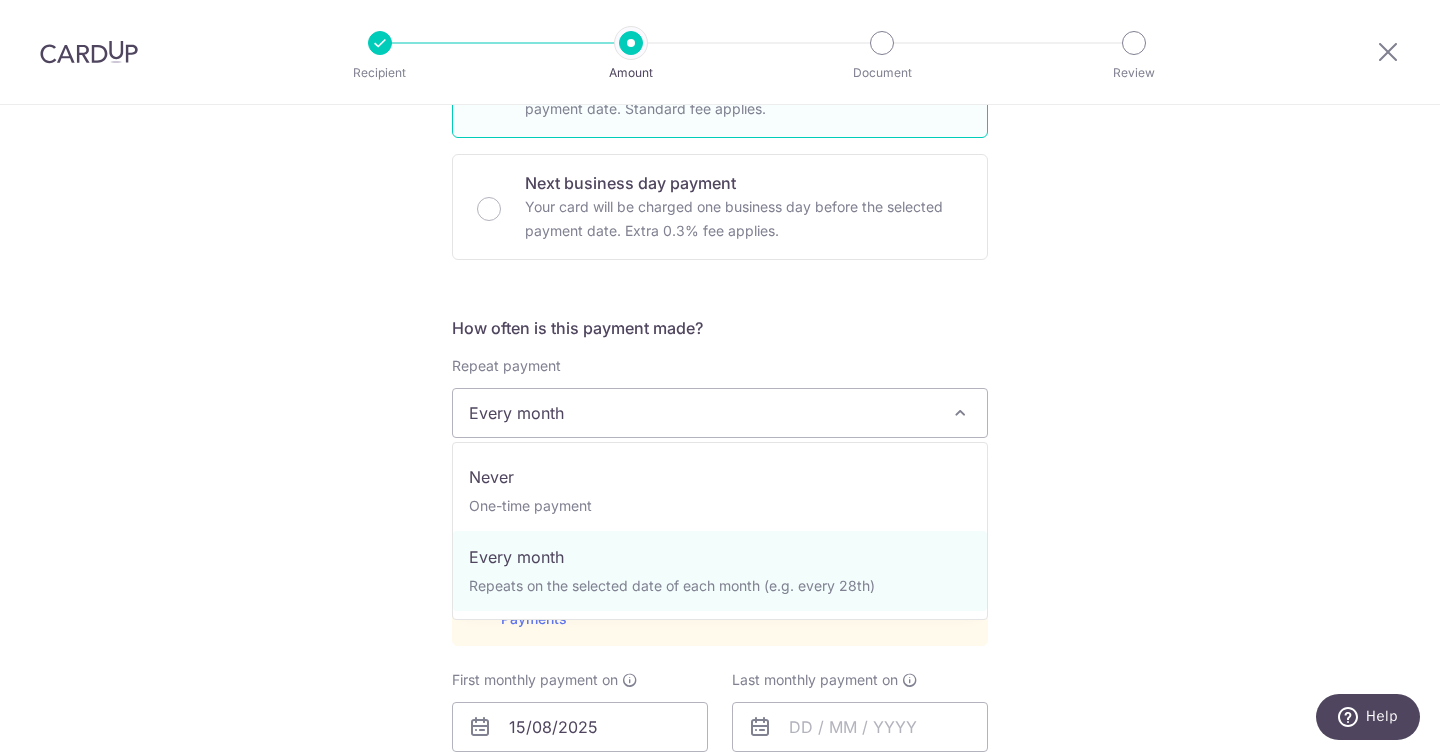 click on "Every month" at bounding box center (720, 413) 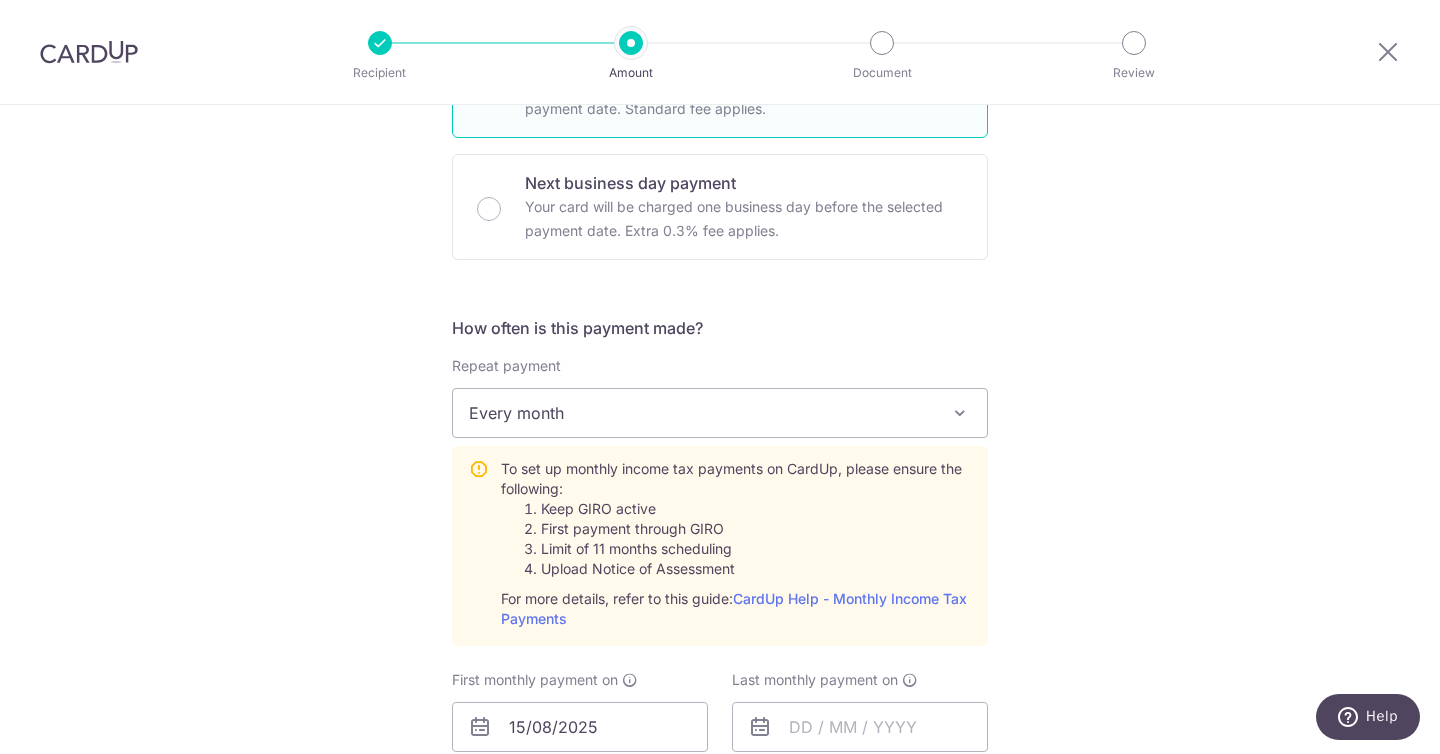 scroll, scrollTop: 843, scrollLeft: 0, axis: vertical 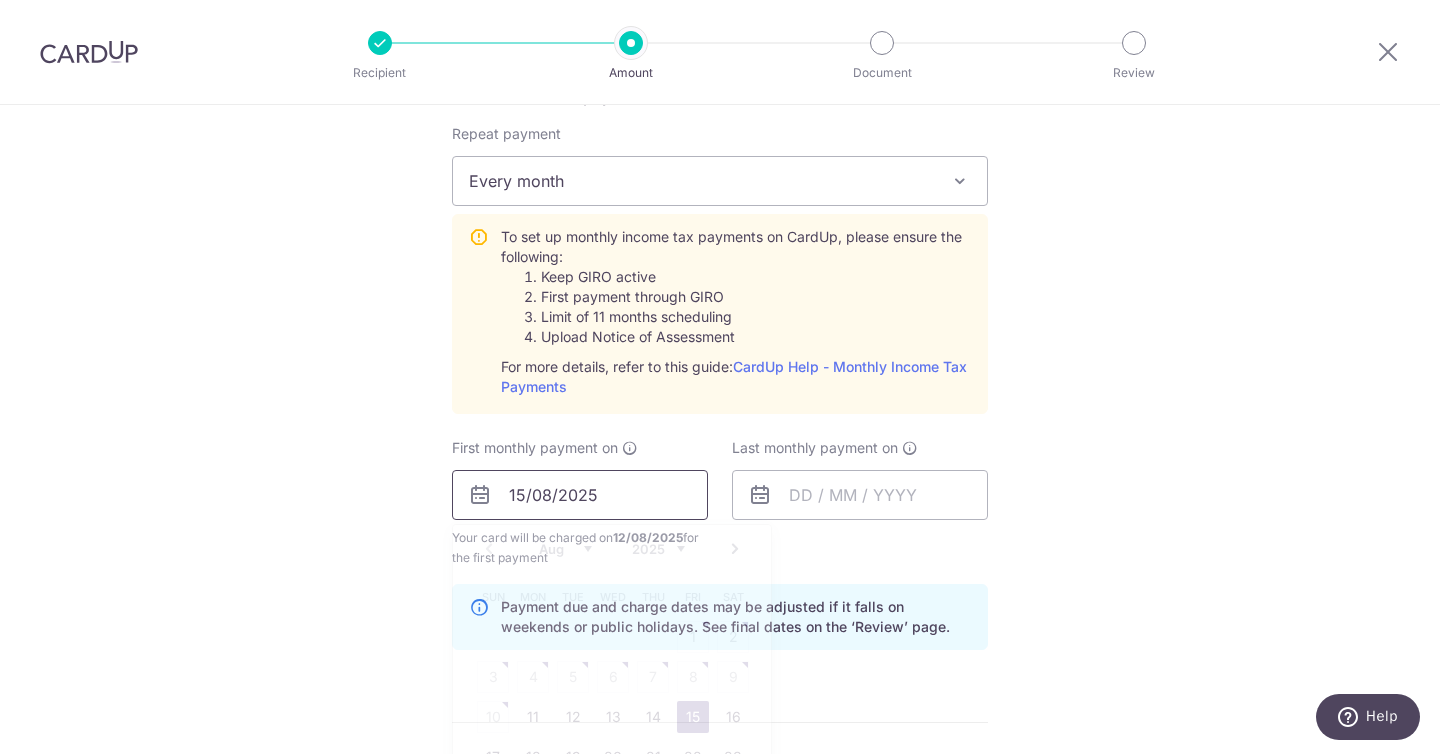 click on "15/08/2025" at bounding box center (580, 495) 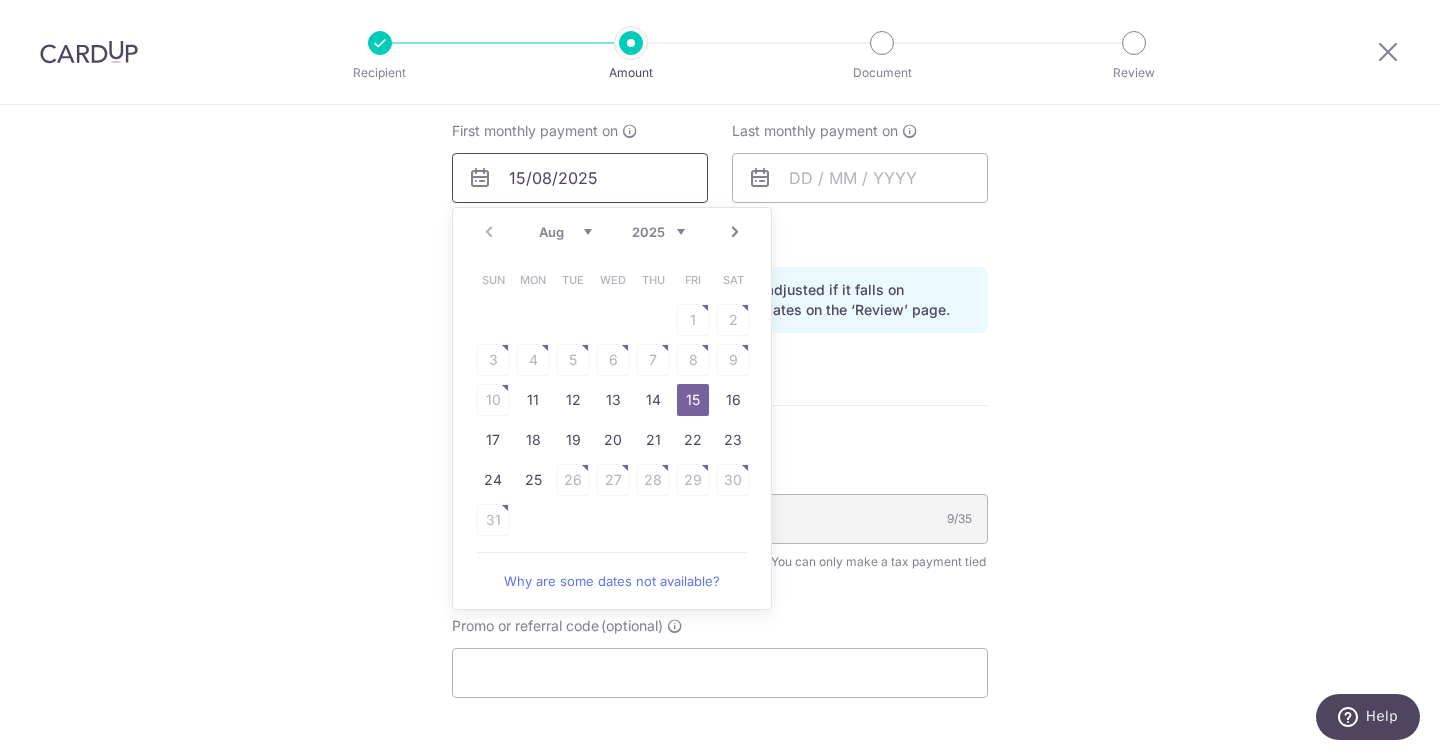 scroll, scrollTop: 1156, scrollLeft: 0, axis: vertical 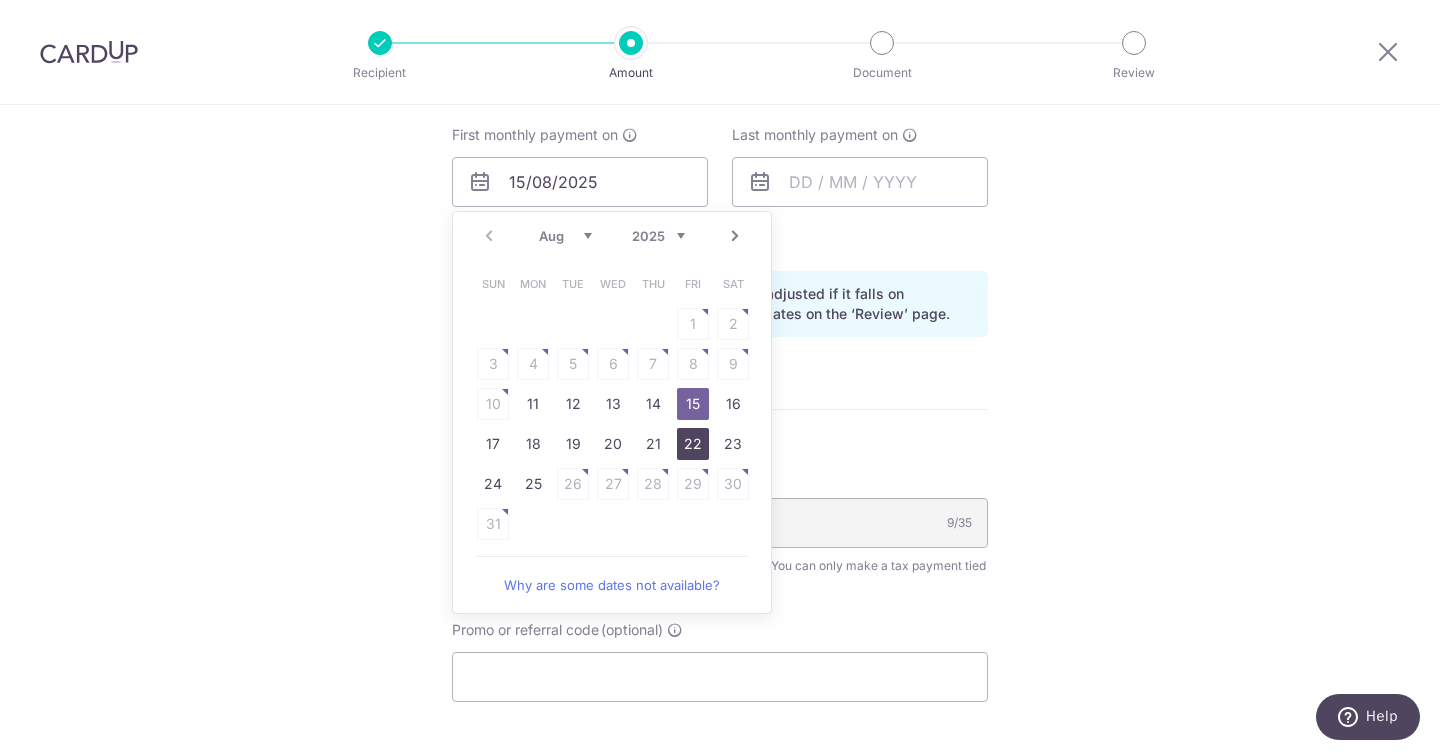 click on "22" at bounding box center (693, 444) 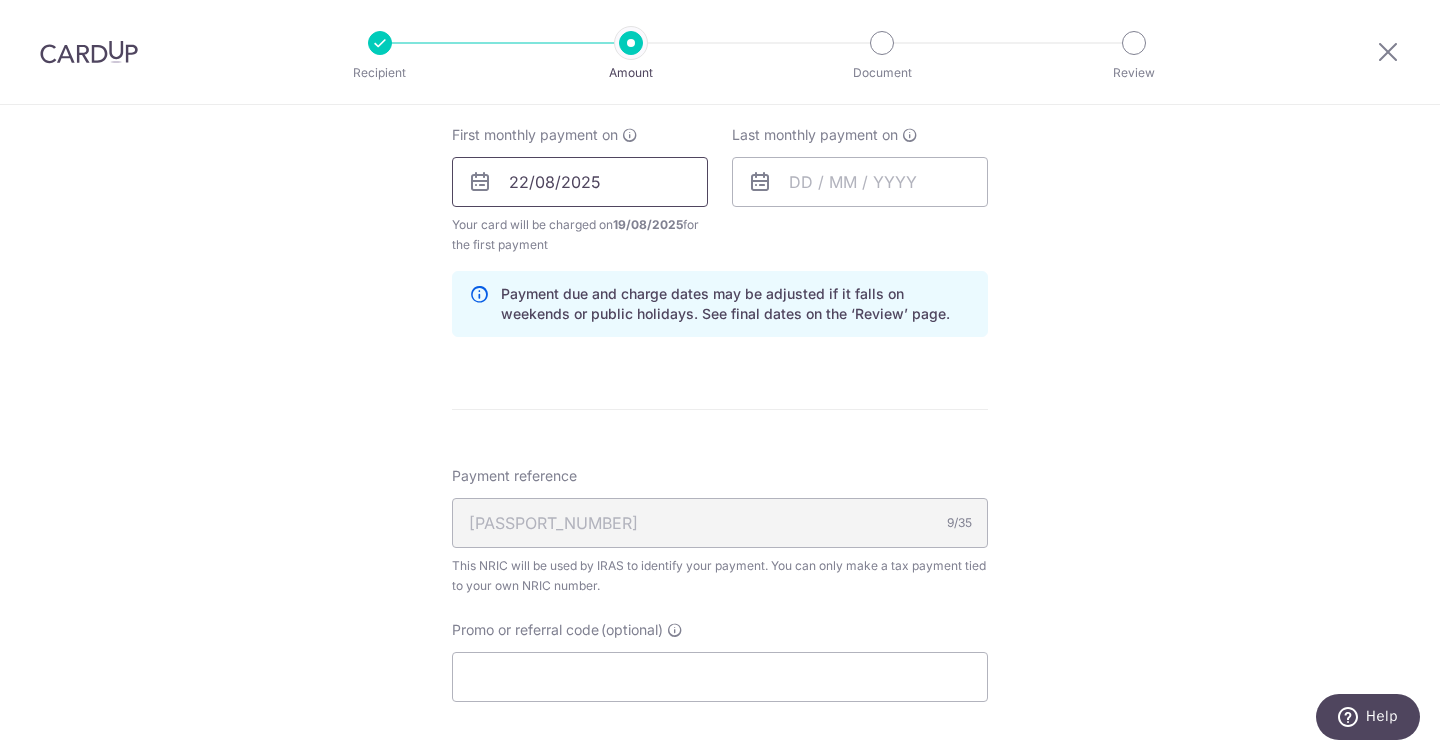 click on "22/08/2025" at bounding box center (580, 182) 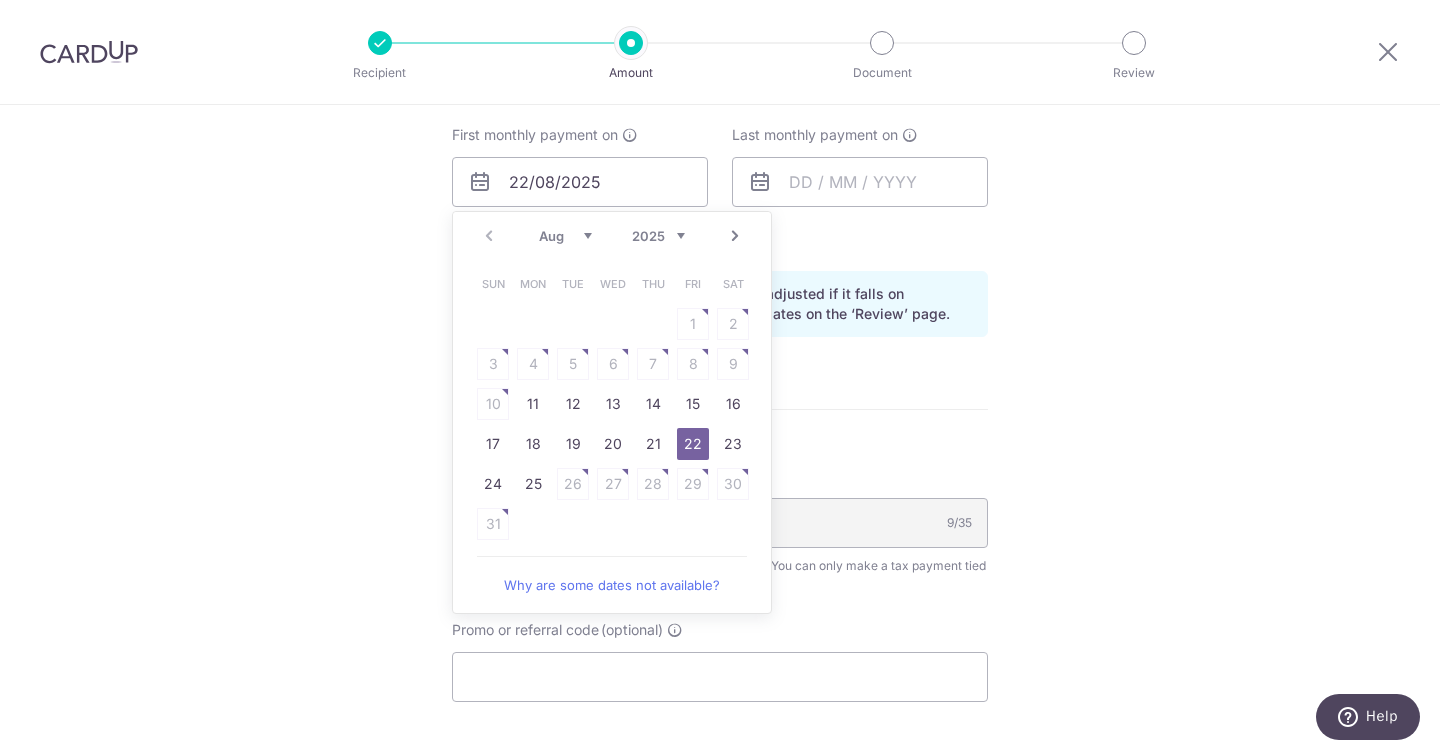 click on "22" at bounding box center (693, 444) 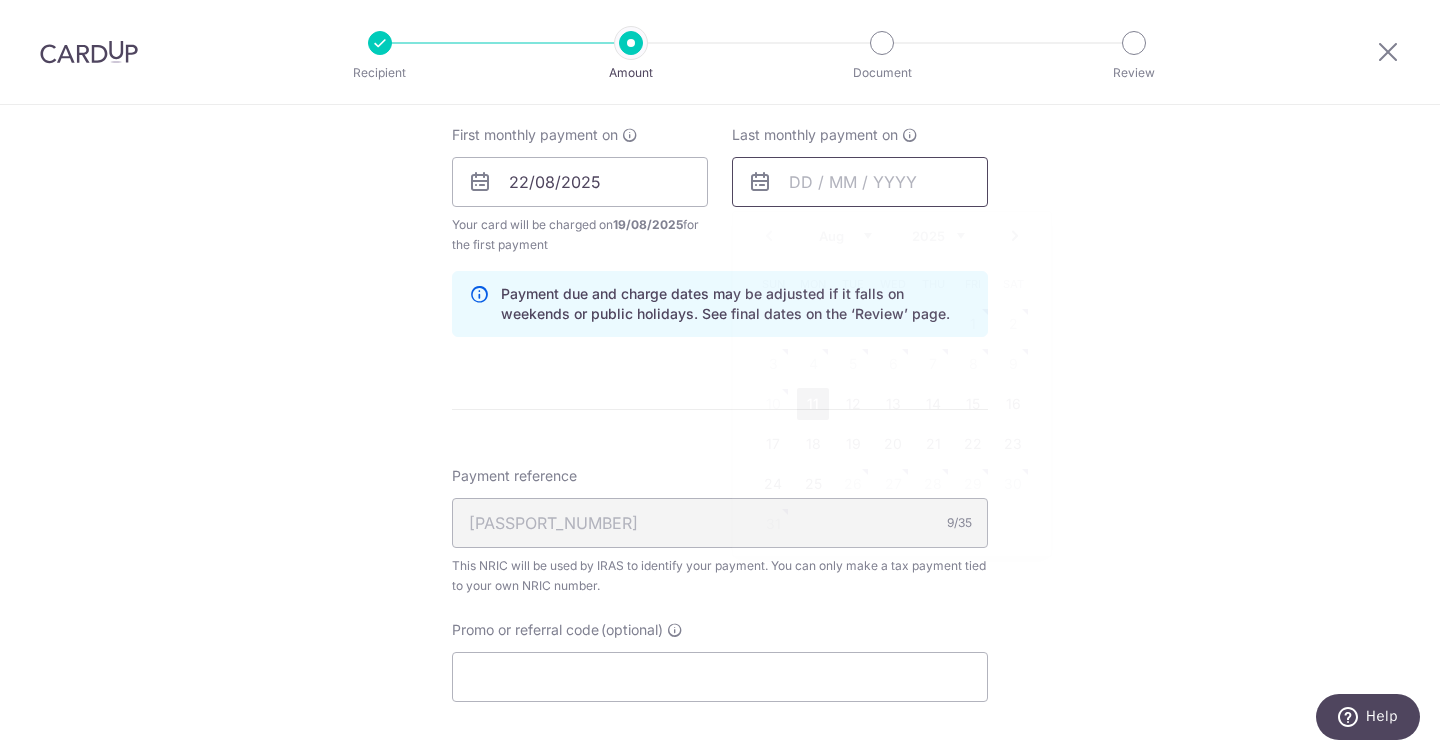 click at bounding box center (860, 182) 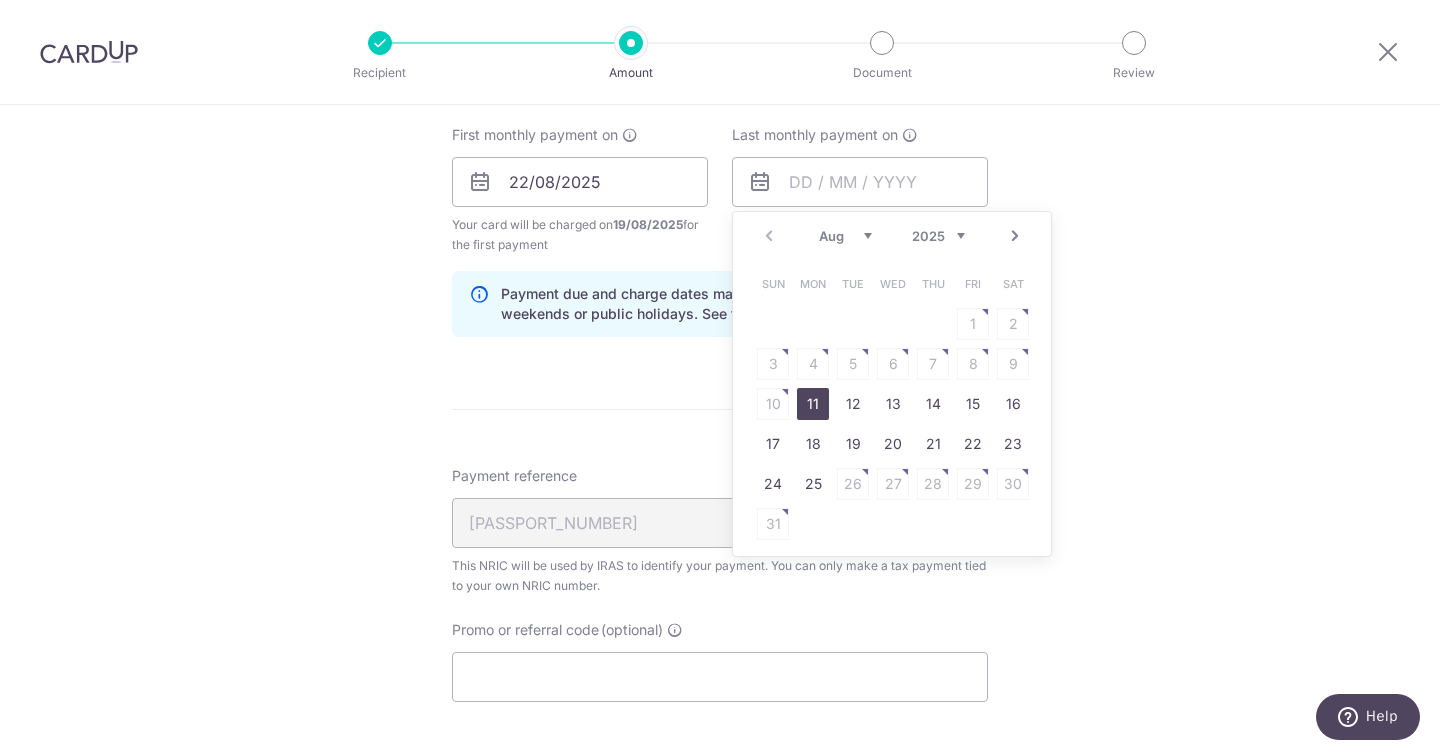 click on "Next" at bounding box center (1015, 236) 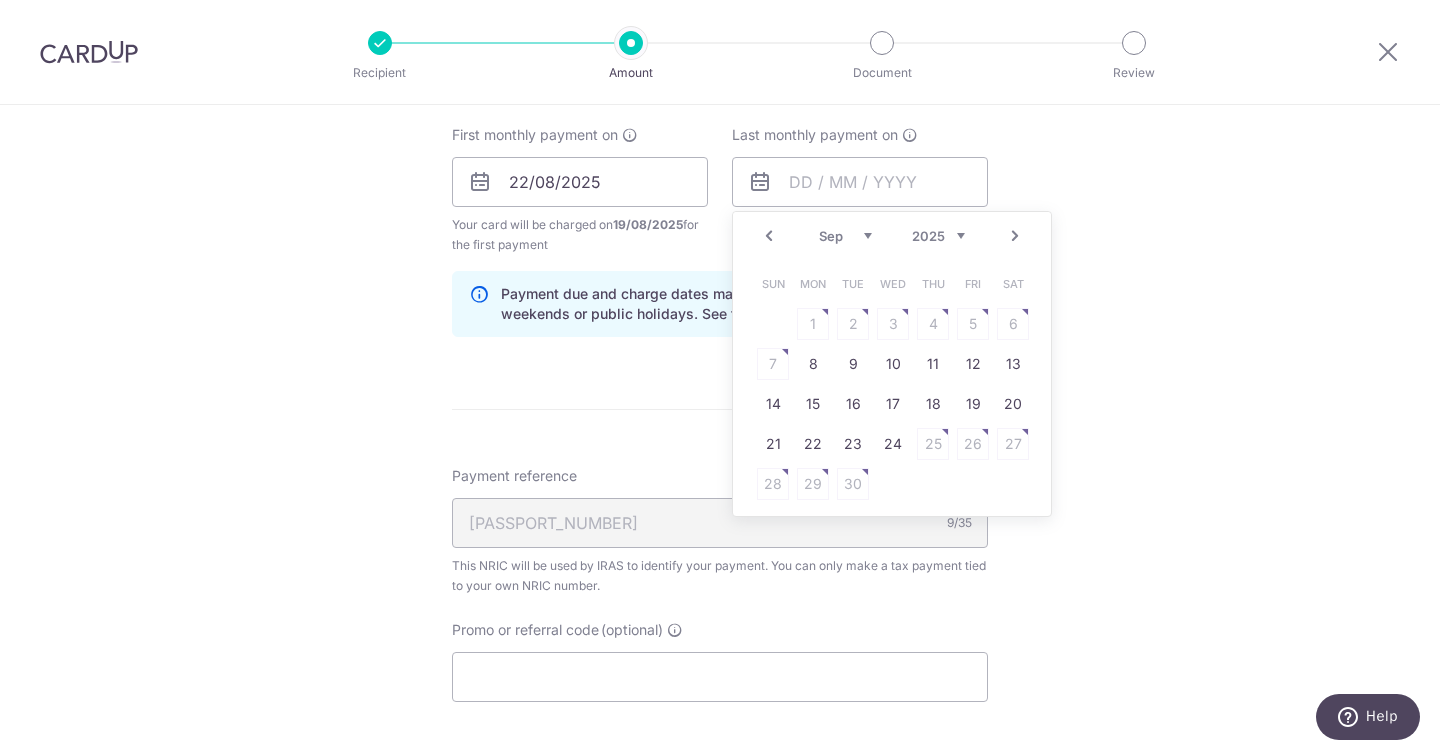 click on "Next" at bounding box center (1015, 236) 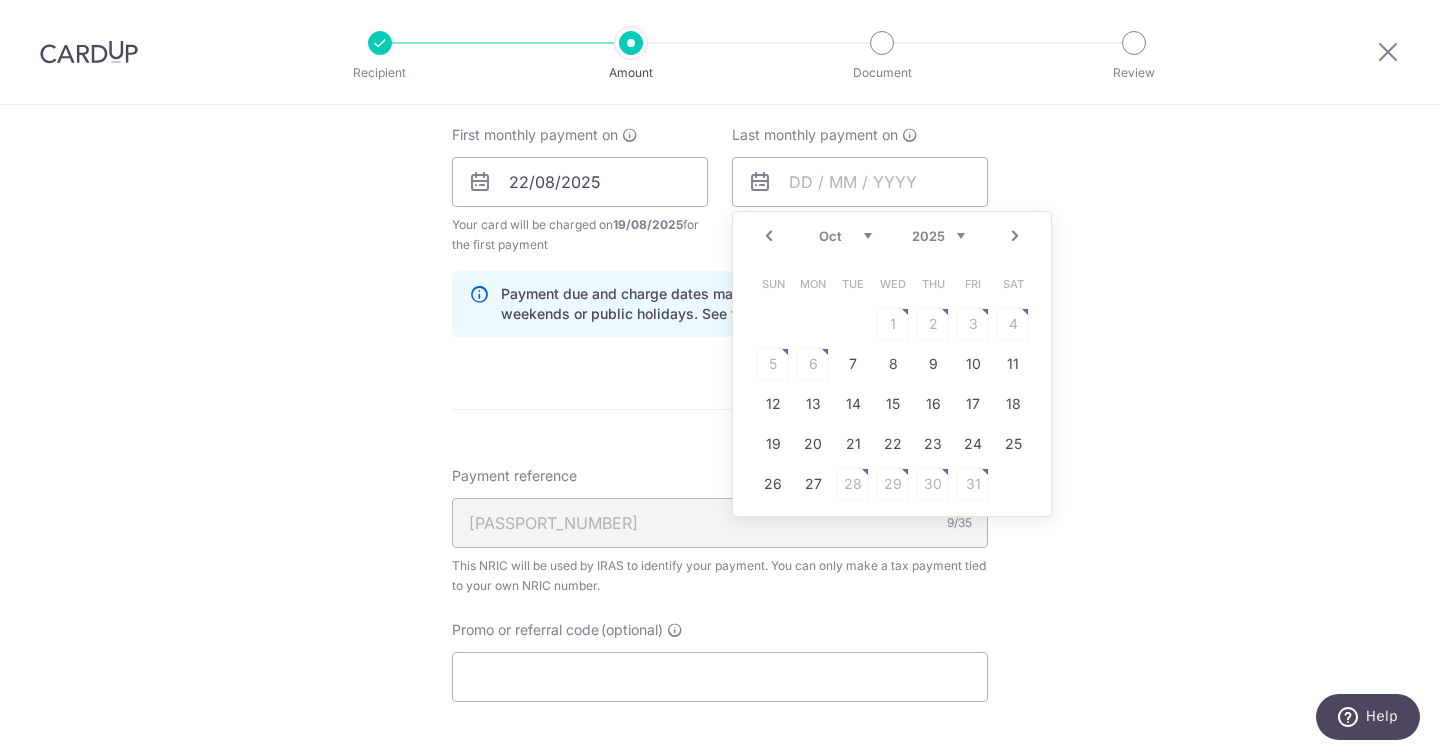 click on "Next" at bounding box center [1015, 236] 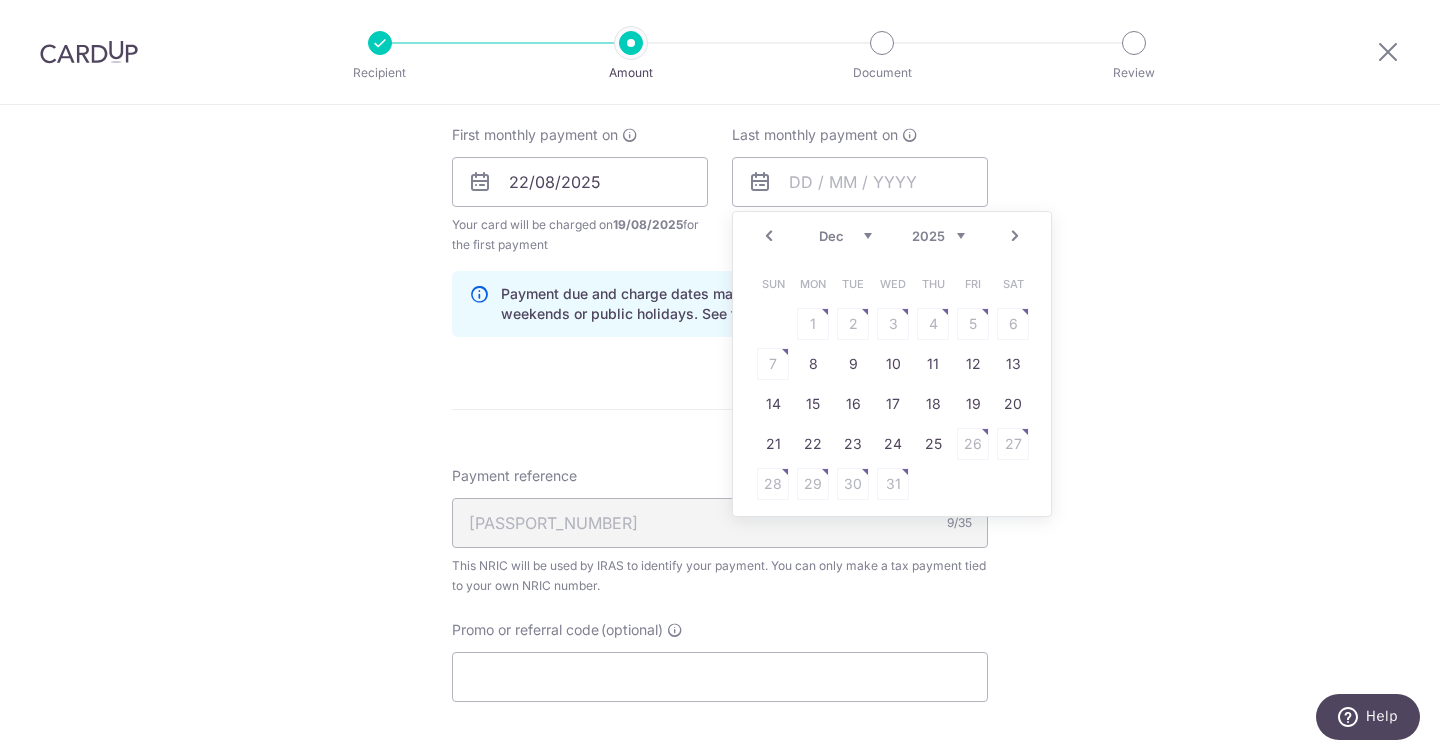 click on "Next" at bounding box center [1015, 236] 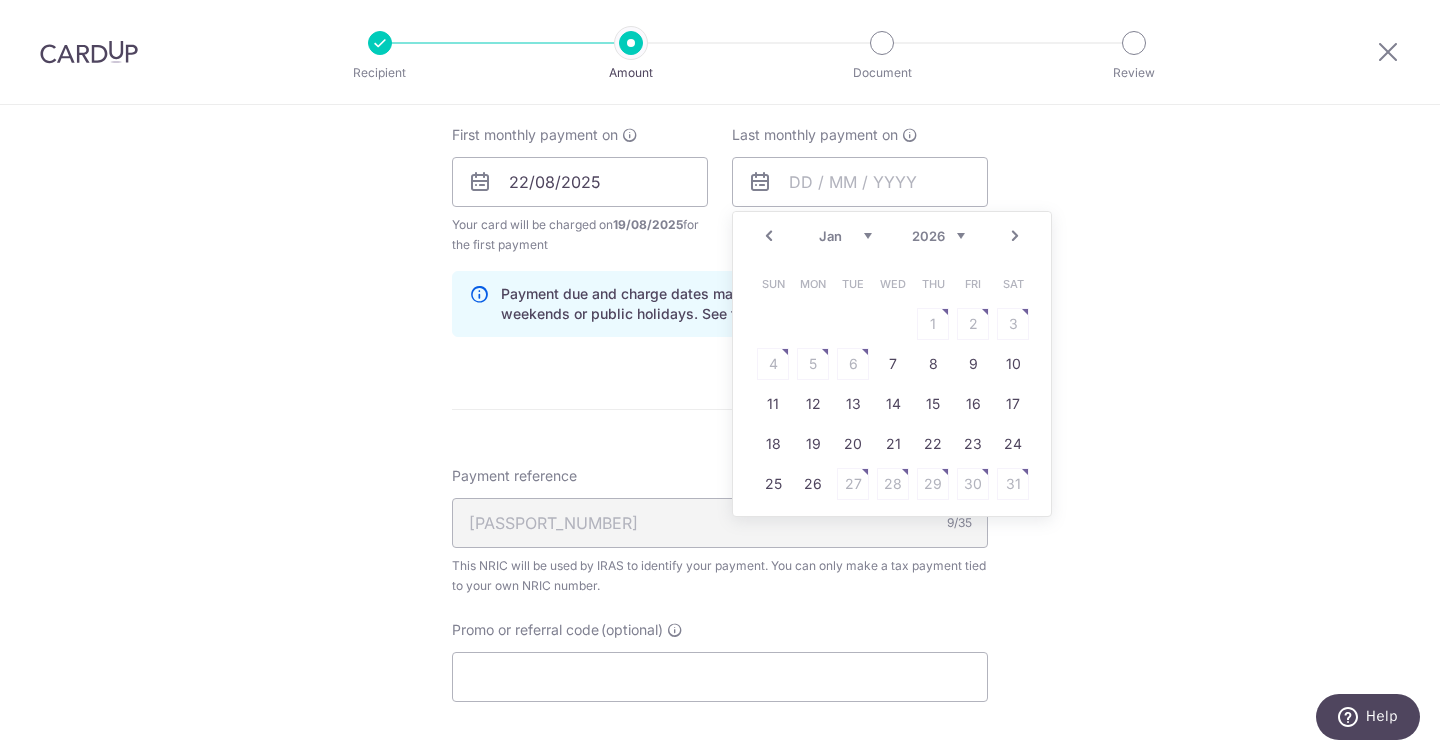 click on "Next" at bounding box center [1015, 236] 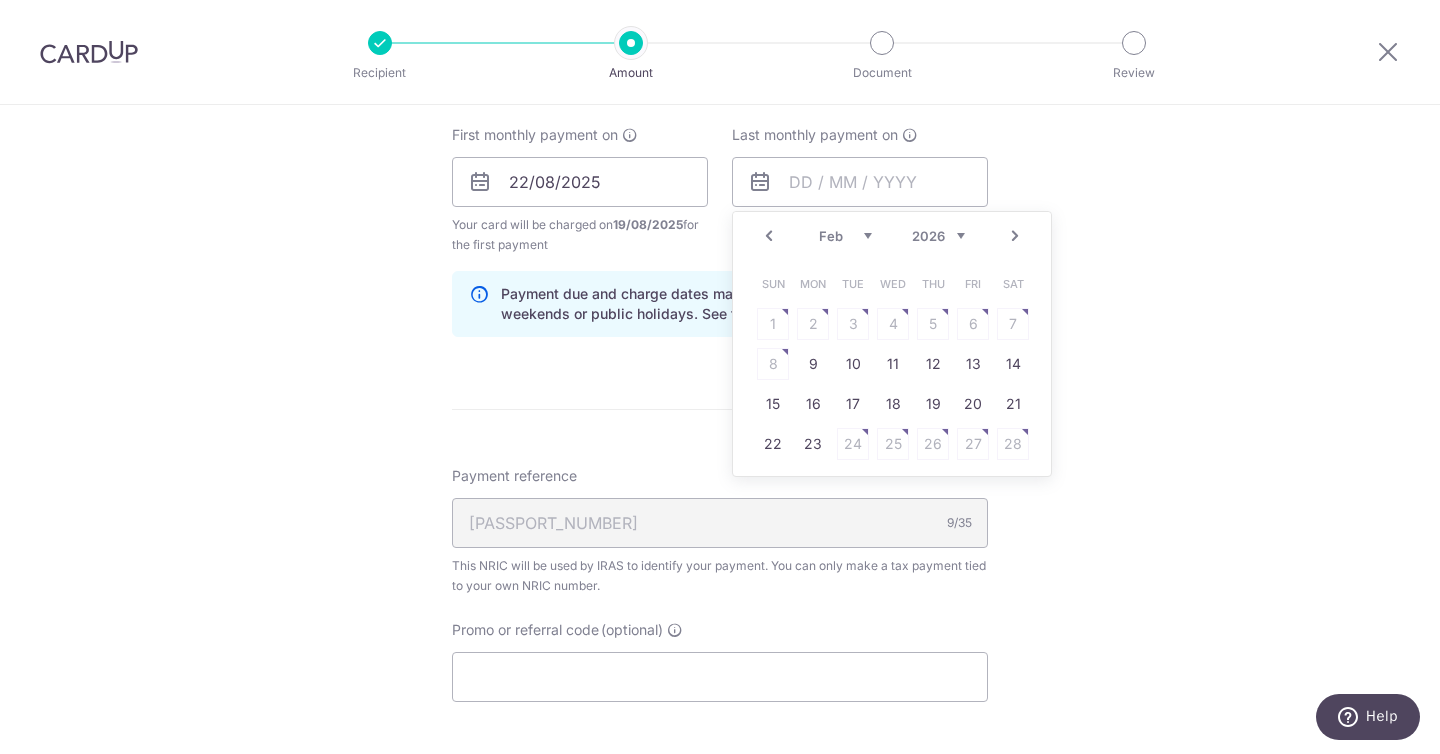 click on "Next" at bounding box center [1015, 236] 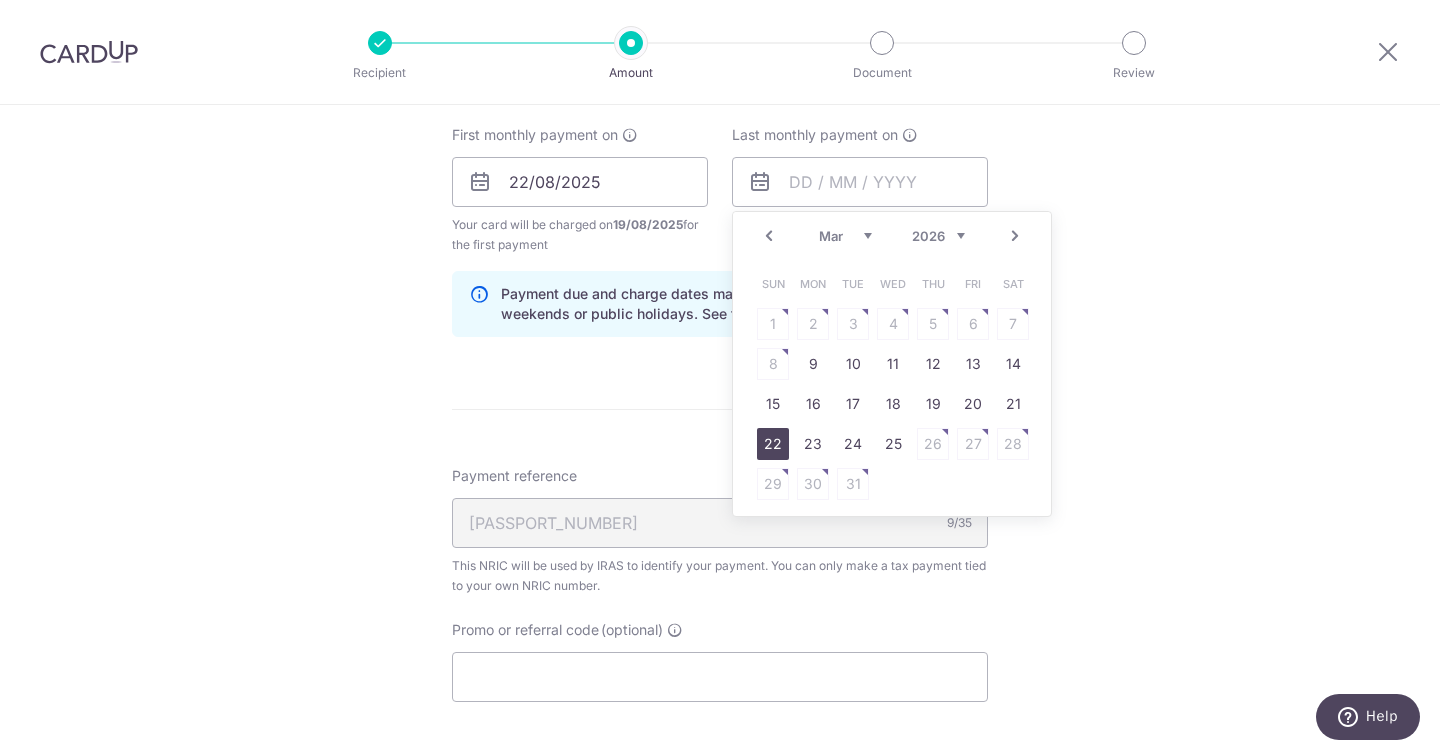 click on "22" at bounding box center (773, 444) 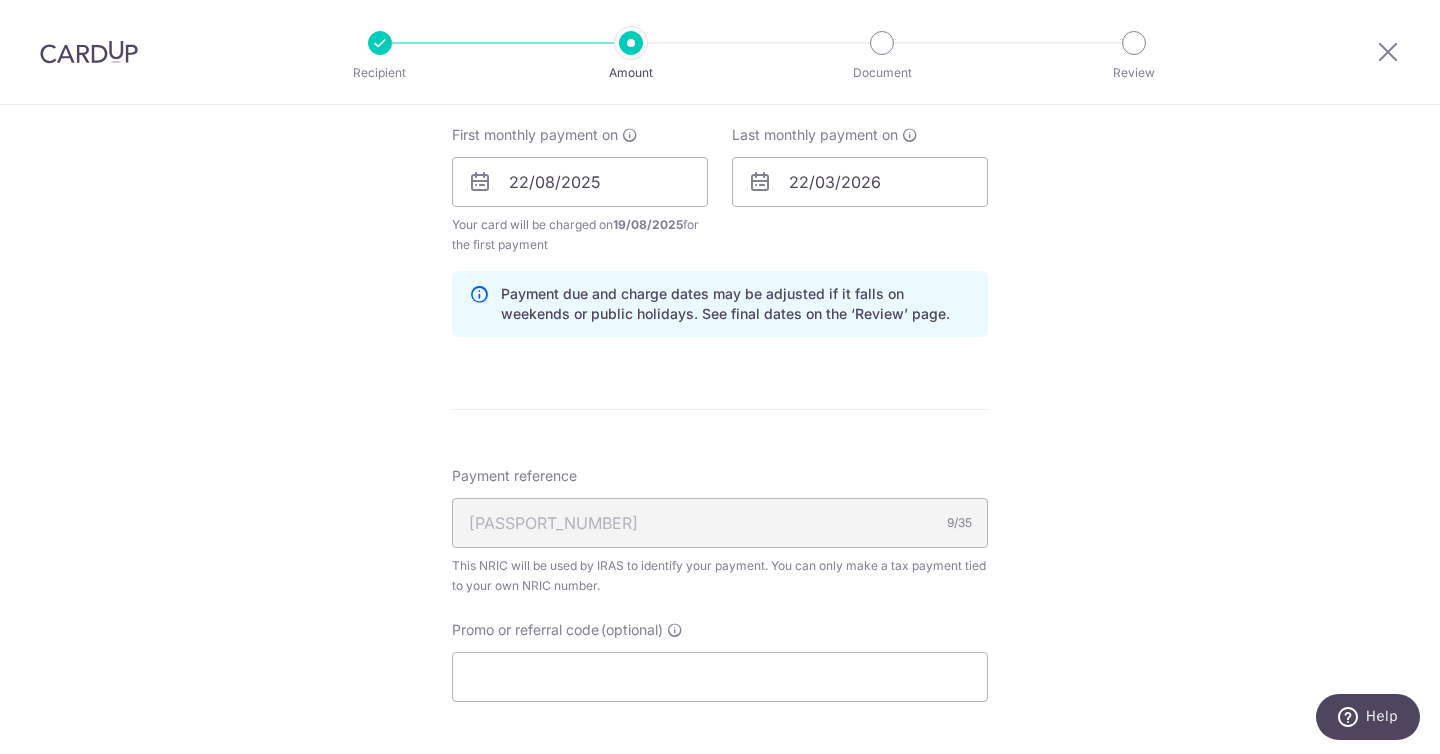 click on "Tell us more about your payment
Enter one-time or monthly payment amount
SGD
3,140.00
3140.00
The  total tax payment amounts scheduled  should not exceed the outstanding balance in your latest Statement of Account.
Select Card
**** 3796
Add credit card
Your Cards
**** 3796
Secure 256-bit SSL
Text
New card details" at bounding box center (720, 32) 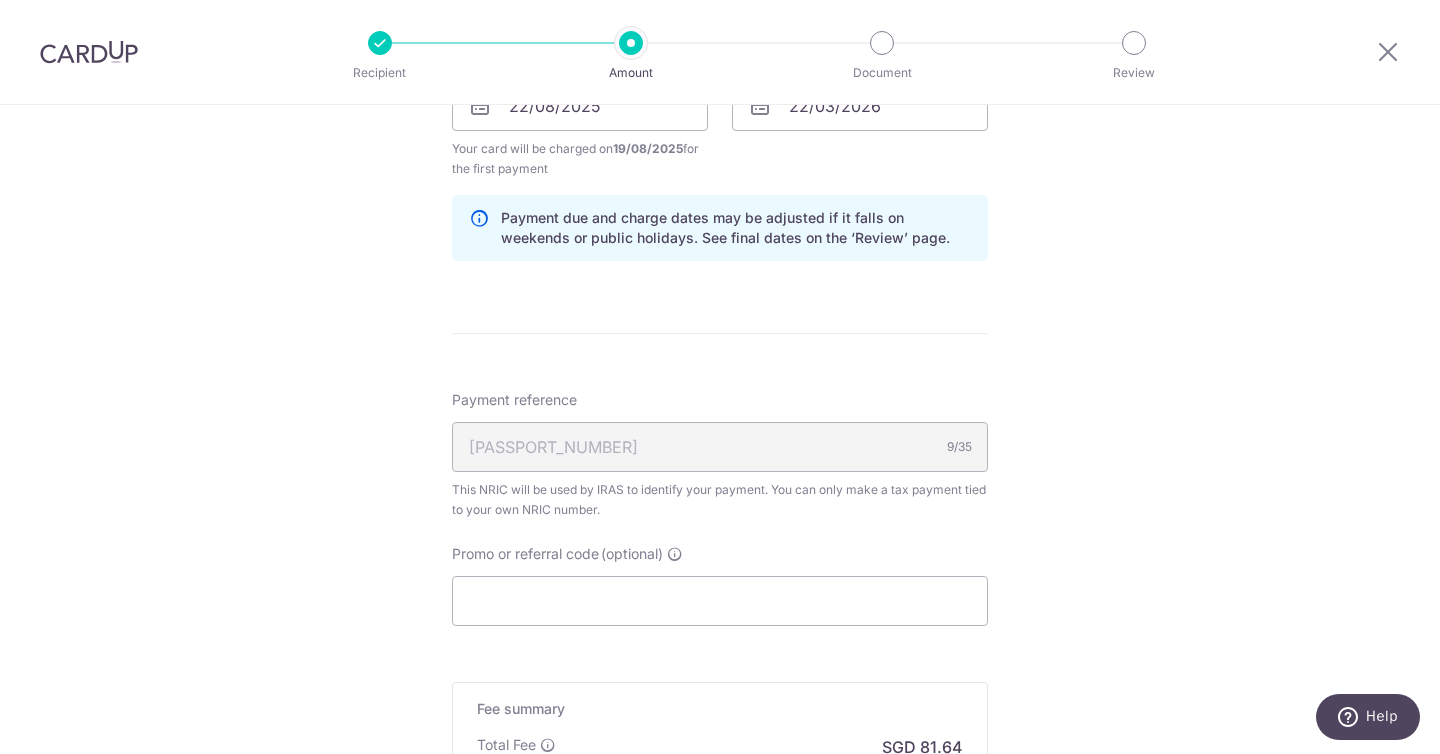 scroll, scrollTop: 1248, scrollLeft: 0, axis: vertical 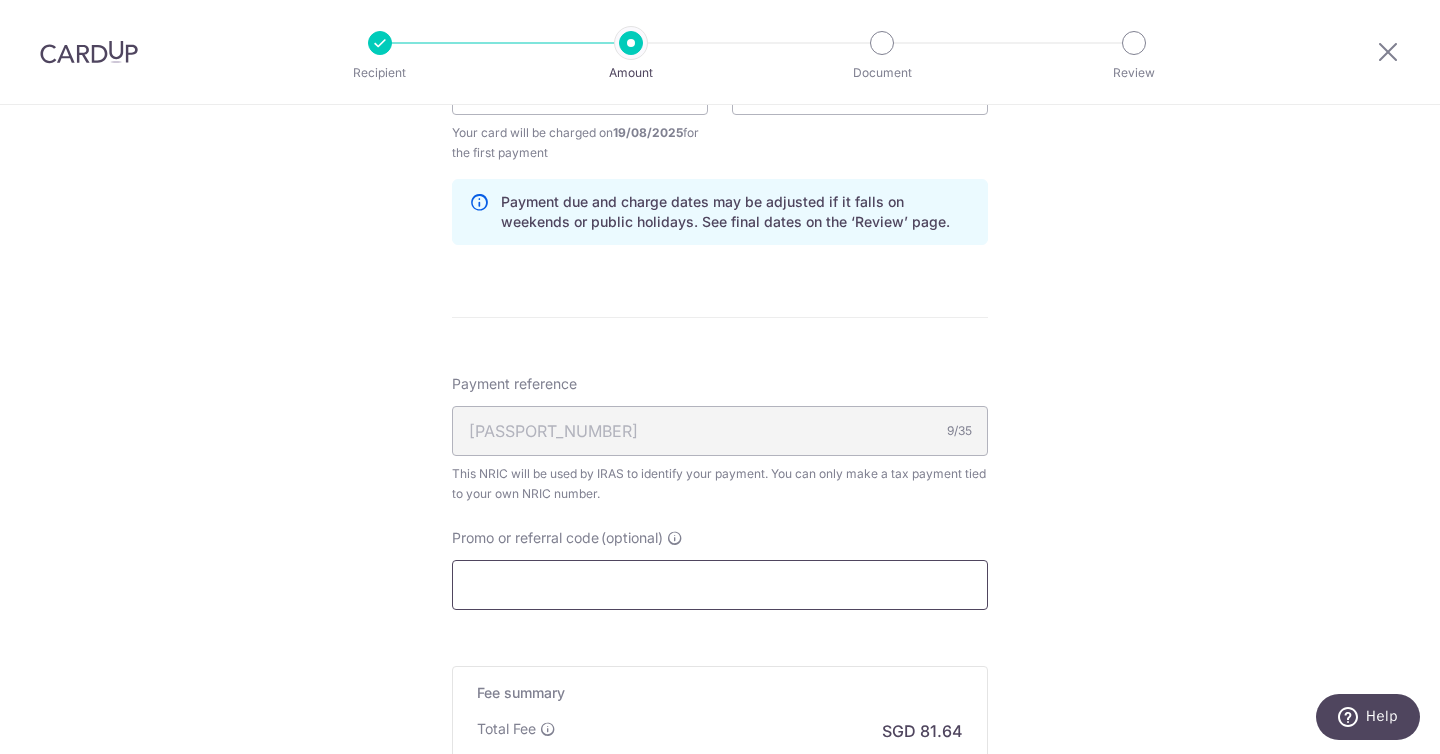 click on "Promo or referral code
(optional)" at bounding box center (720, 585) 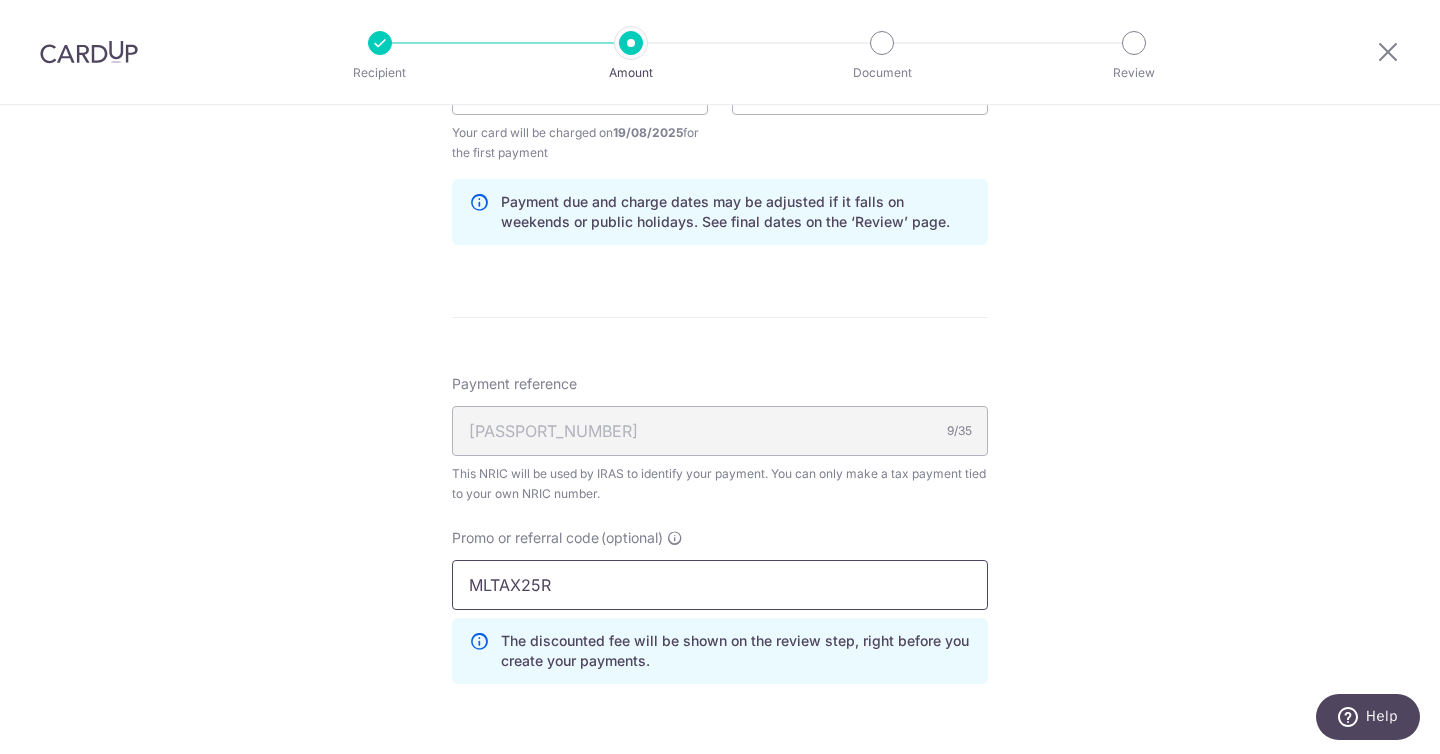 type on "MLTAX25R" 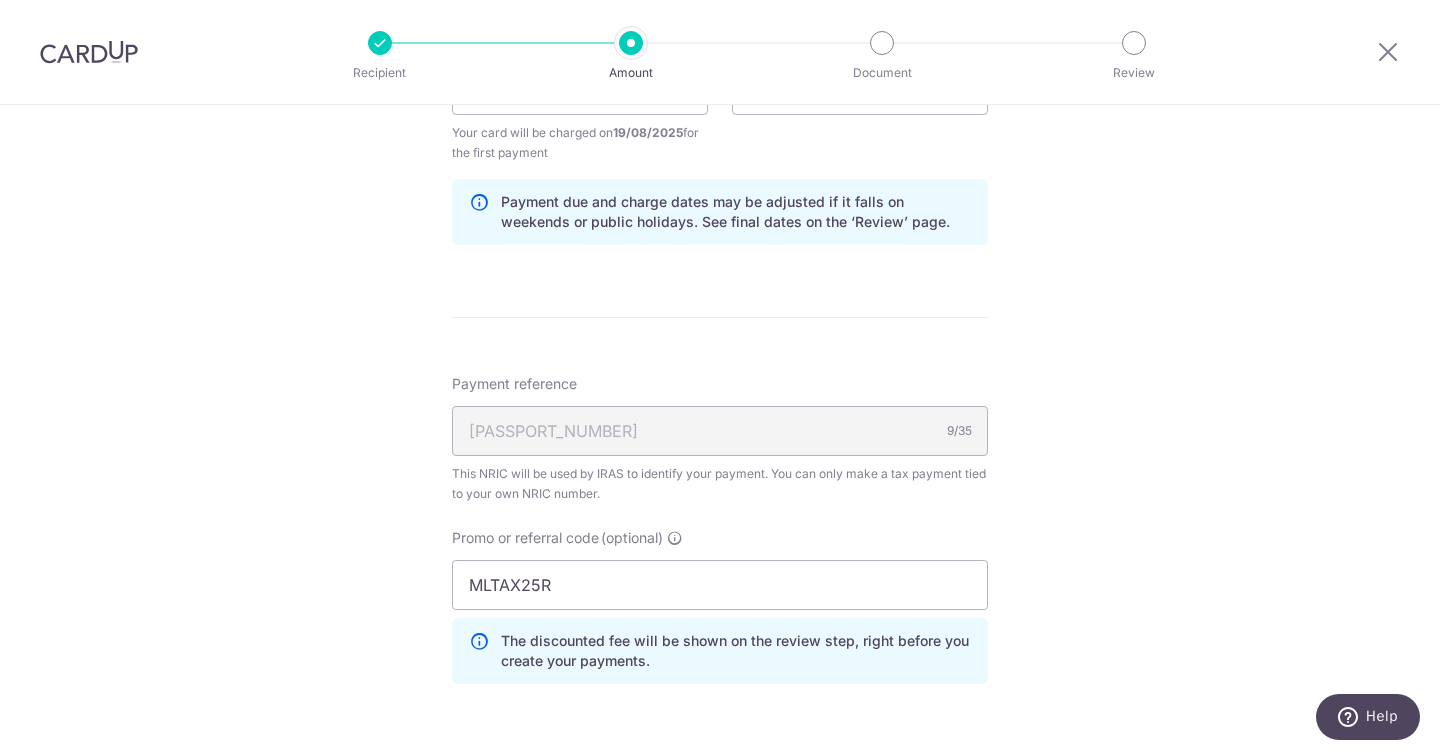 click on "Tell us more about your payment
Enter one-time or monthly payment amount
SGD
3,140.00
3140.00
The  total tax payment amounts scheduled  should not exceed the outstanding balance in your latest Statement of Account.
Select Card
**** 3796
Add credit card
Your Cards
**** 3796
Secure 256-bit SSL
Text
New card details" at bounding box center [720, -15] 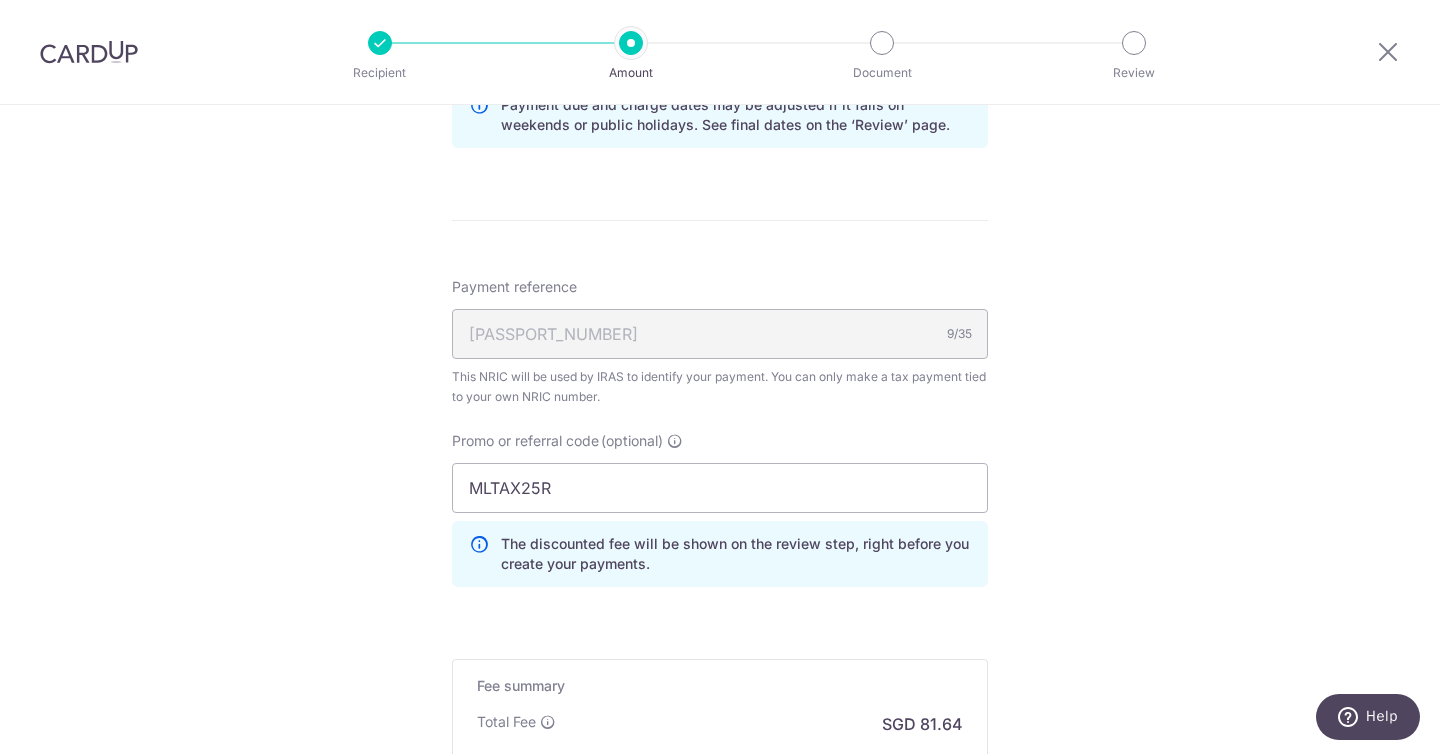 scroll, scrollTop: 1439, scrollLeft: 0, axis: vertical 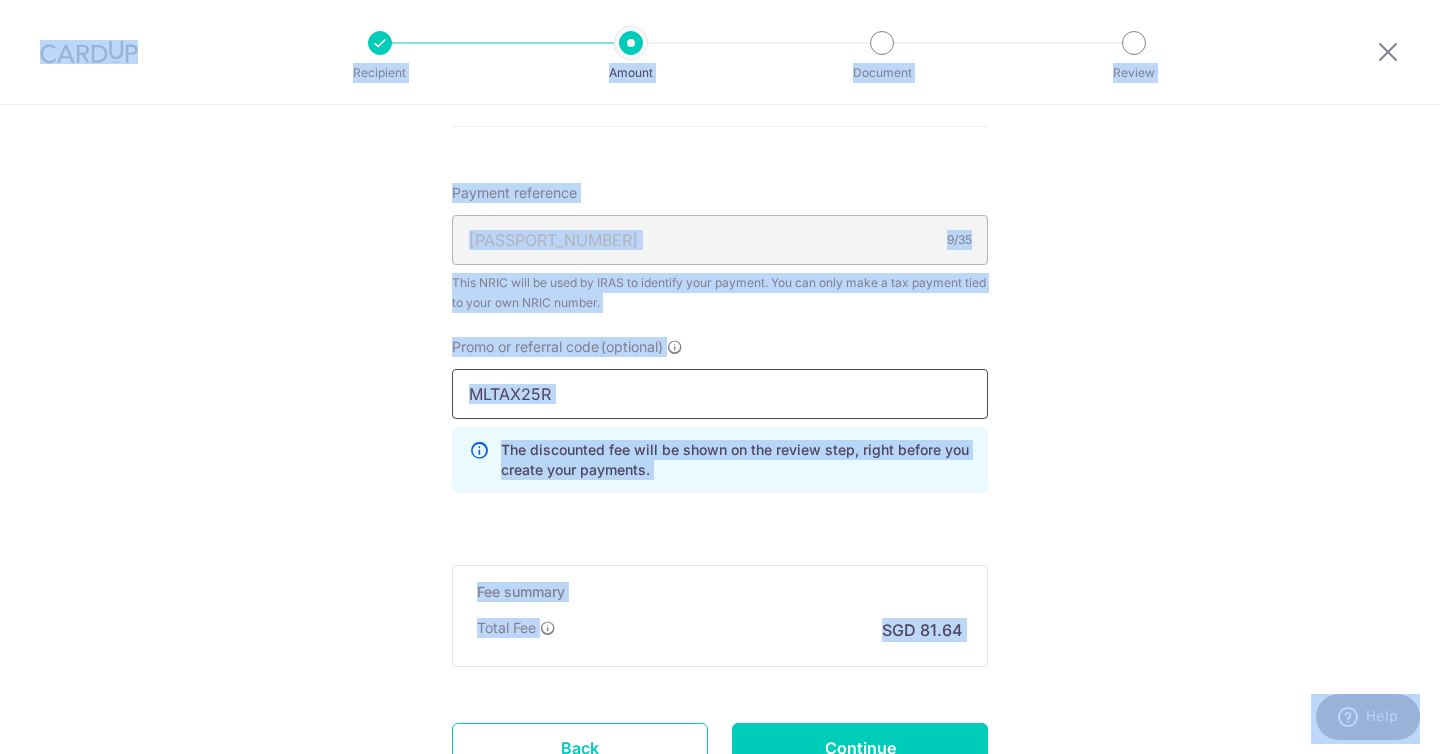 click on "MLTAX25R" at bounding box center (720, 394) 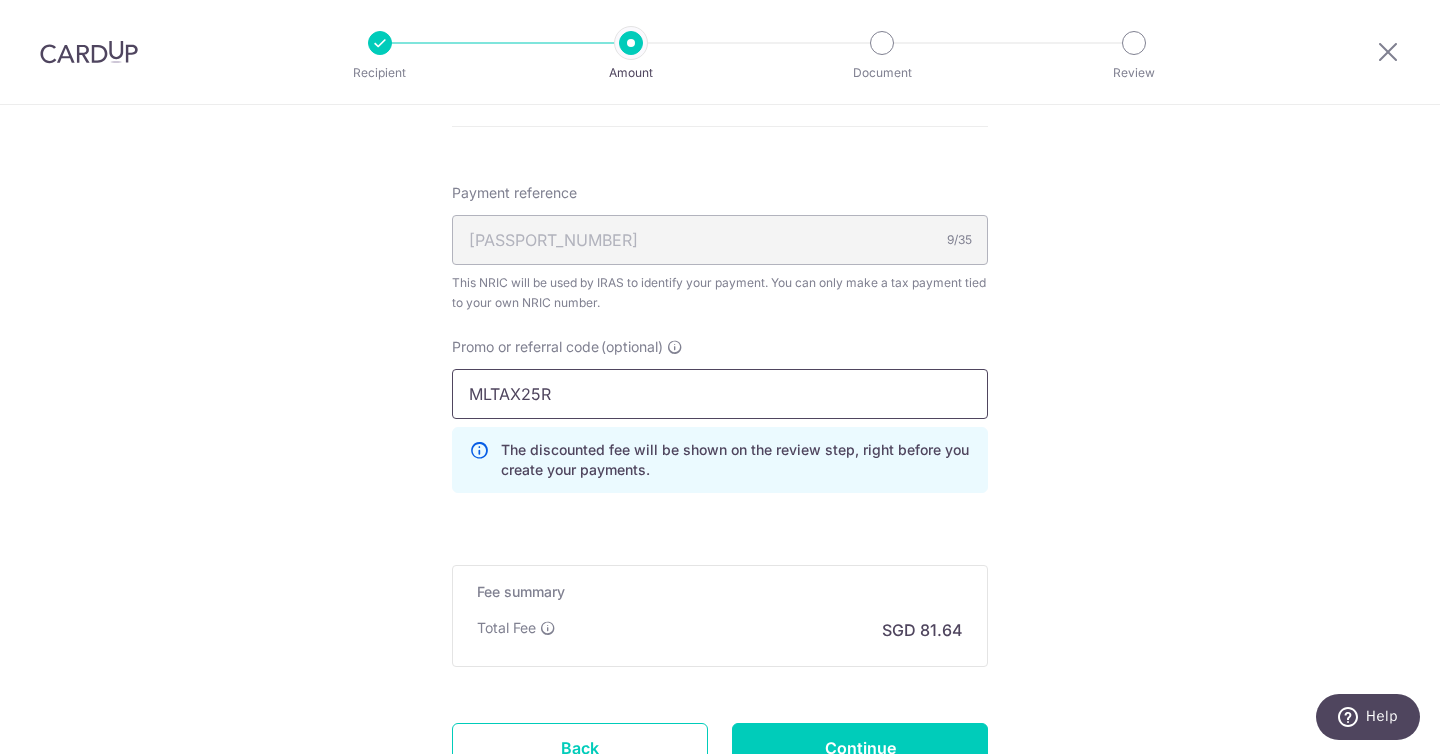 click on "MLTAX25R" at bounding box center (720, 394) 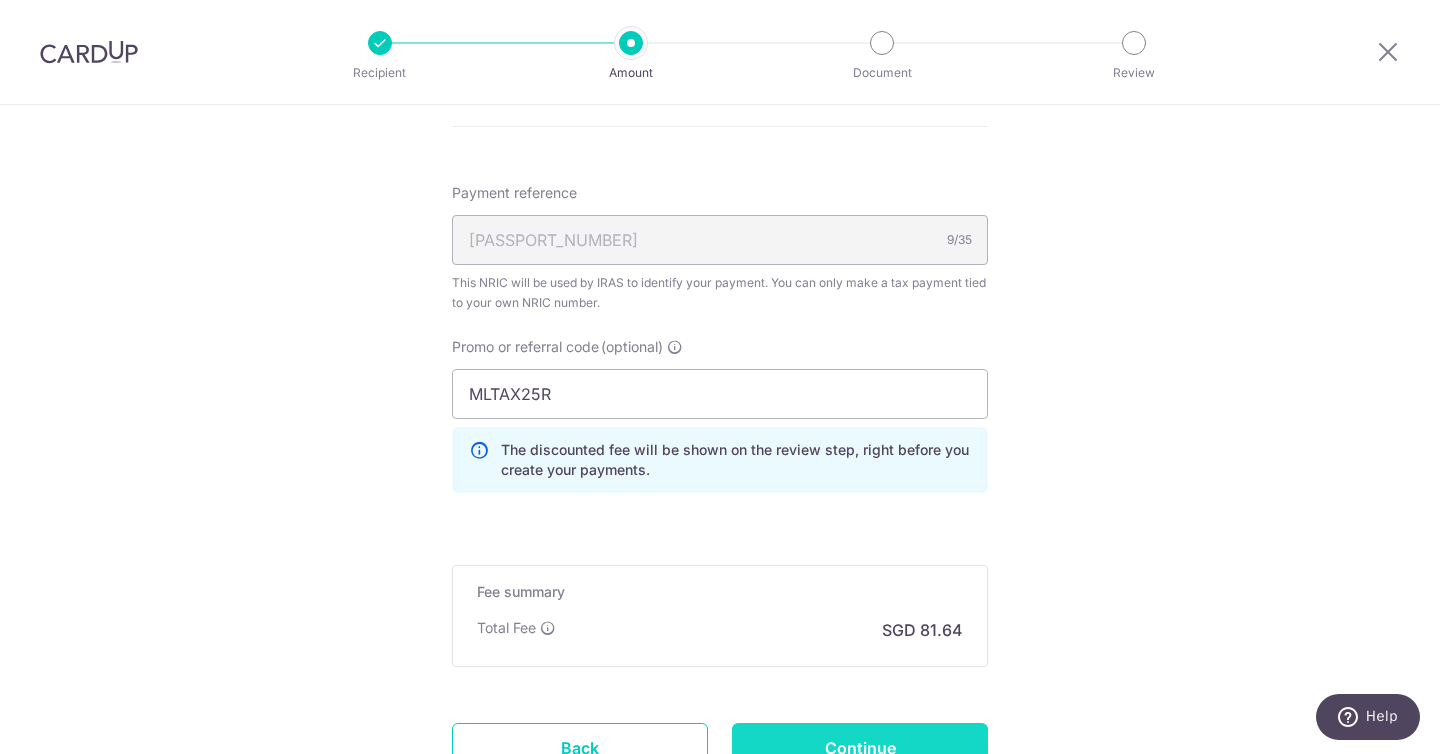 click on "Continue" at bounding box center (860, 748) 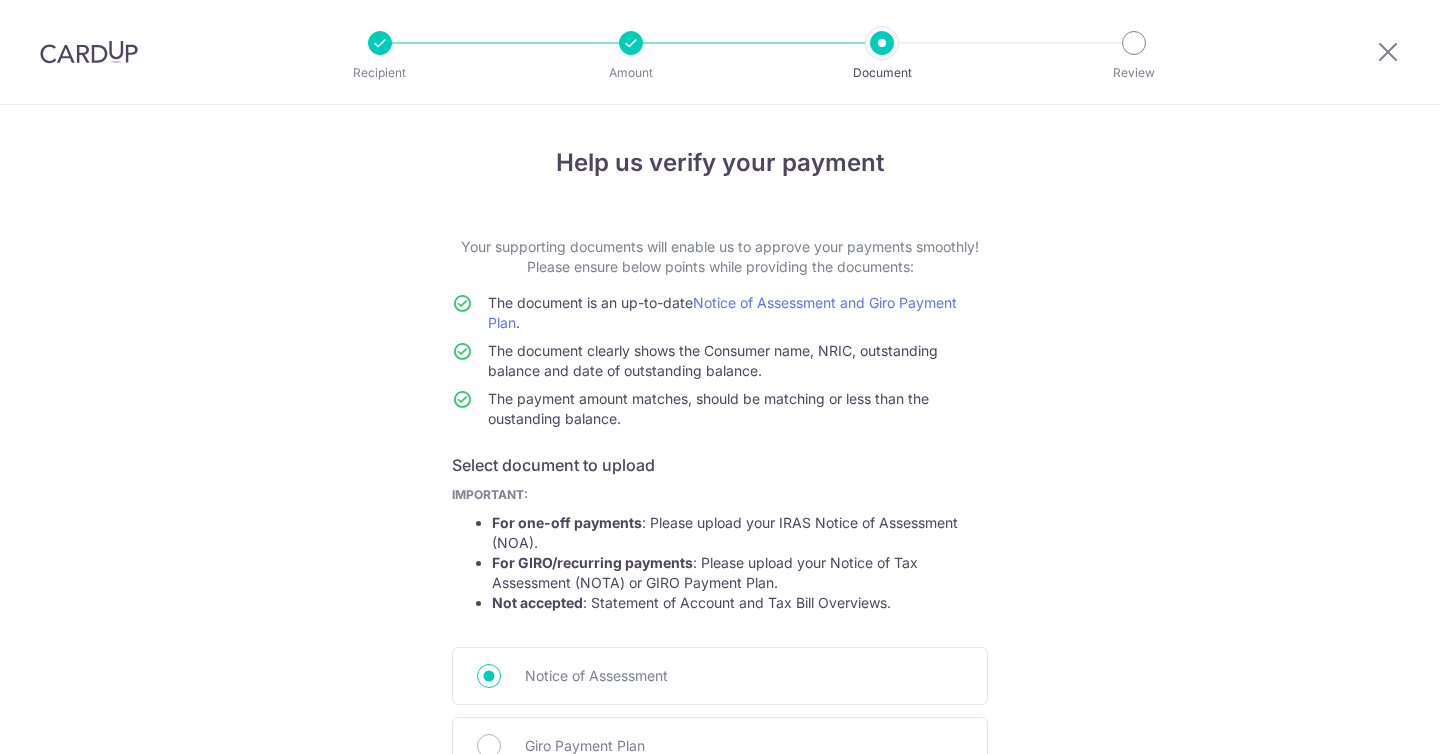 scroll, scrollTop: 0, scrollLeft: 0, axis: both 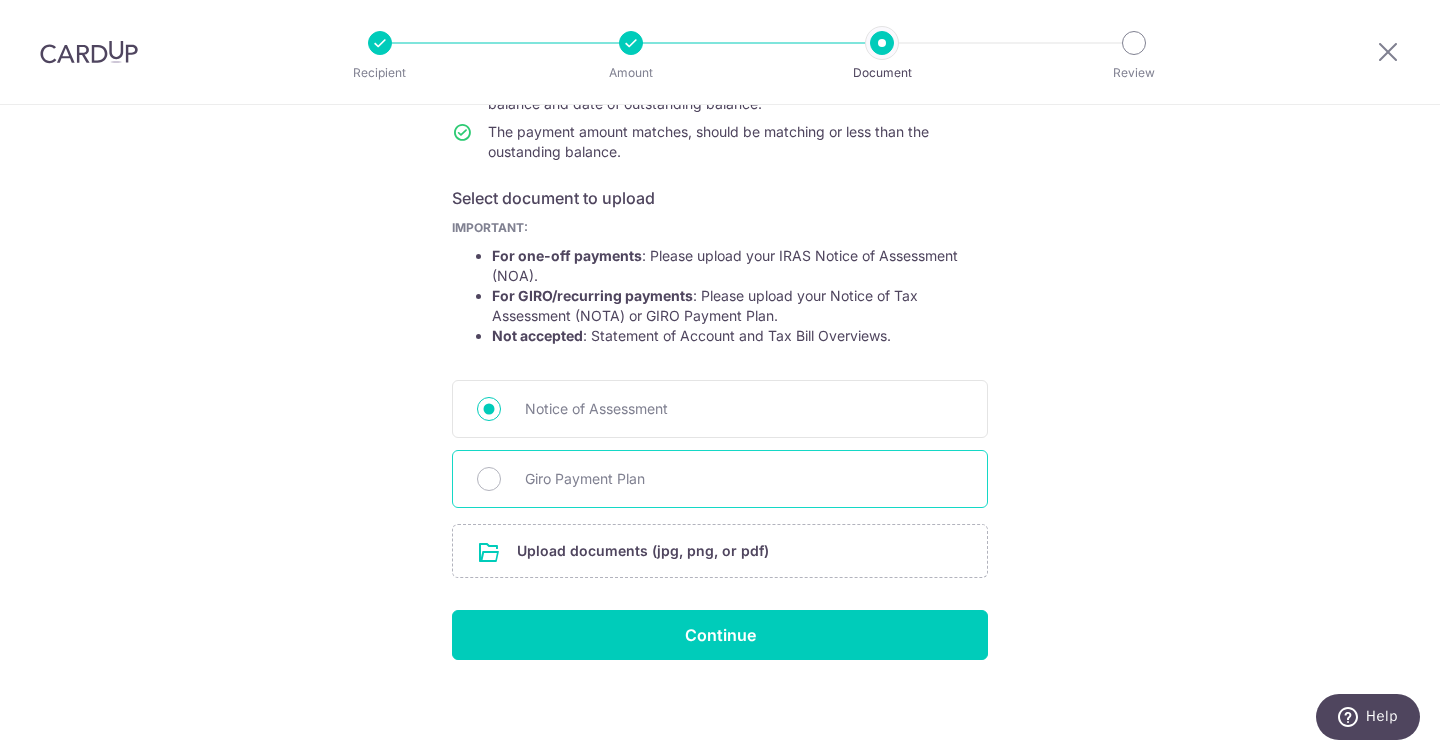 click on "Giro Payment Plan" at bounding box center (744, 479) 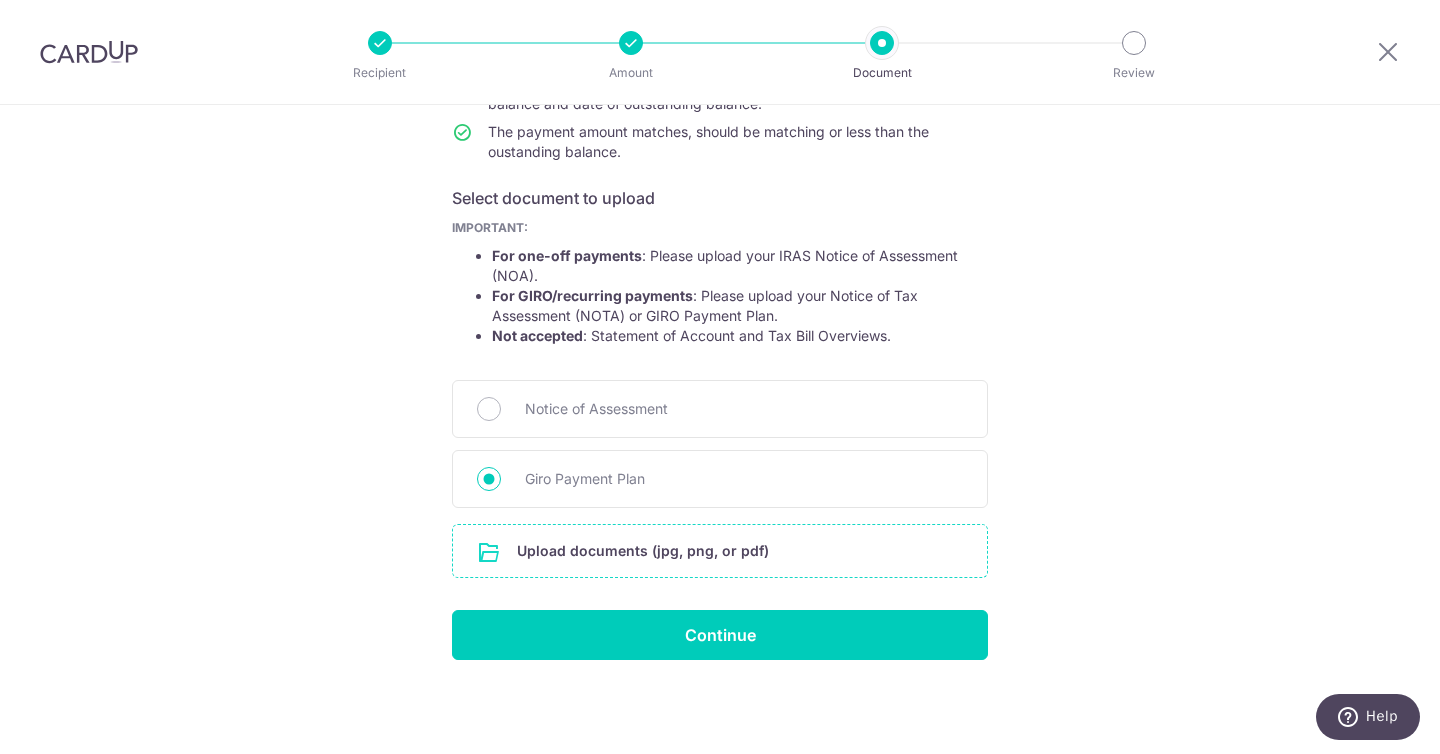 click at bounding box center [720, 551] 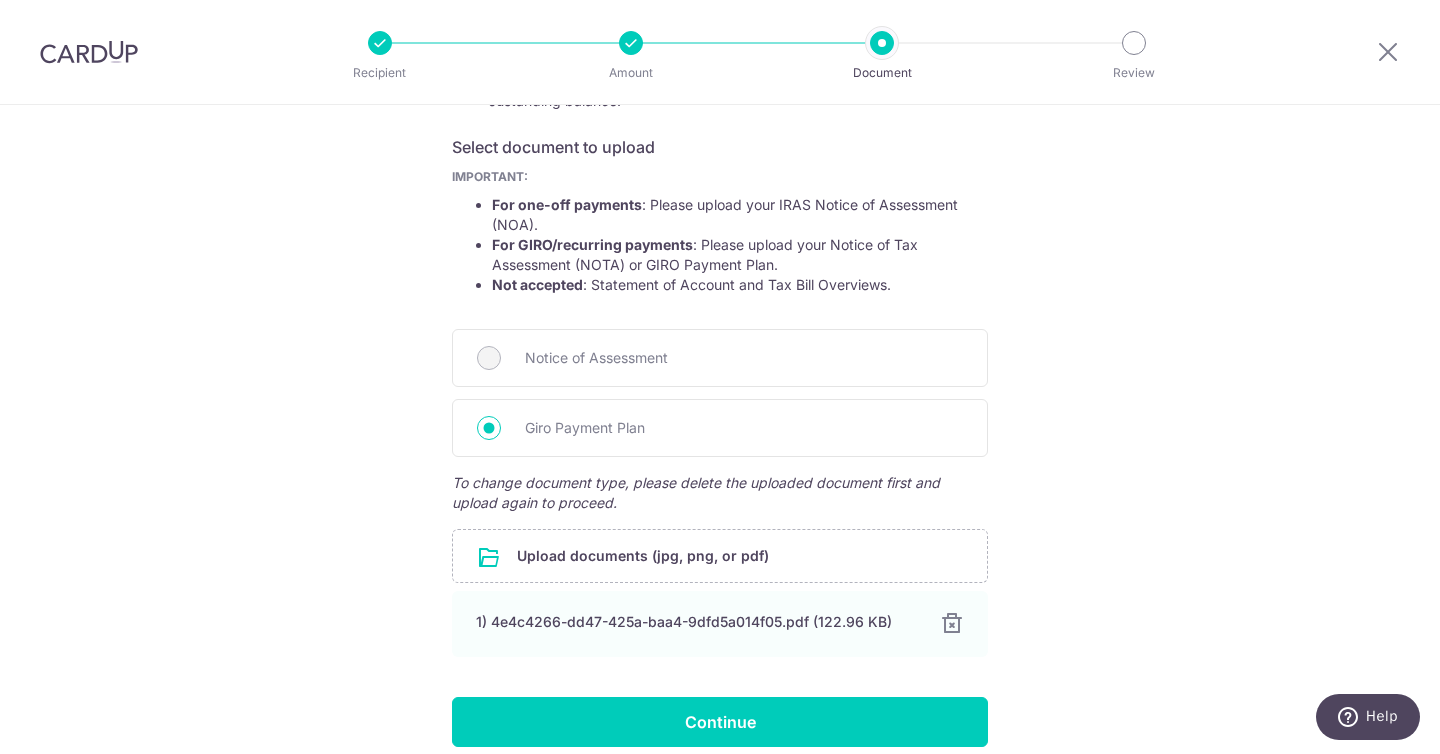 scroll, scrollTop: 405, scrollLeft: 0, axis: vertical 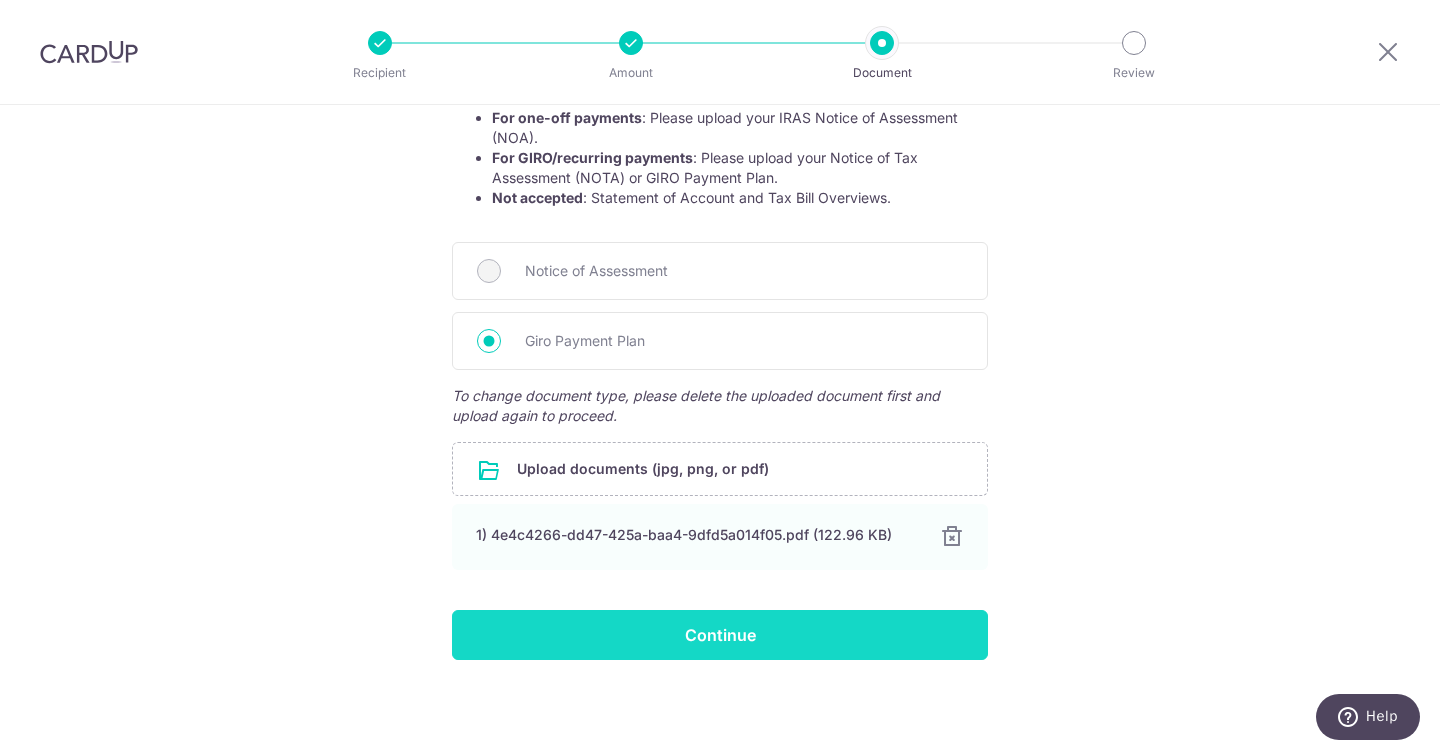 click on "Continue" at bounding box center (720, 635) 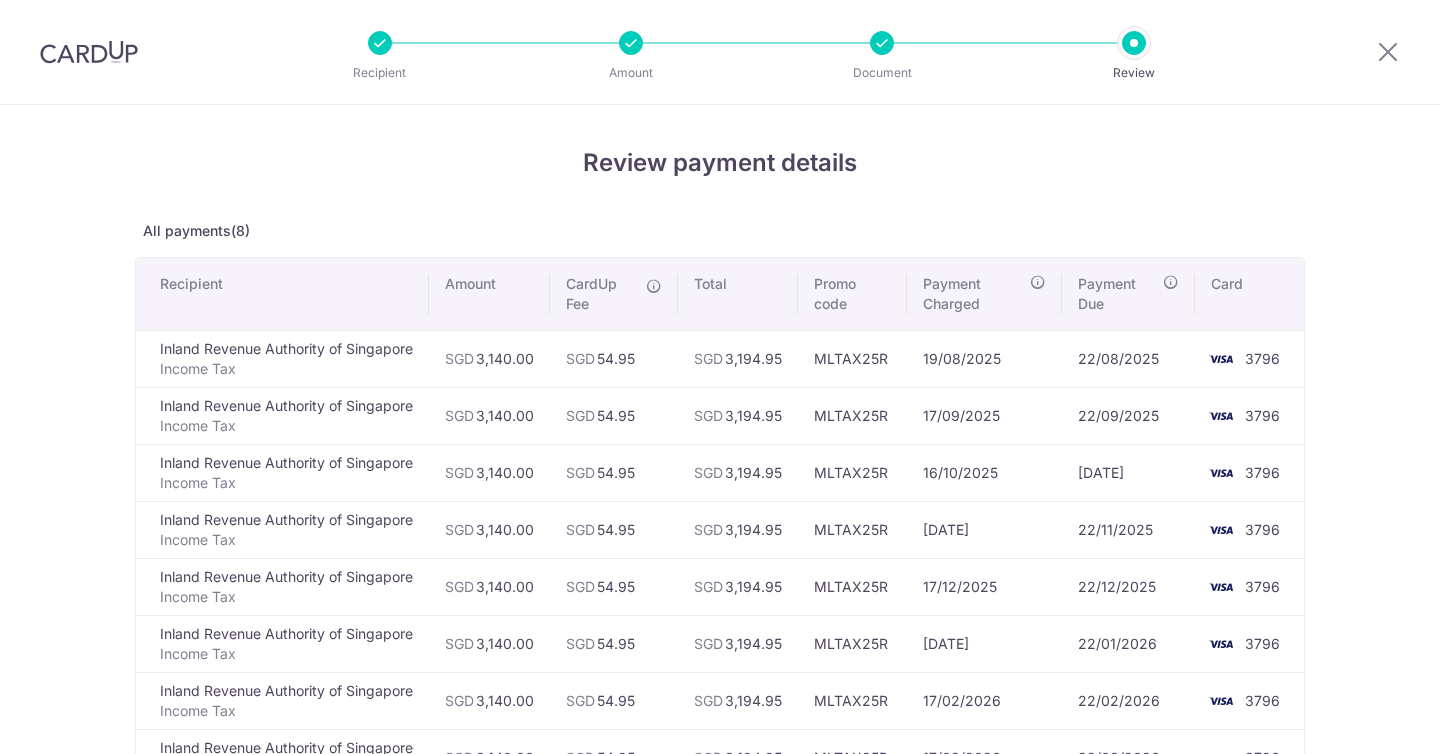 scroll, scrollTop: 0, scrollLeft: 0, axis: both 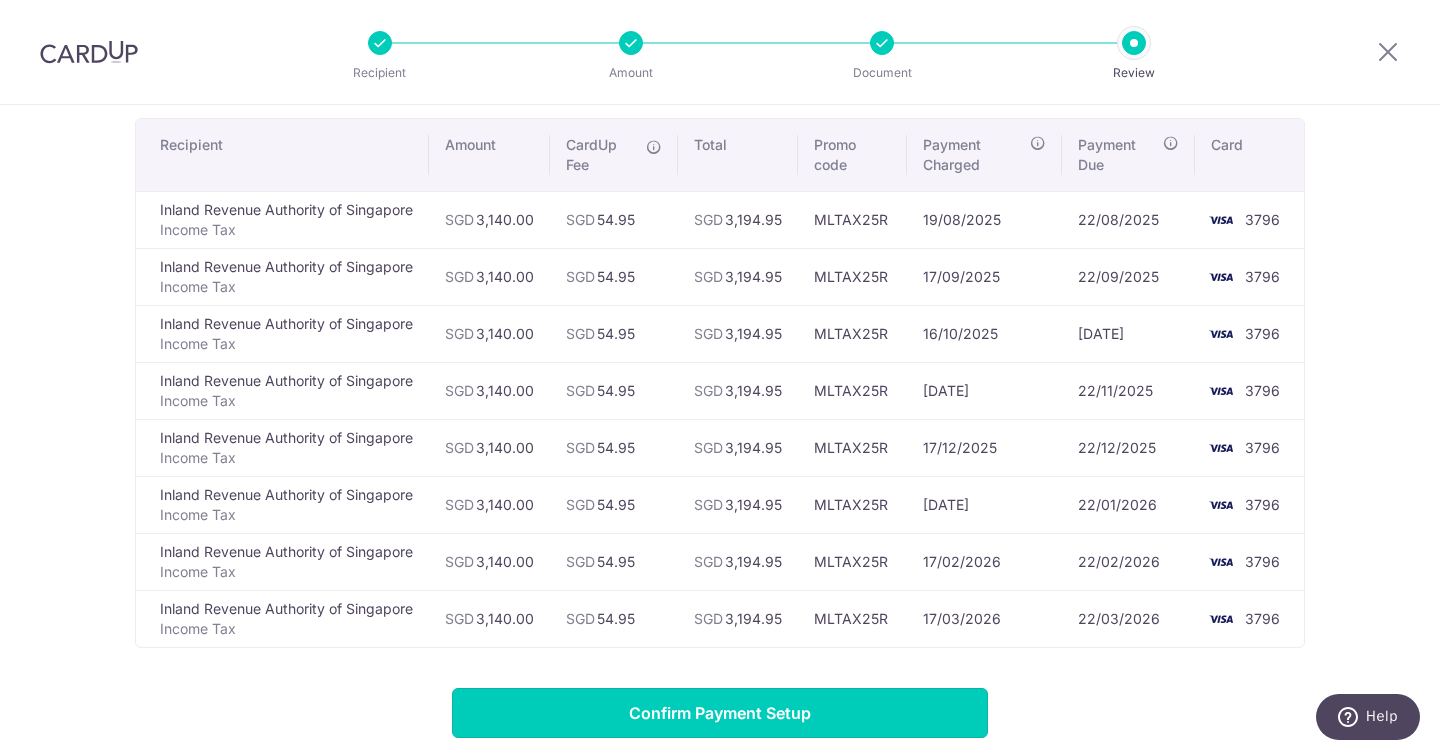 drag, startPoint x: 723, startPoint y: 698, endPoint x: 733, endPoint y: 633, distance: 65.76473 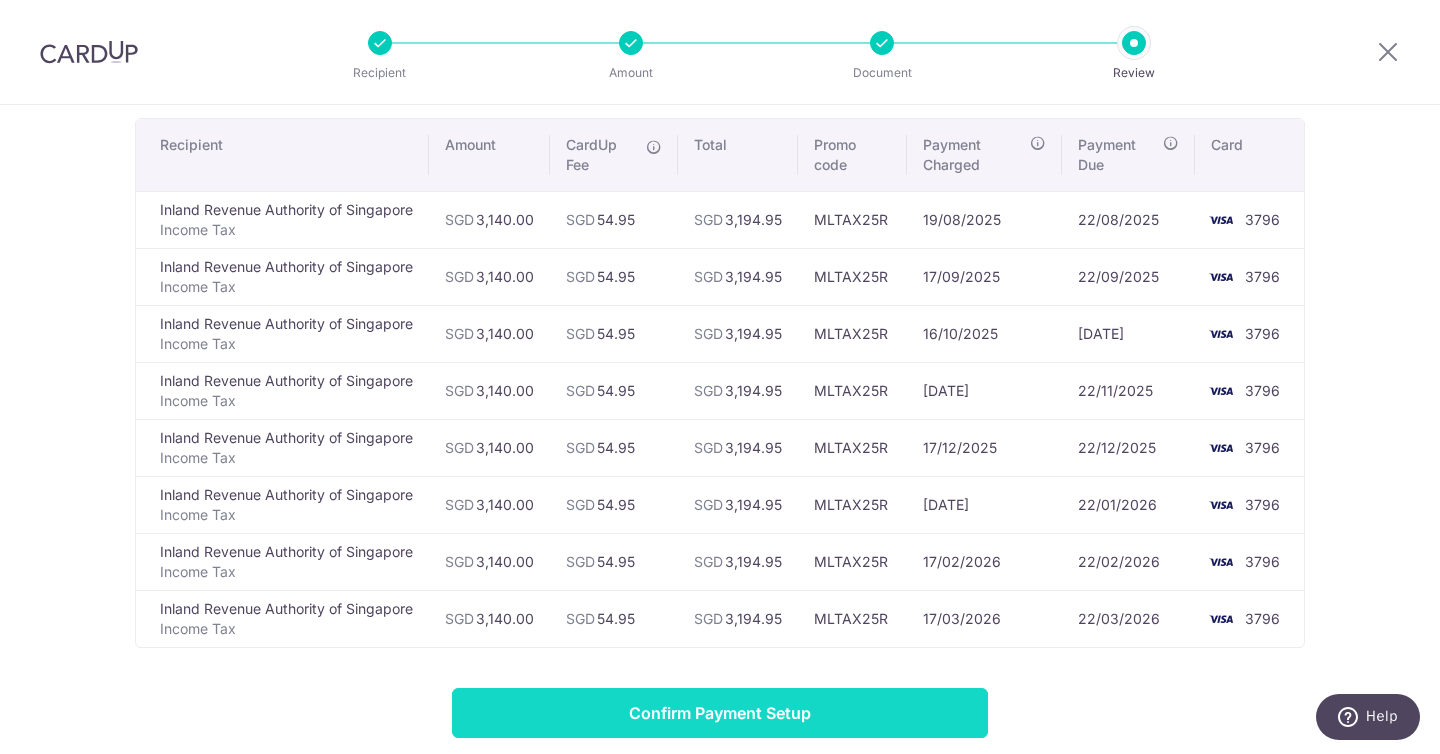 click on "Confirm Payment Setup" at bounding box center [720, 713] 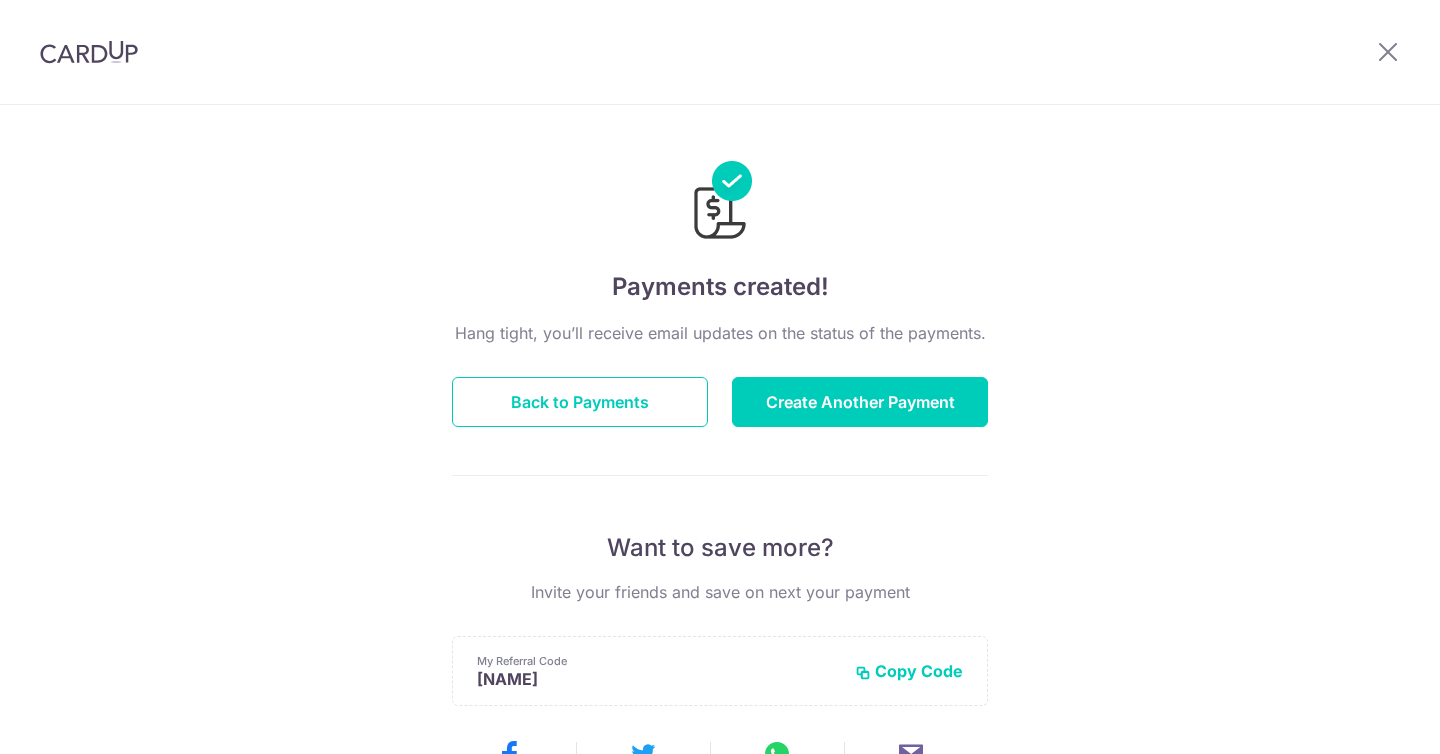 scroll, scrollTop: 0, scrollLeft: 0, axis: both 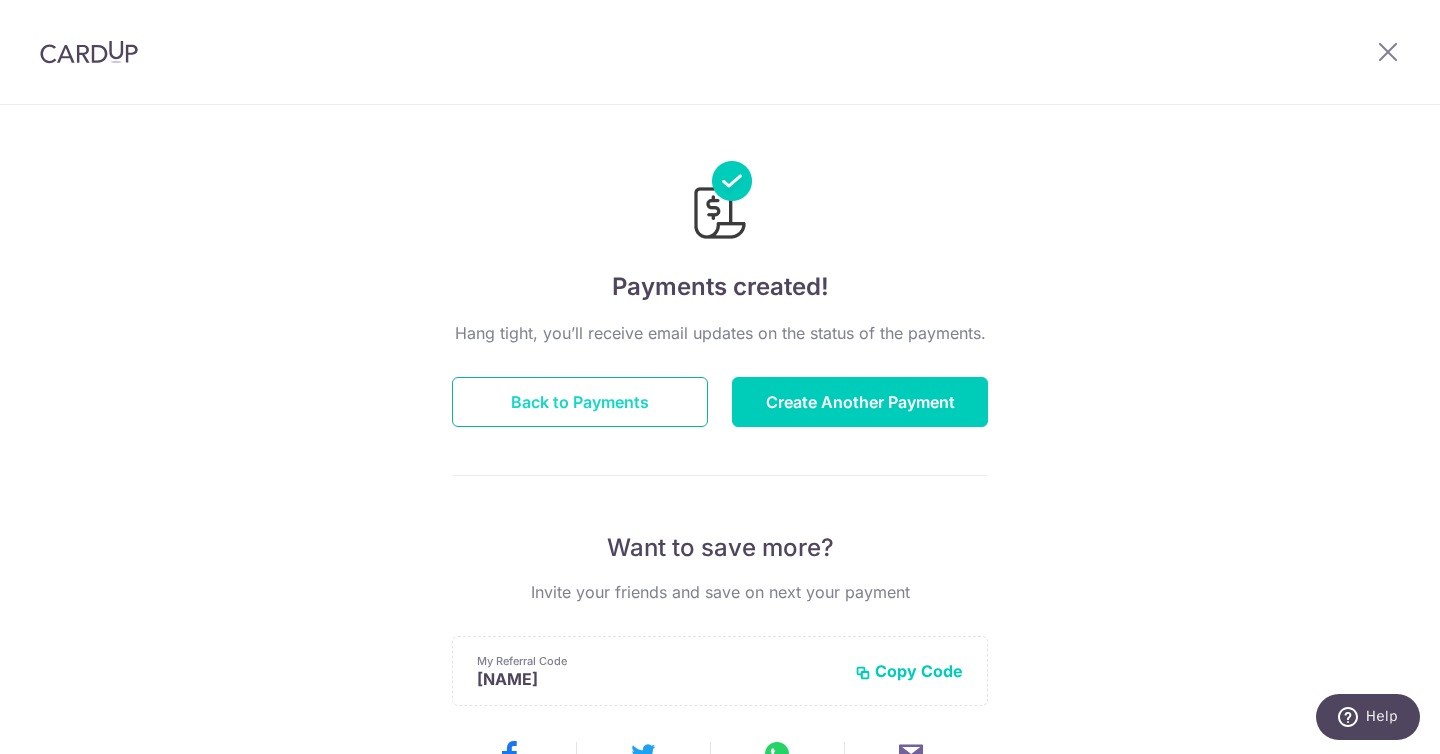 click on "Back to Payments" at bounding box center [580, 402] 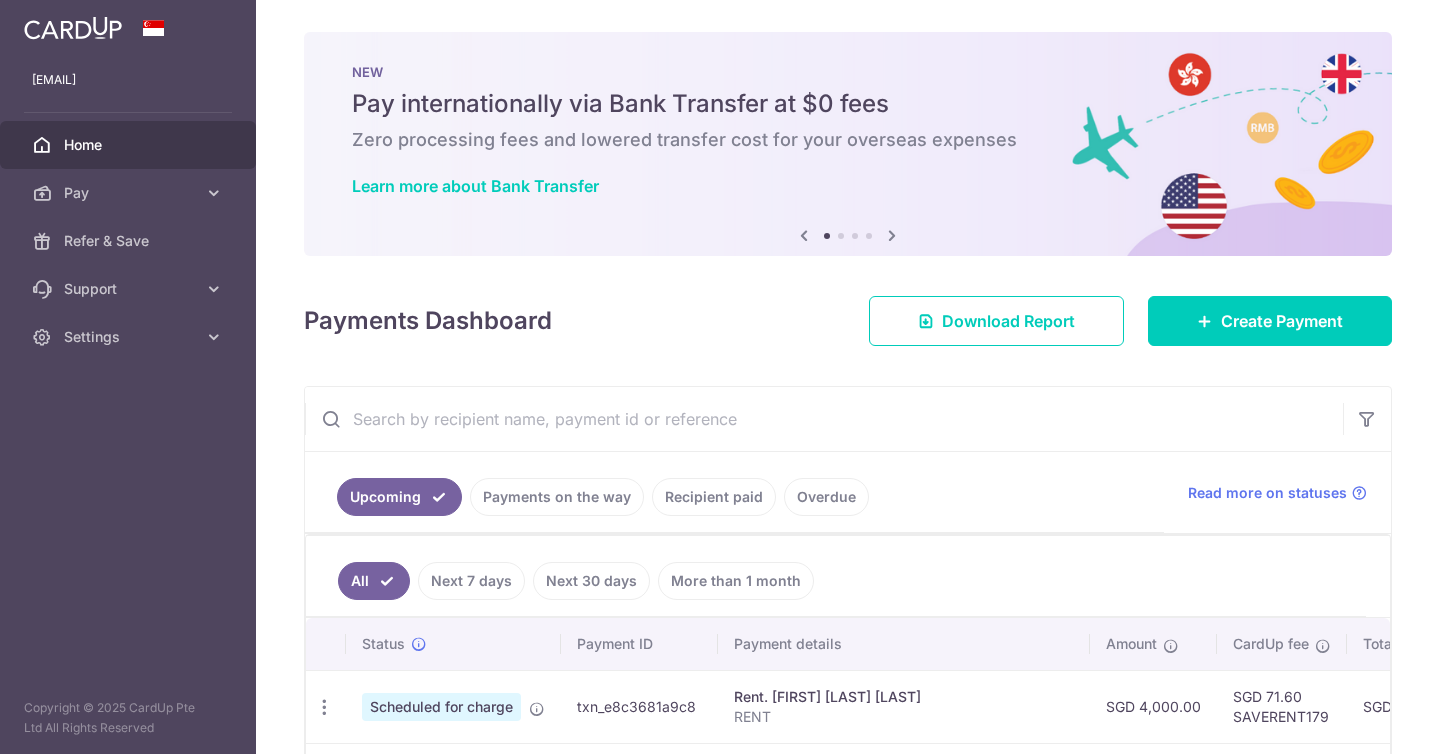scroll, scrollTop: 0, scrollLeft: 0, axis: both 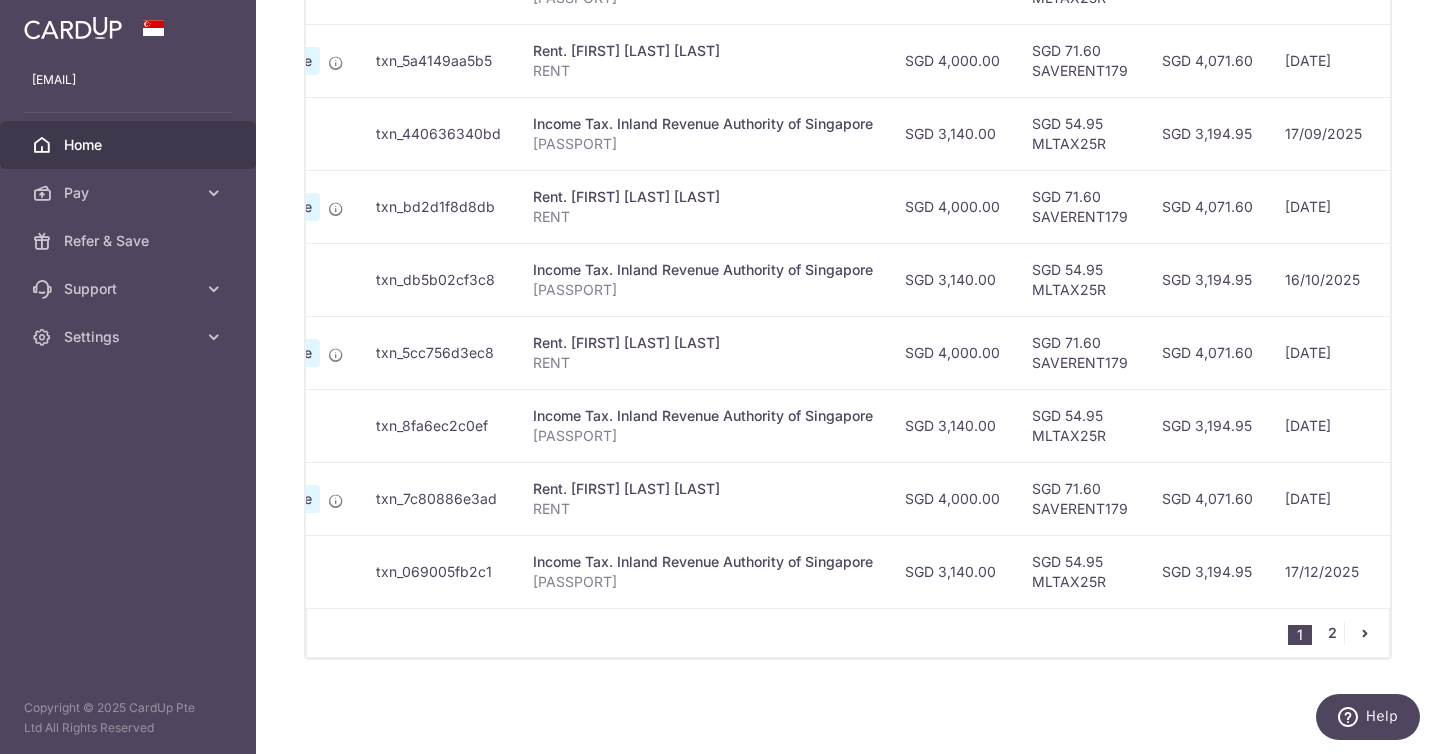 click on "2" at bounding box center [1332, 633] 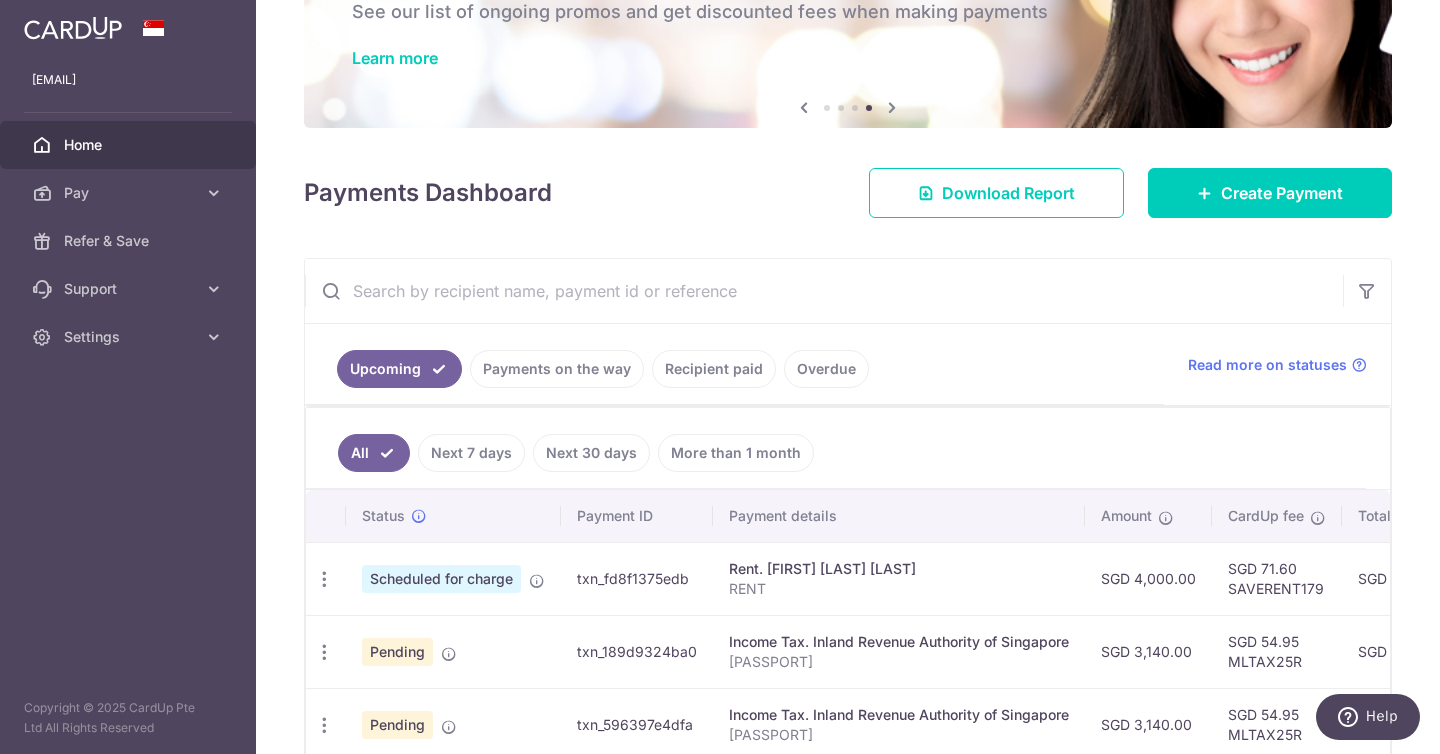 scroll, scrollTop: 354, scrollLeft: 0, axis: vertical 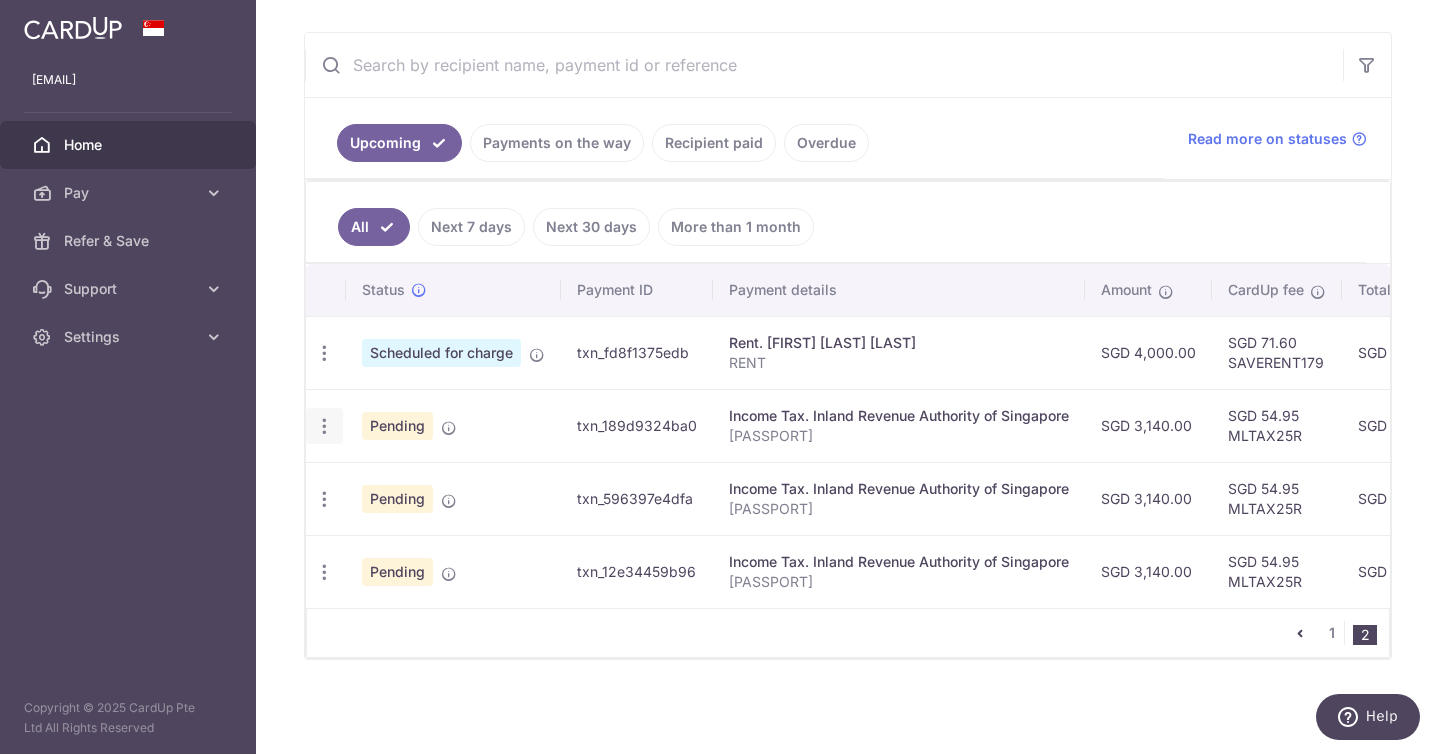 click at bounding box center [324, 353] 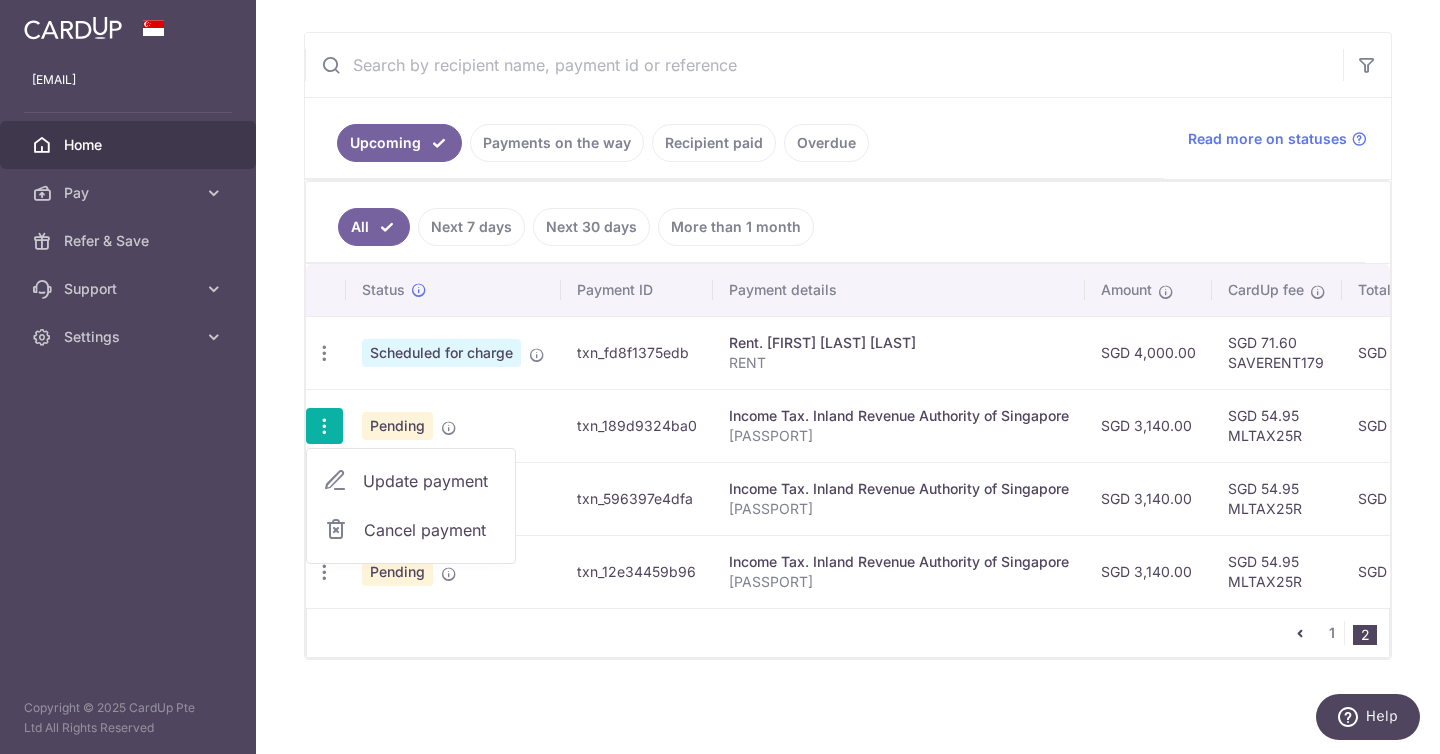 click on "×
Pause Schedule
Pause all future payments in this series
Pause just this one payment
By clicking below, you confirm you are pausing this payment to   on  . Payments can be unpaused at anytime prior to payment taken date.
Confirm
Cancel Schedule
Cancel all future payments in this series
Cancel just this one payment
Confirm
Approve Payment
Recipient Bank Details" at bounding box center (848, 377) 